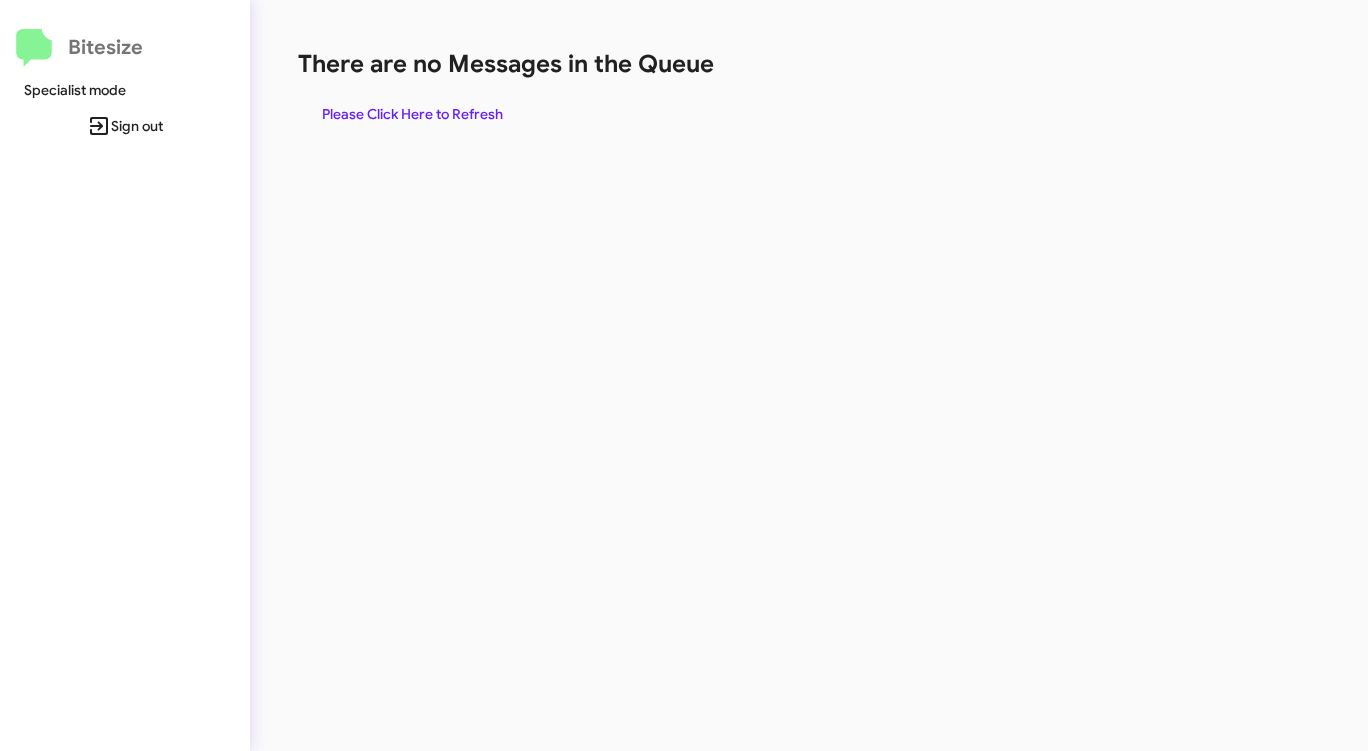 scroll, scrollTop: 0, scrollLeft: 0, axis: both 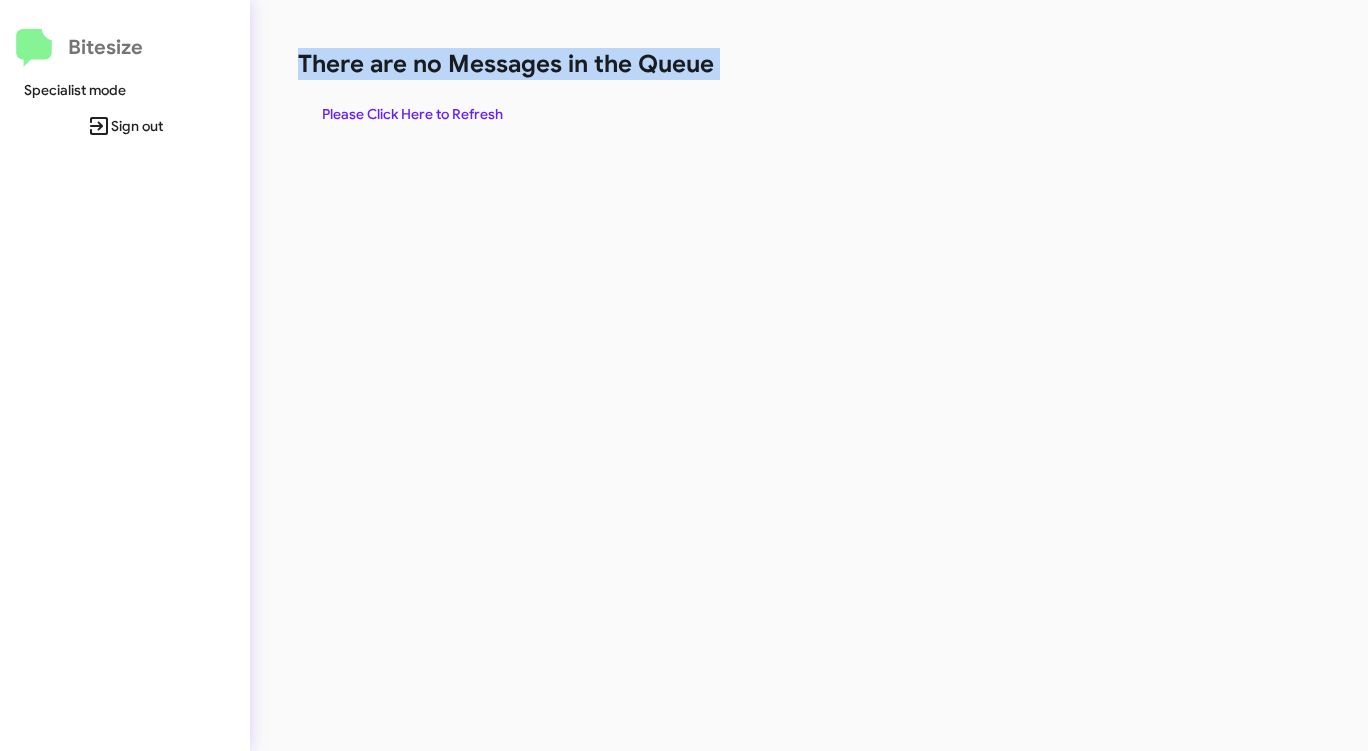 click on "Please Click Here to Refresh" 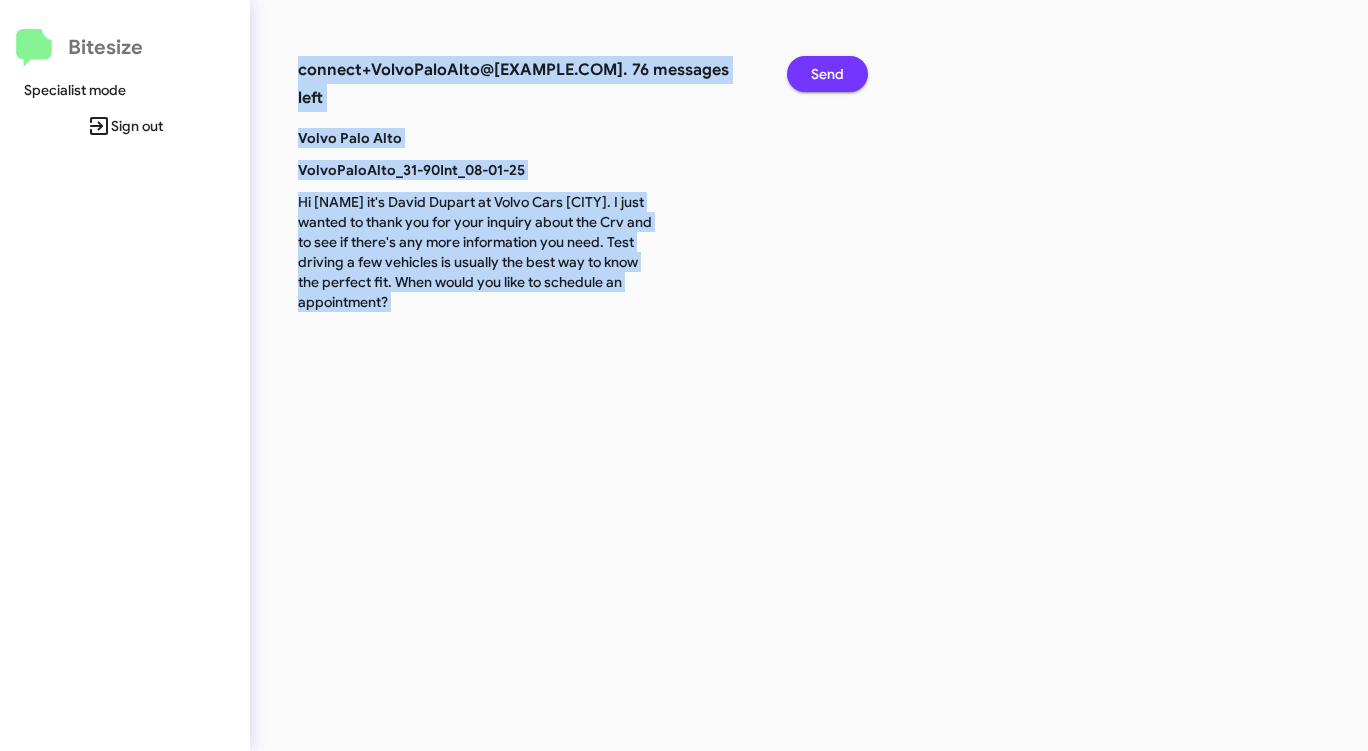 click on "Send" 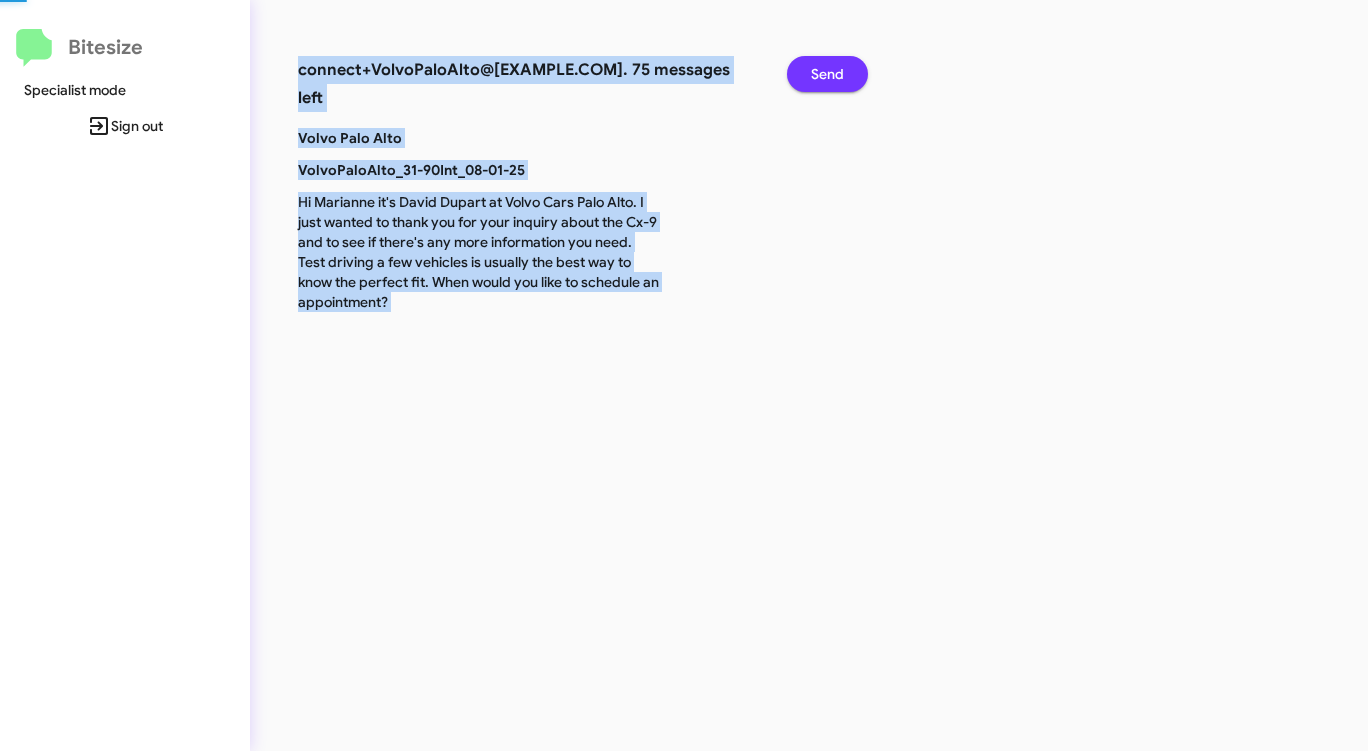 click on "Send" 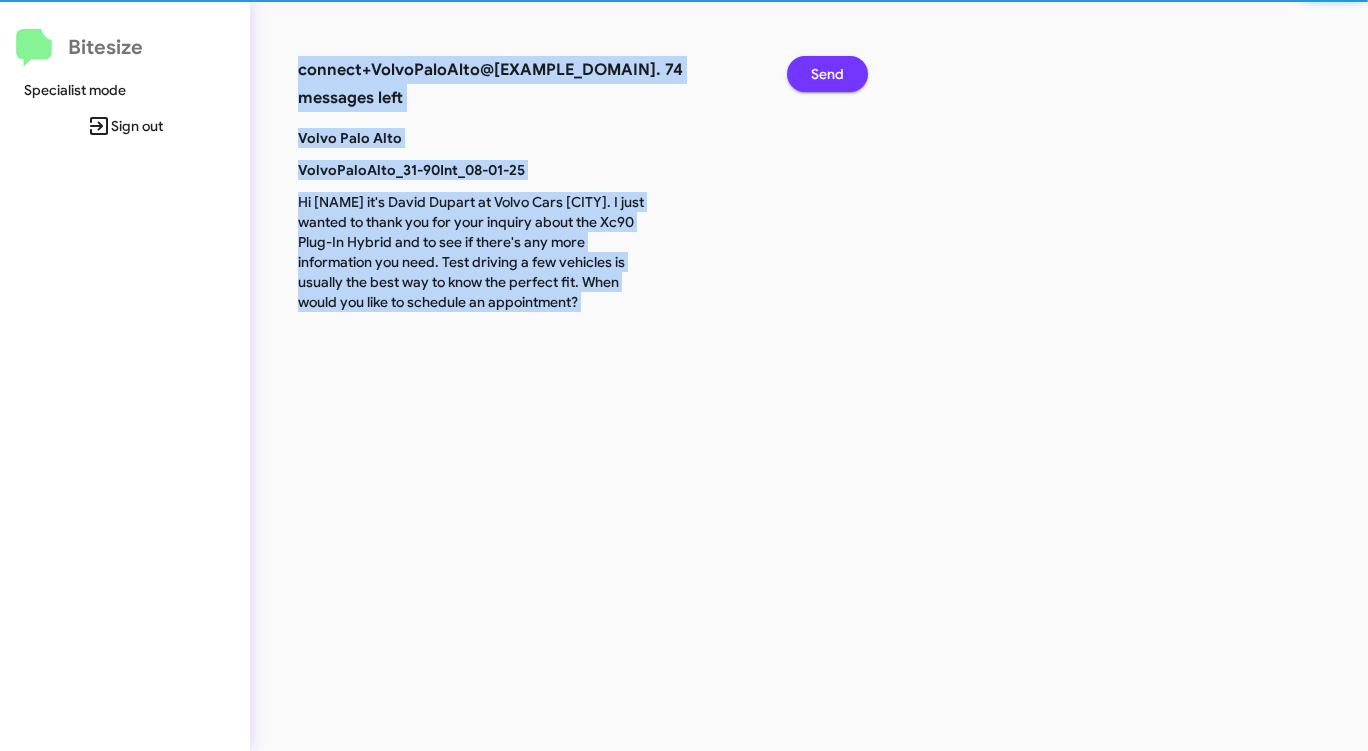 click on "Send" 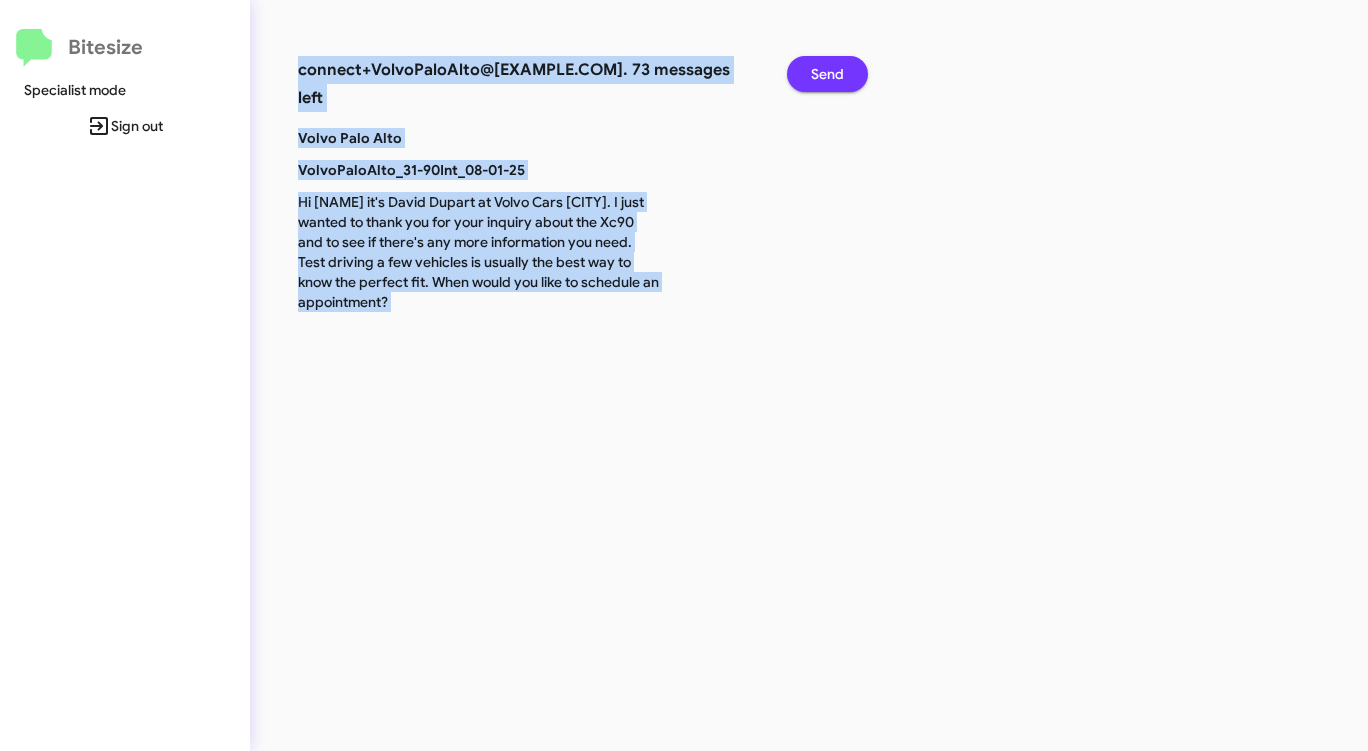 click on "Send" 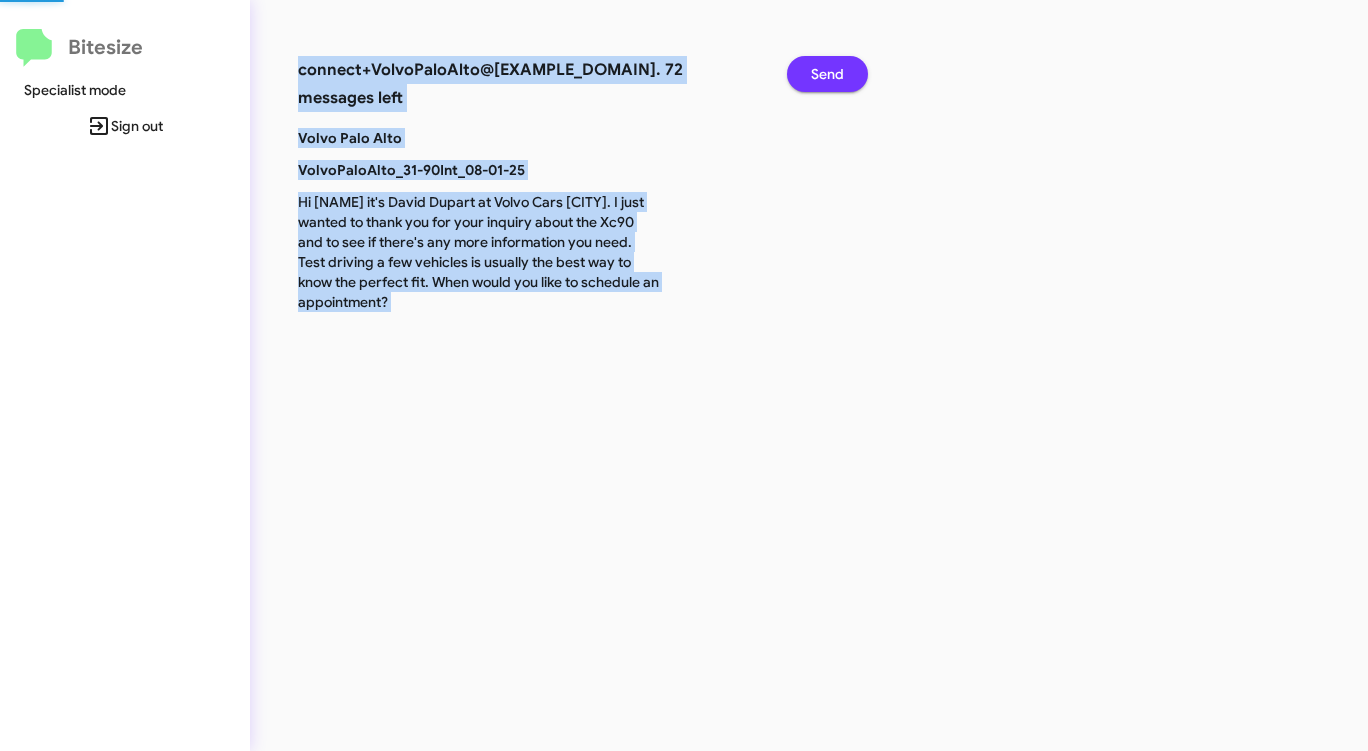 click on "Send" 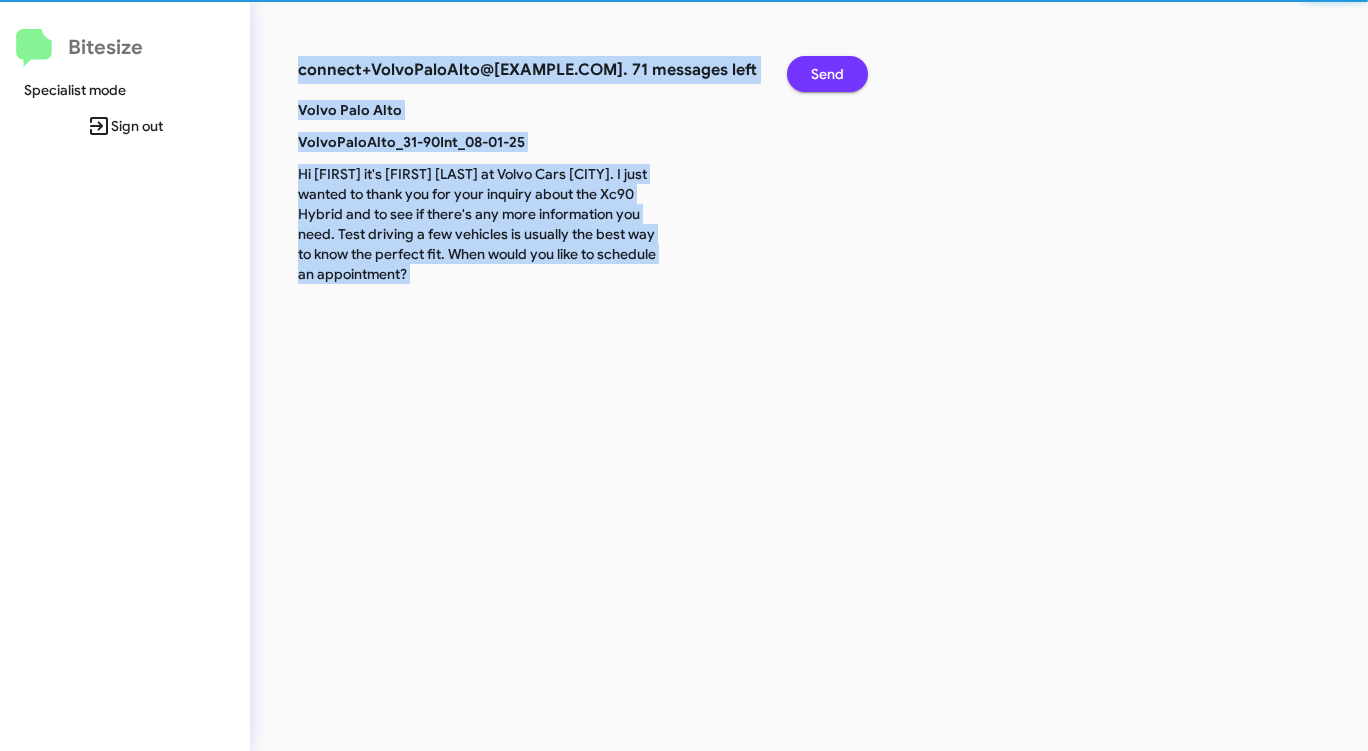 click on "Send" 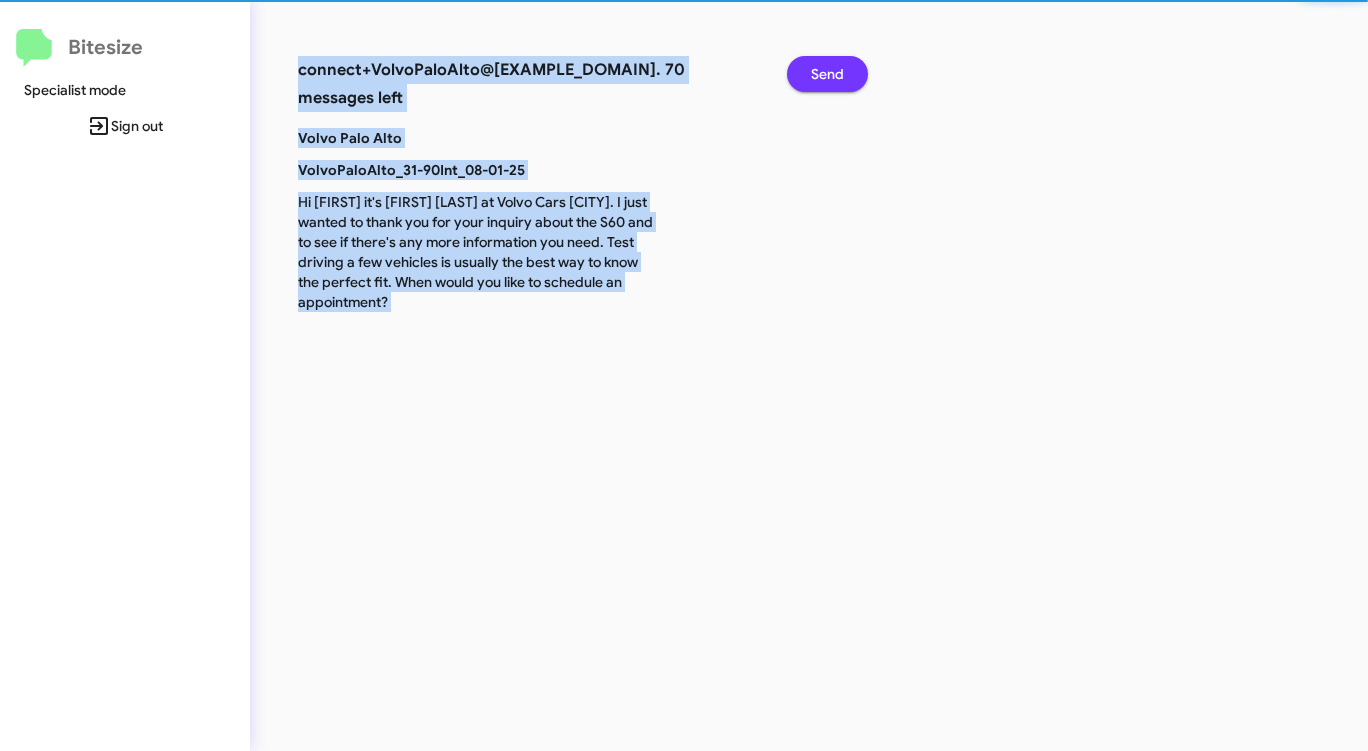 click on "Send" 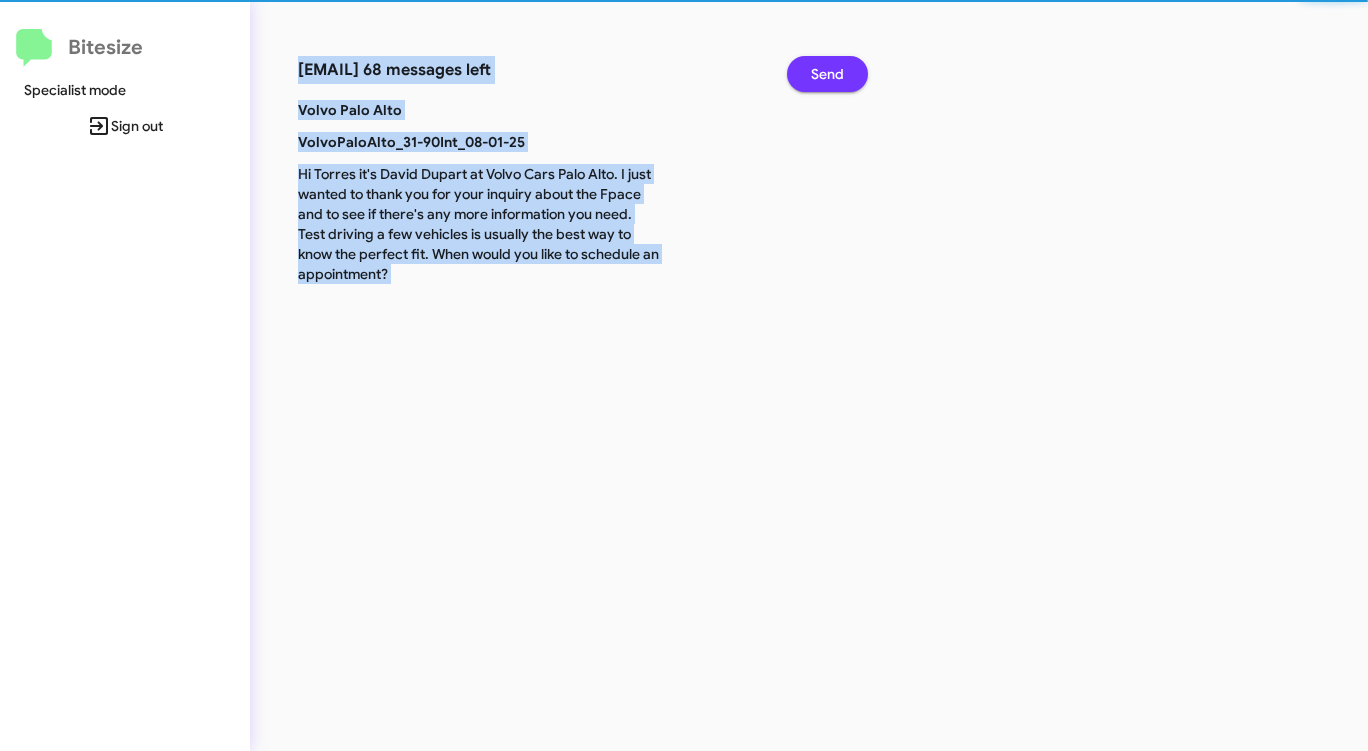 click on "Send" 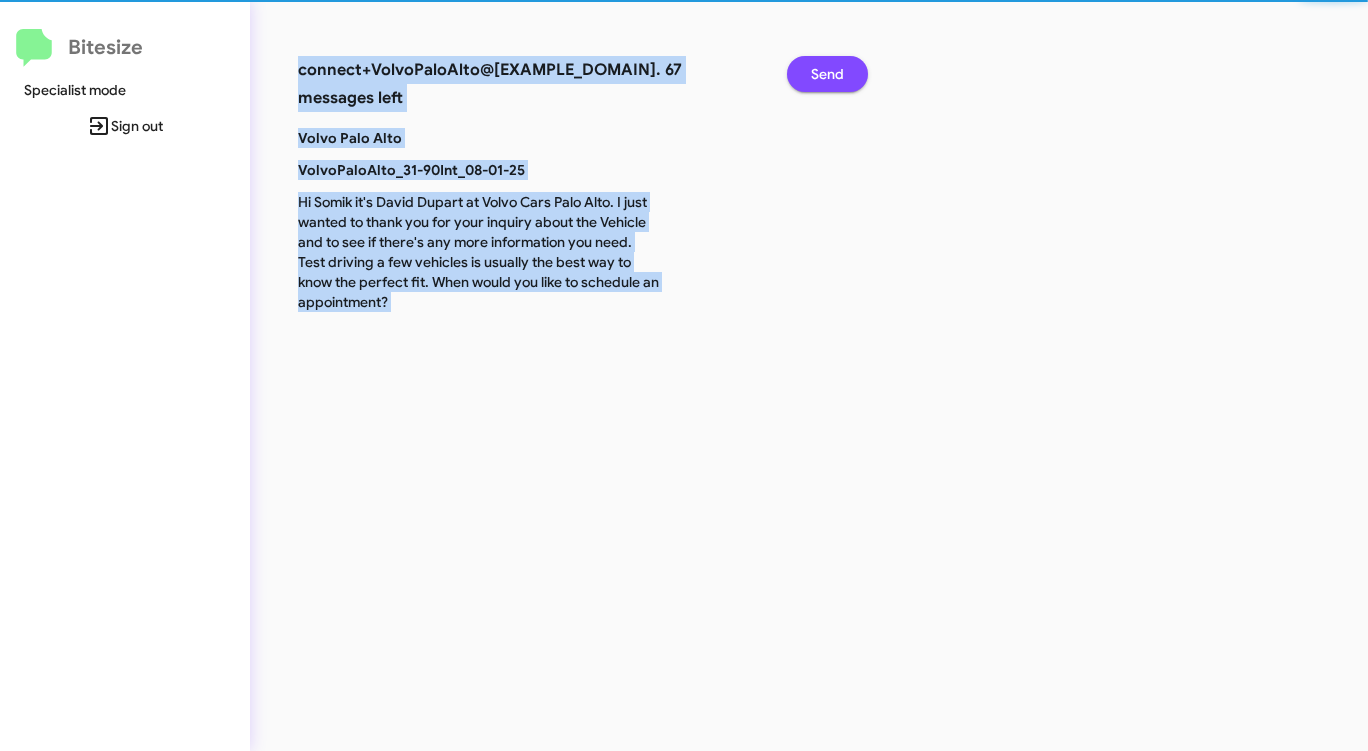 click on "Send" 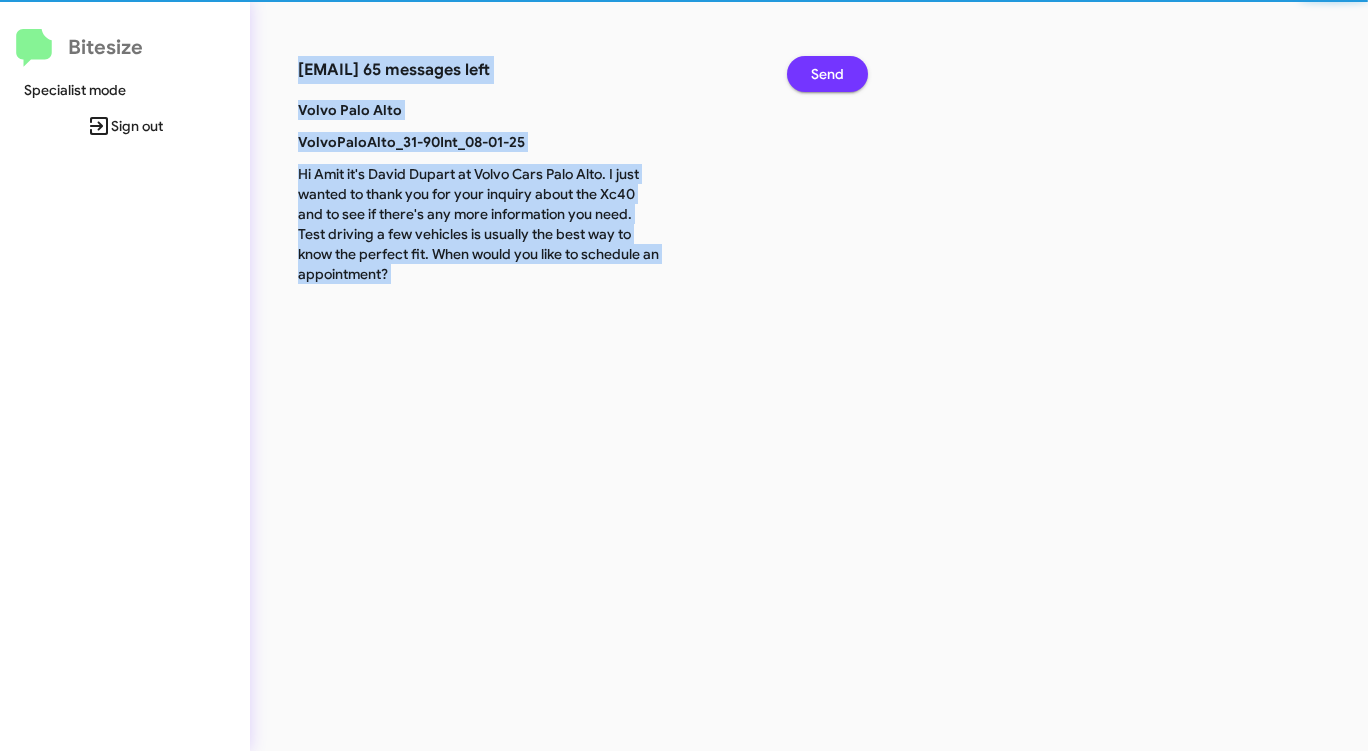 click on "Send" 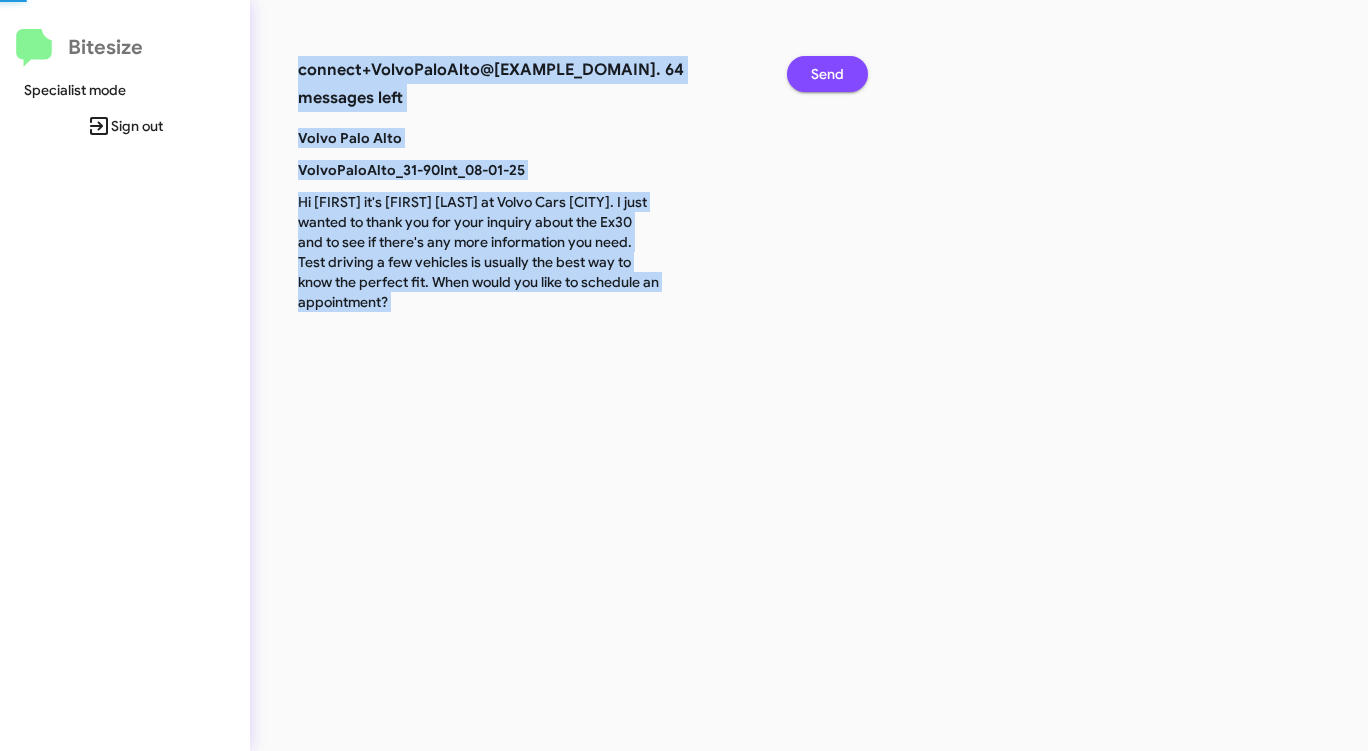 click on "Send" 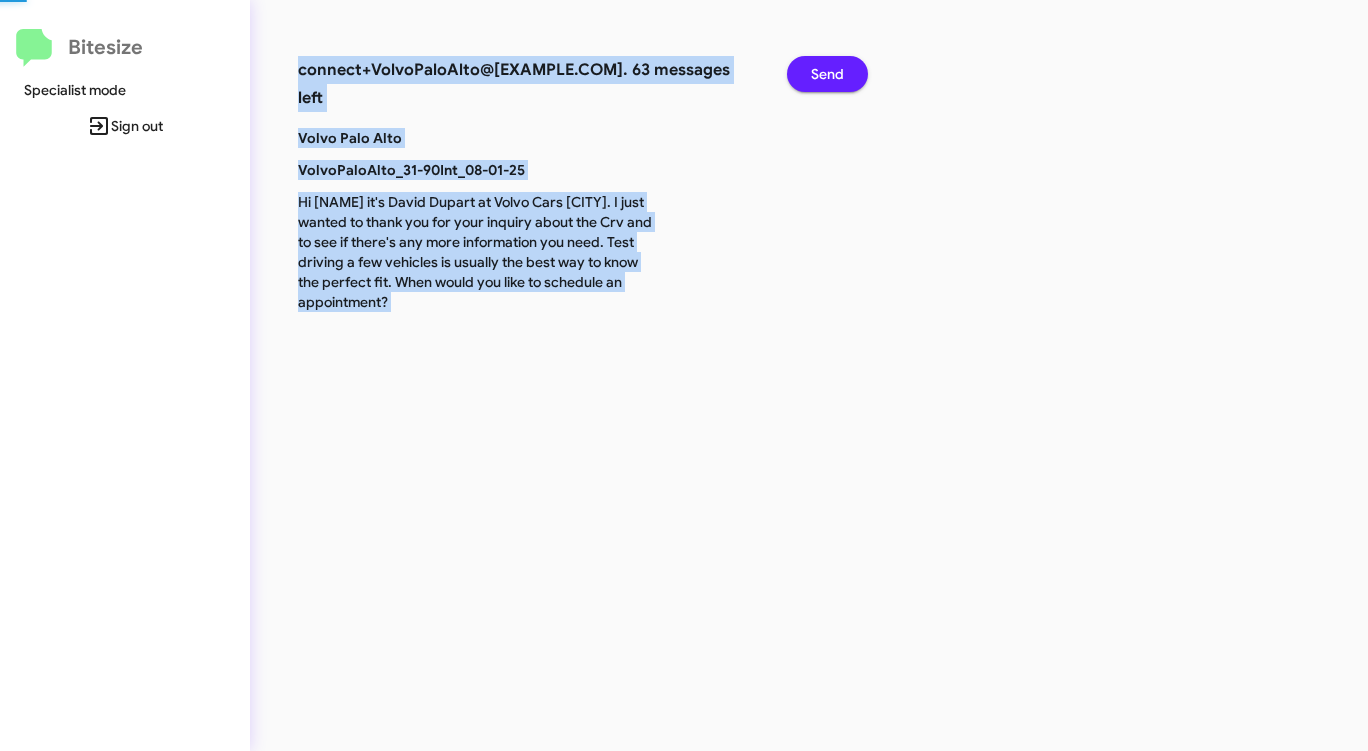 click on "Send" 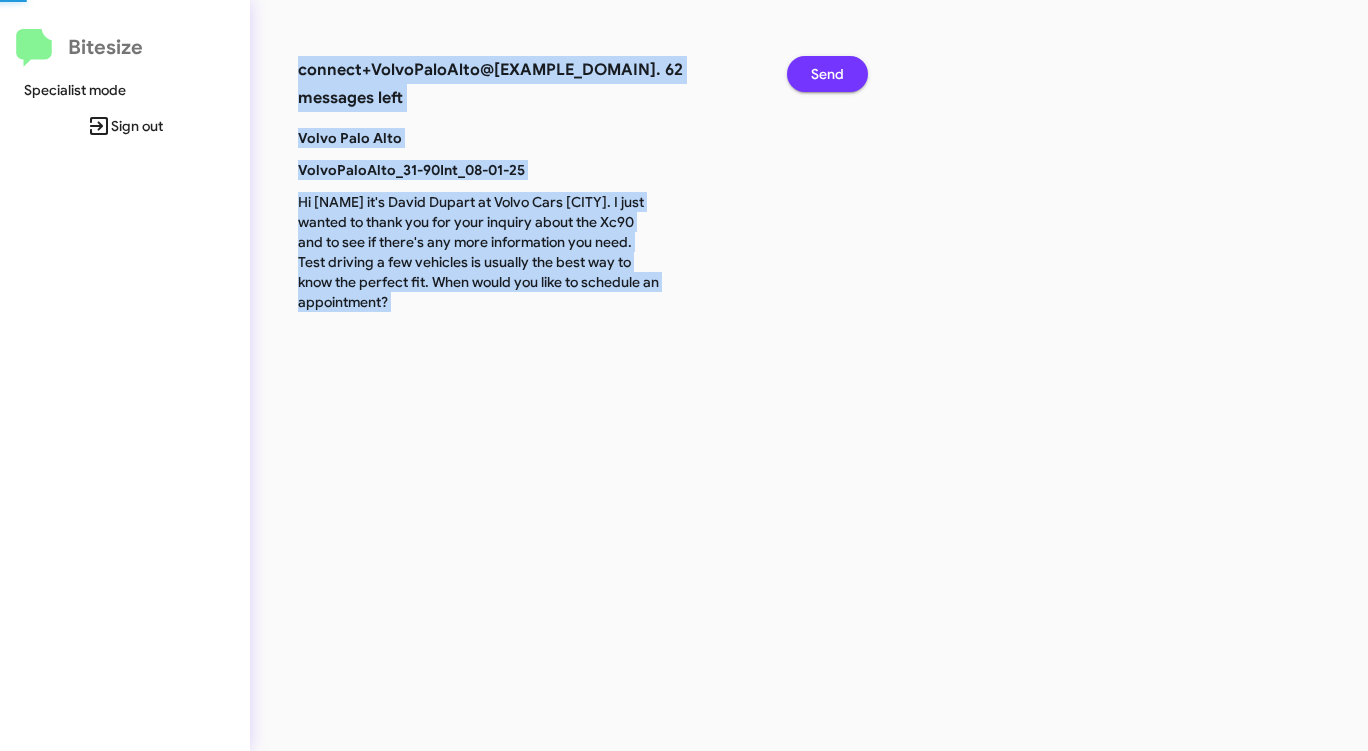 click on "Send" 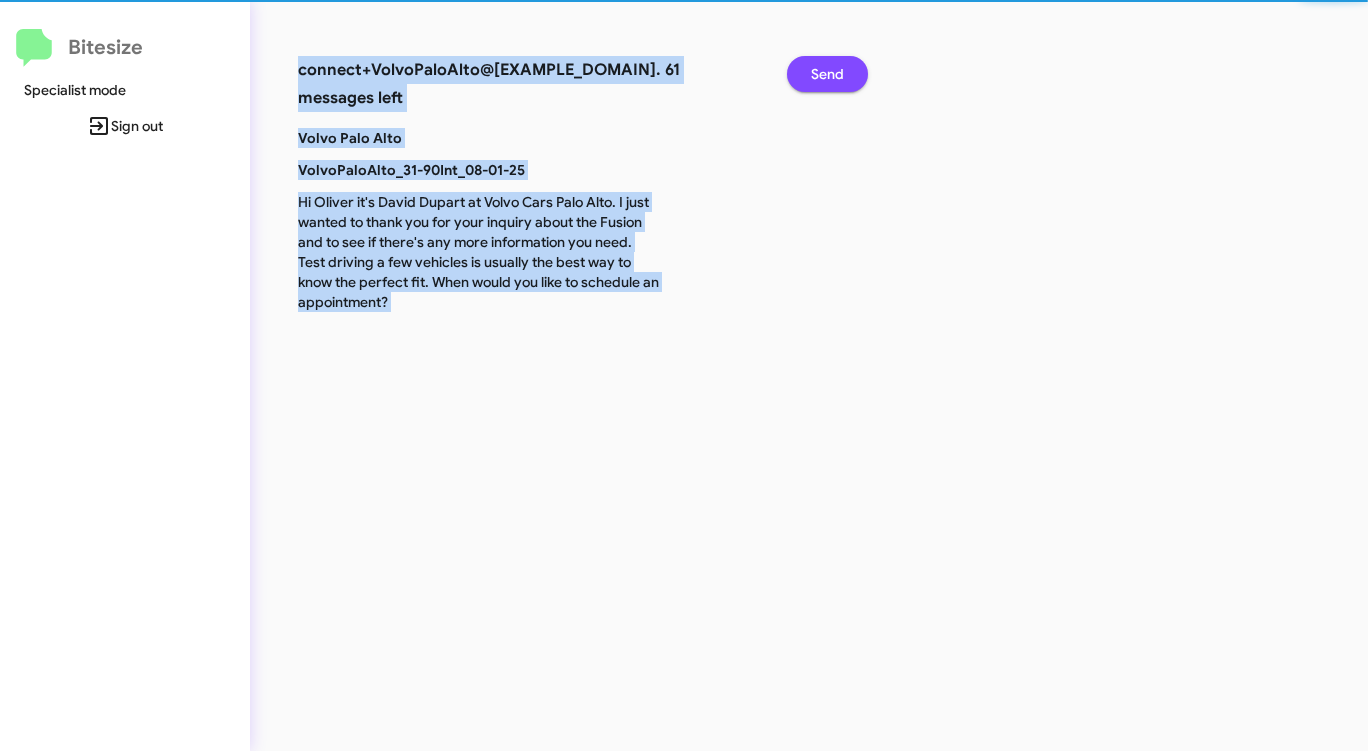 click on "Send" 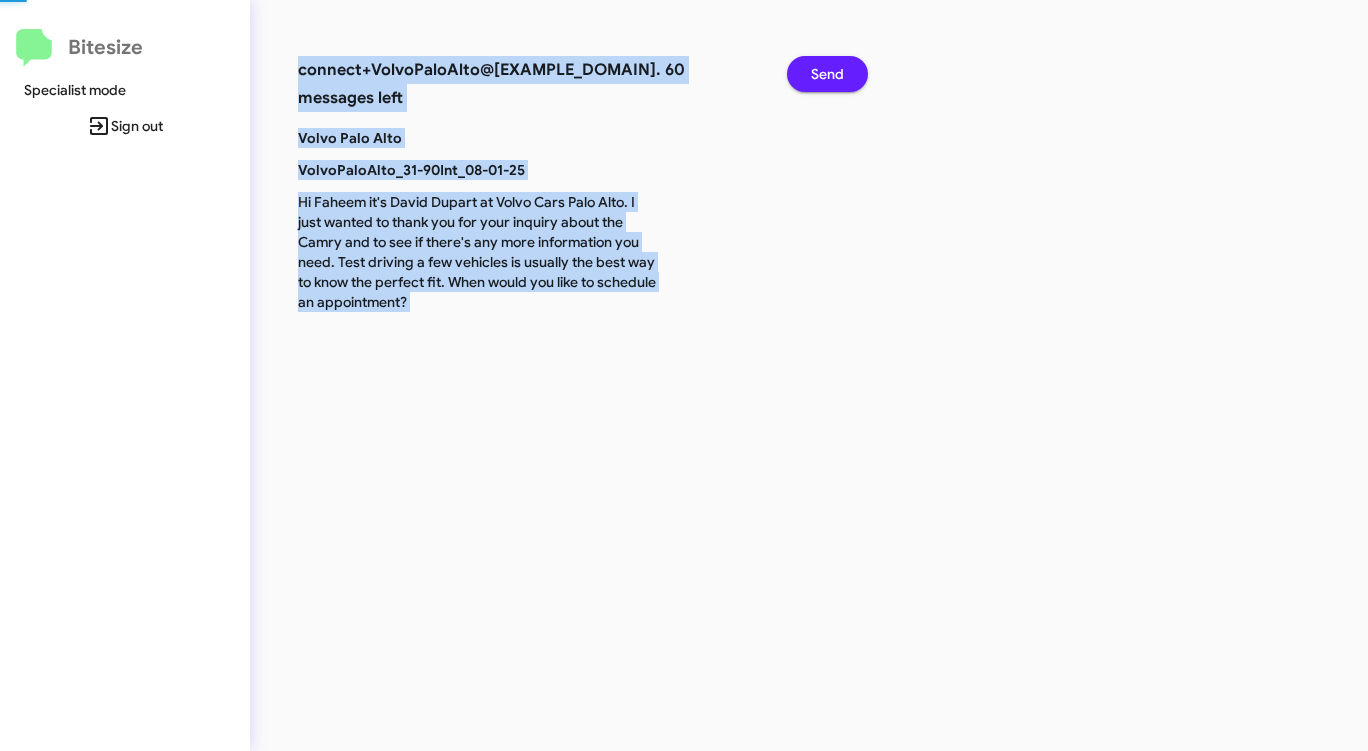 click on "Send" 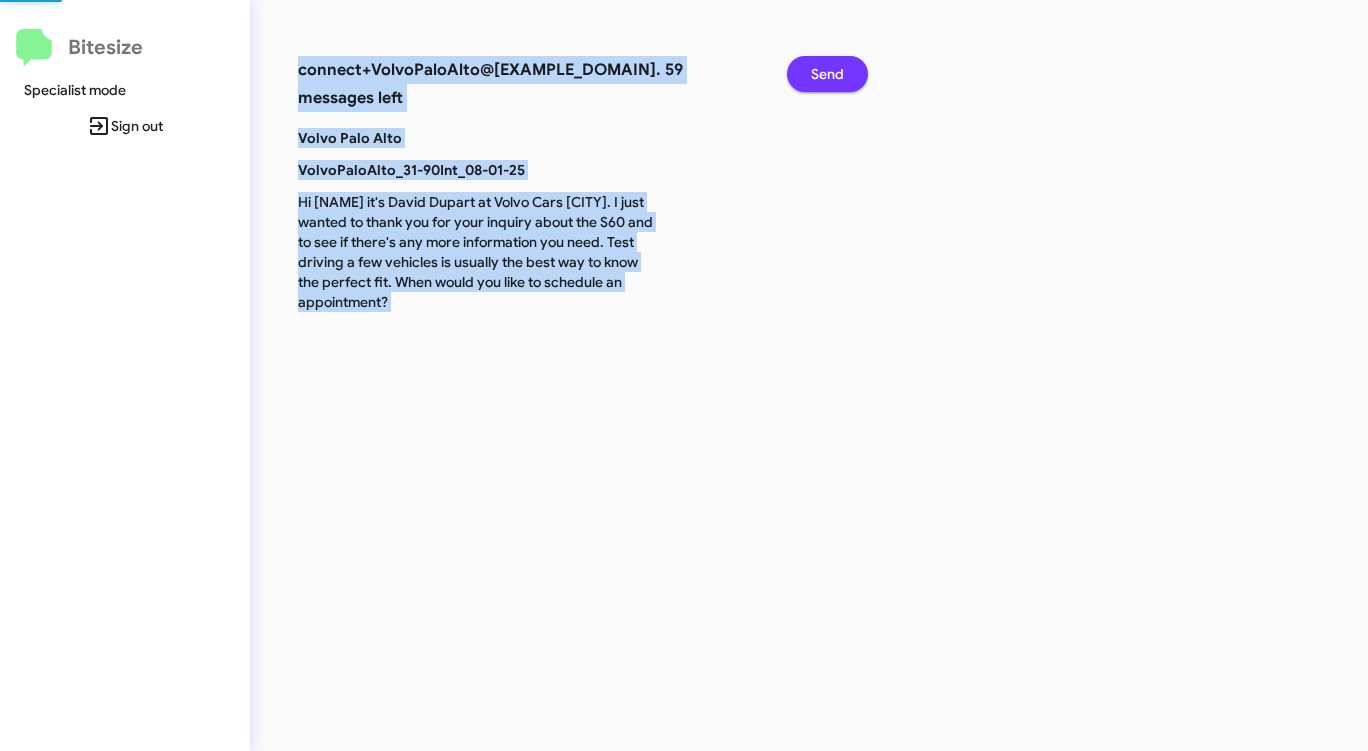 click on "Send" 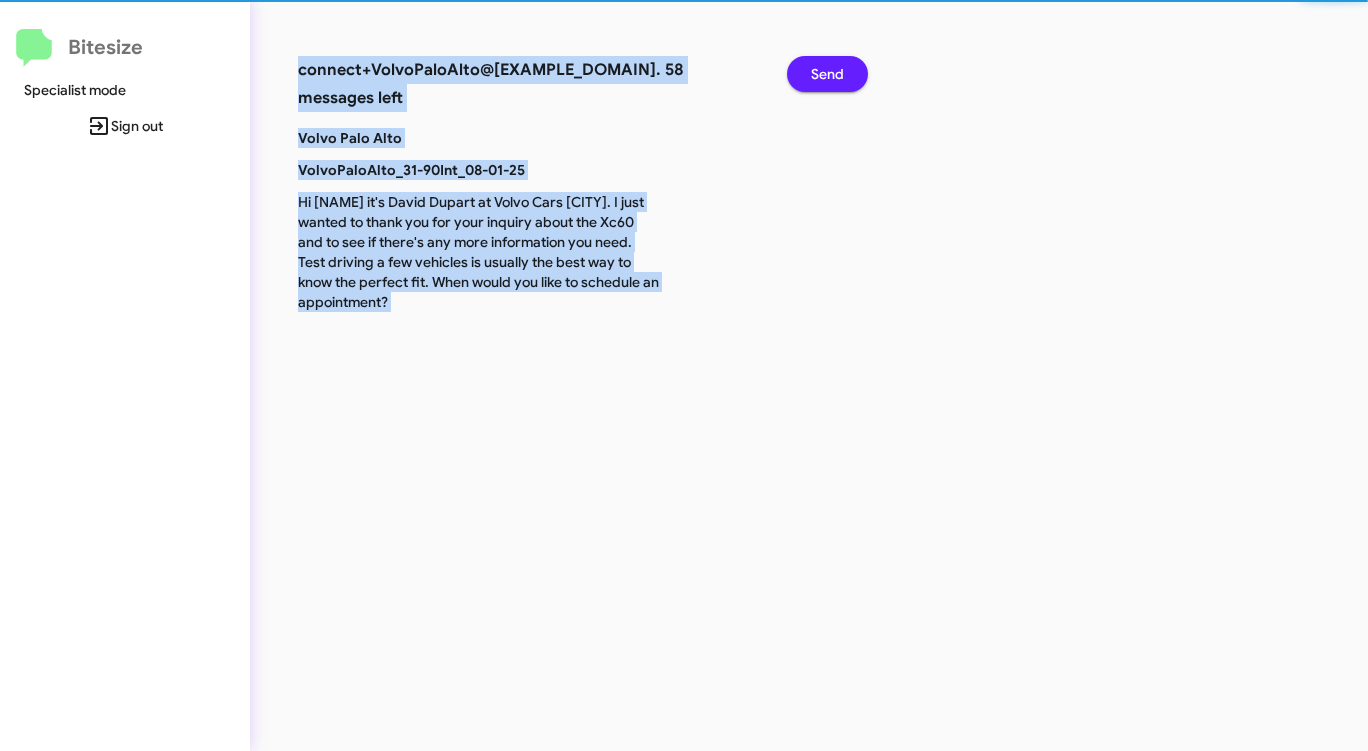 click on "Send" 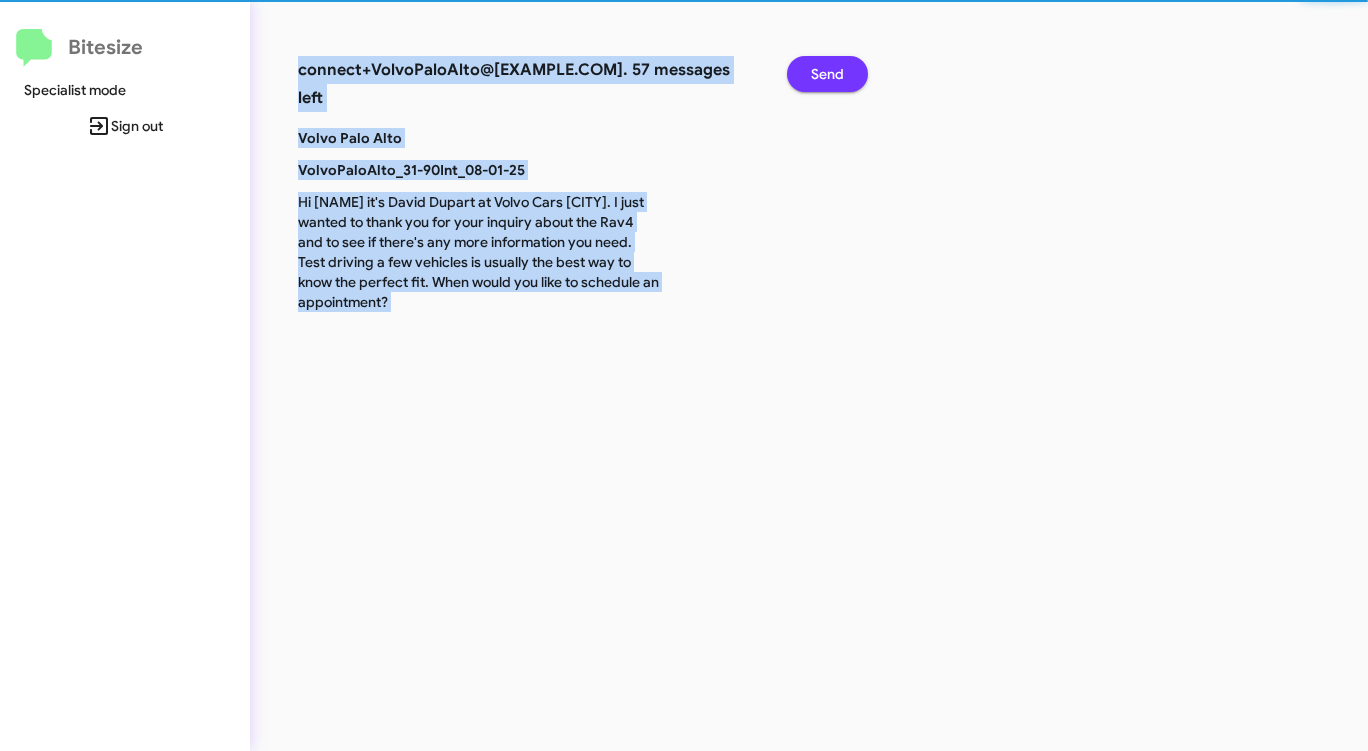 click on "Send" 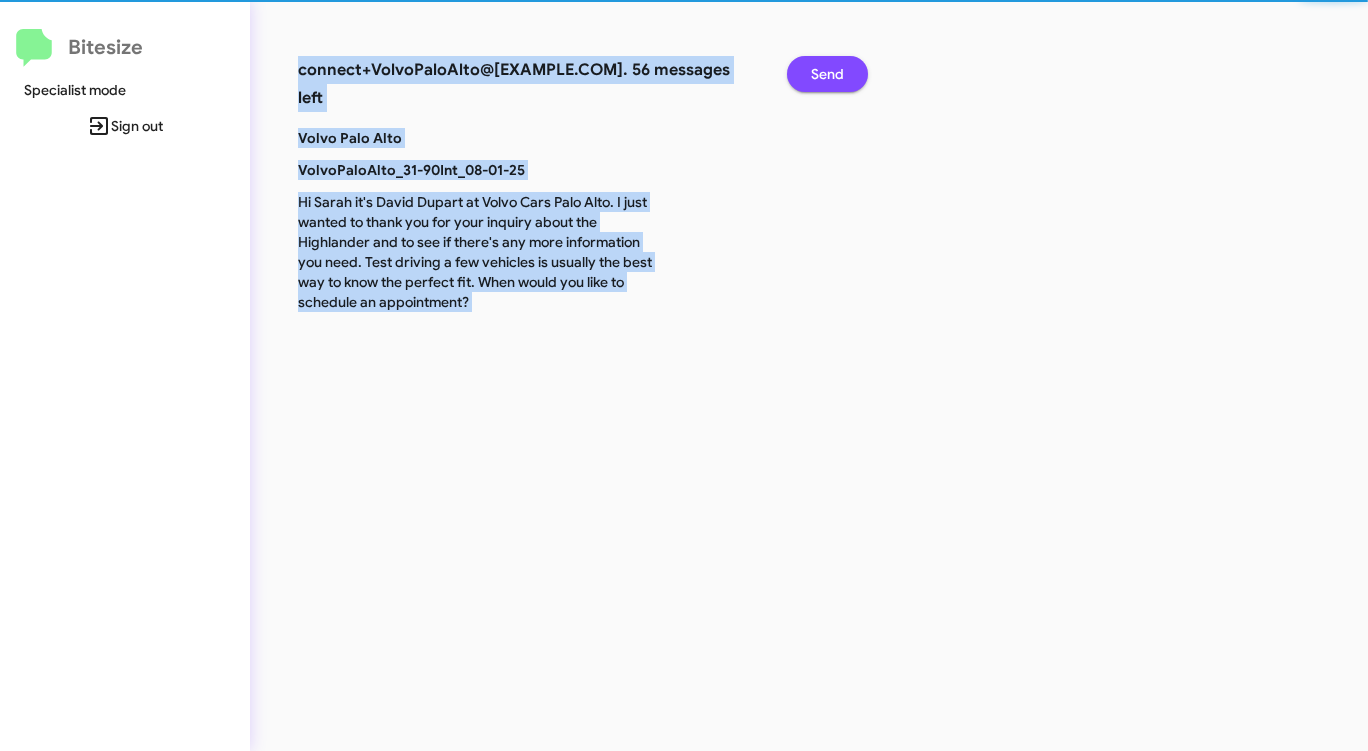 click on "Send" 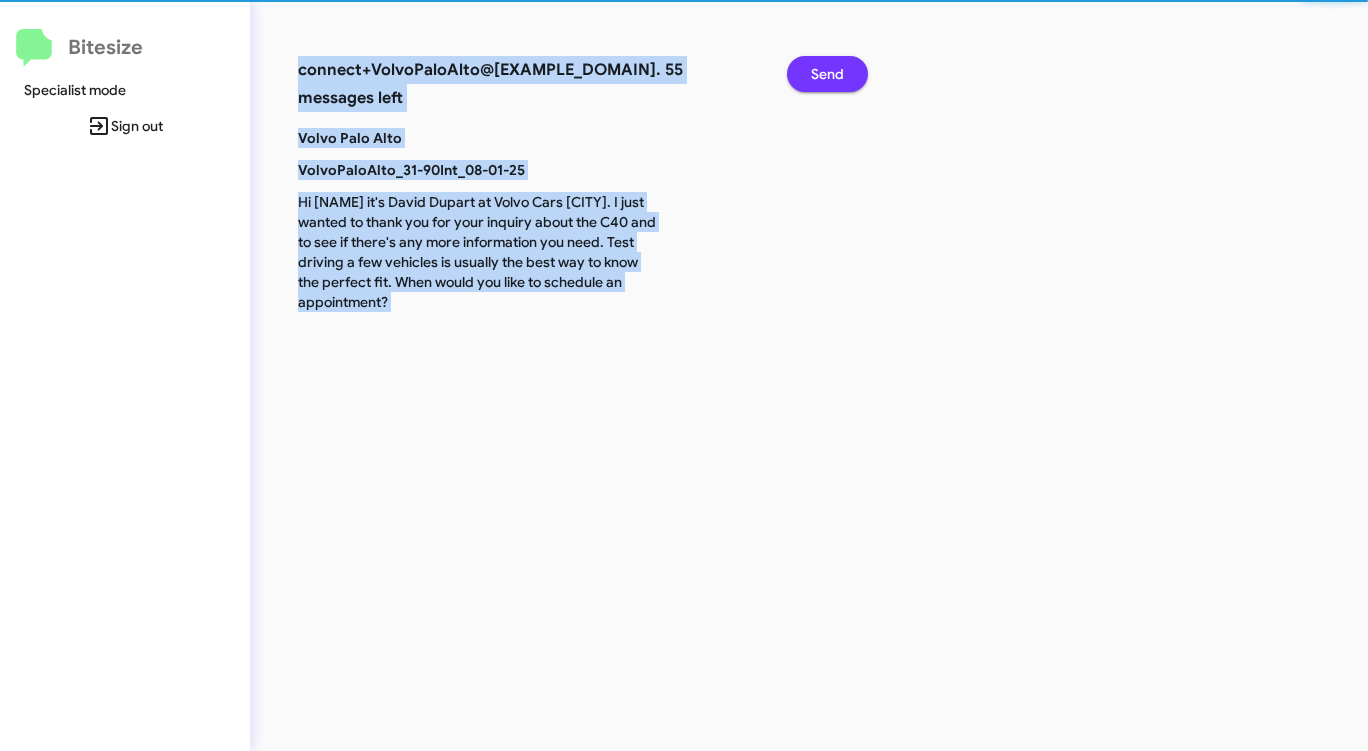 click on "Send" 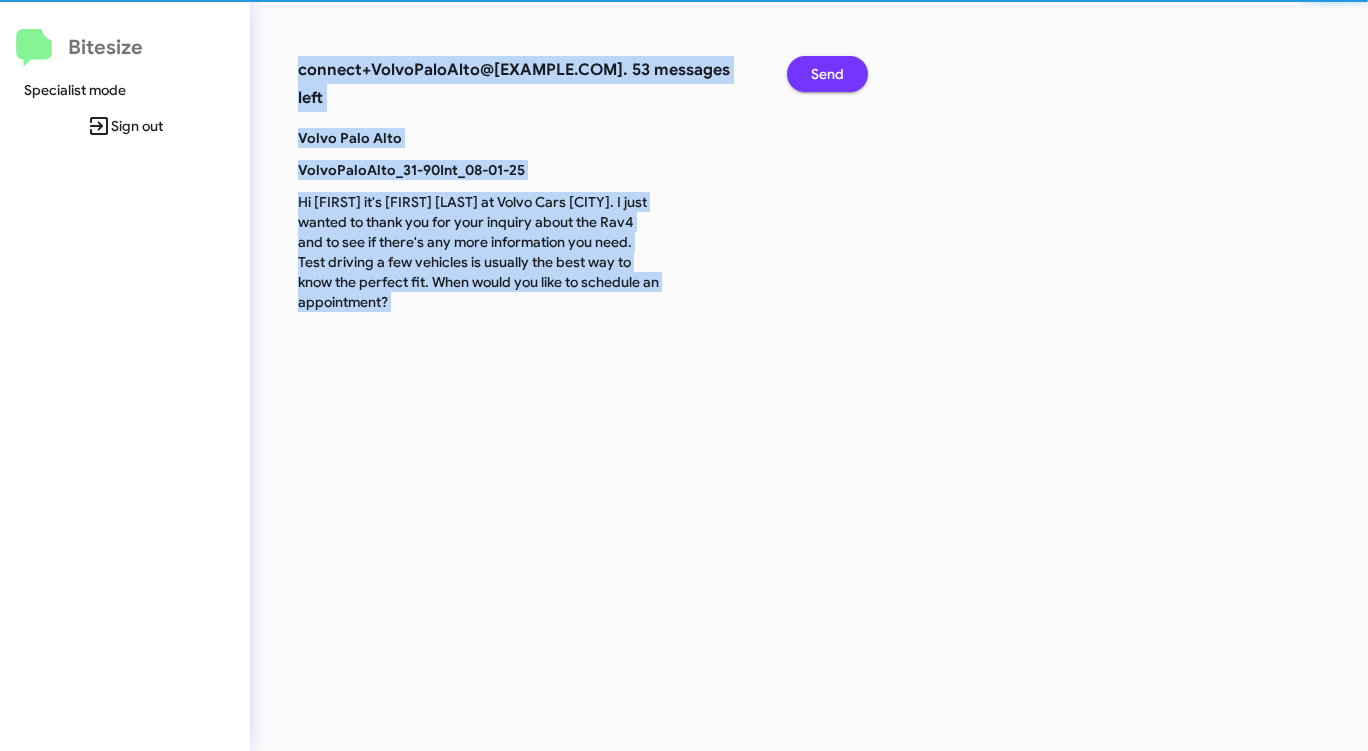 click on "Send" 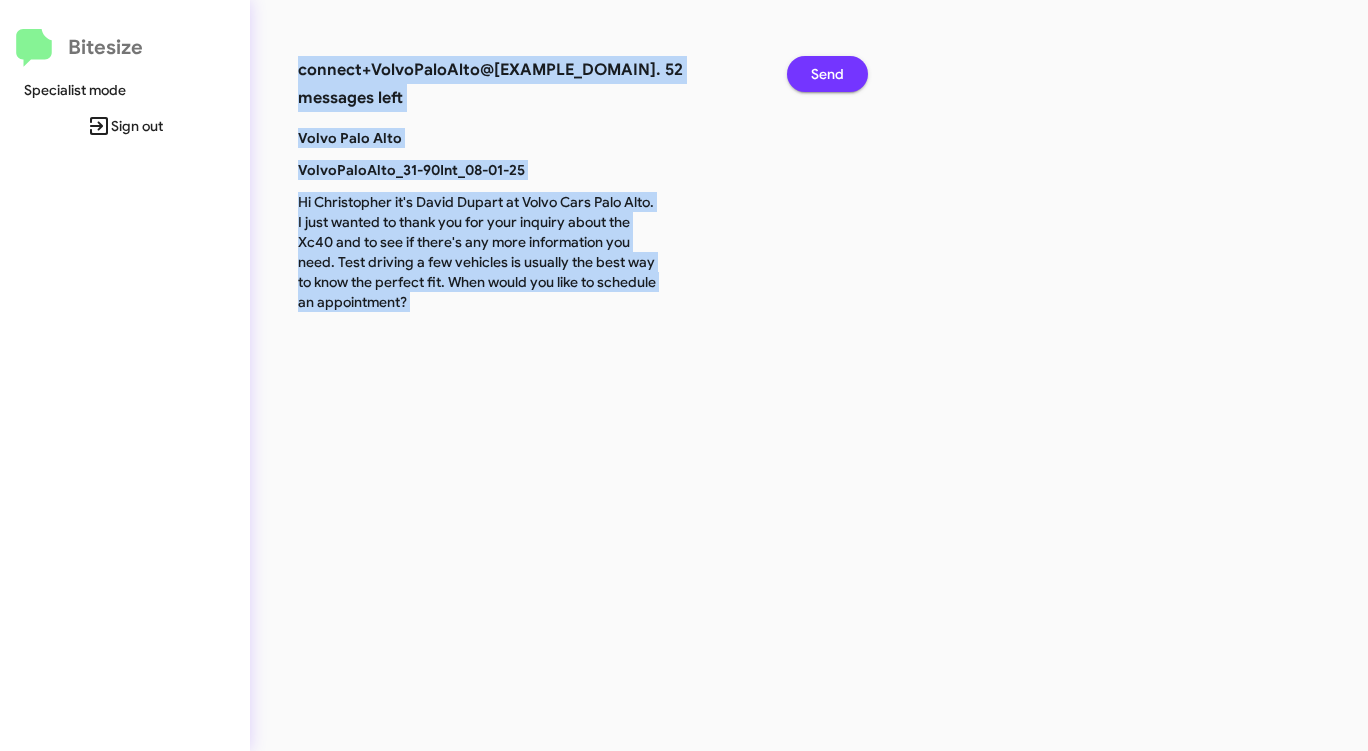 click on "Send" 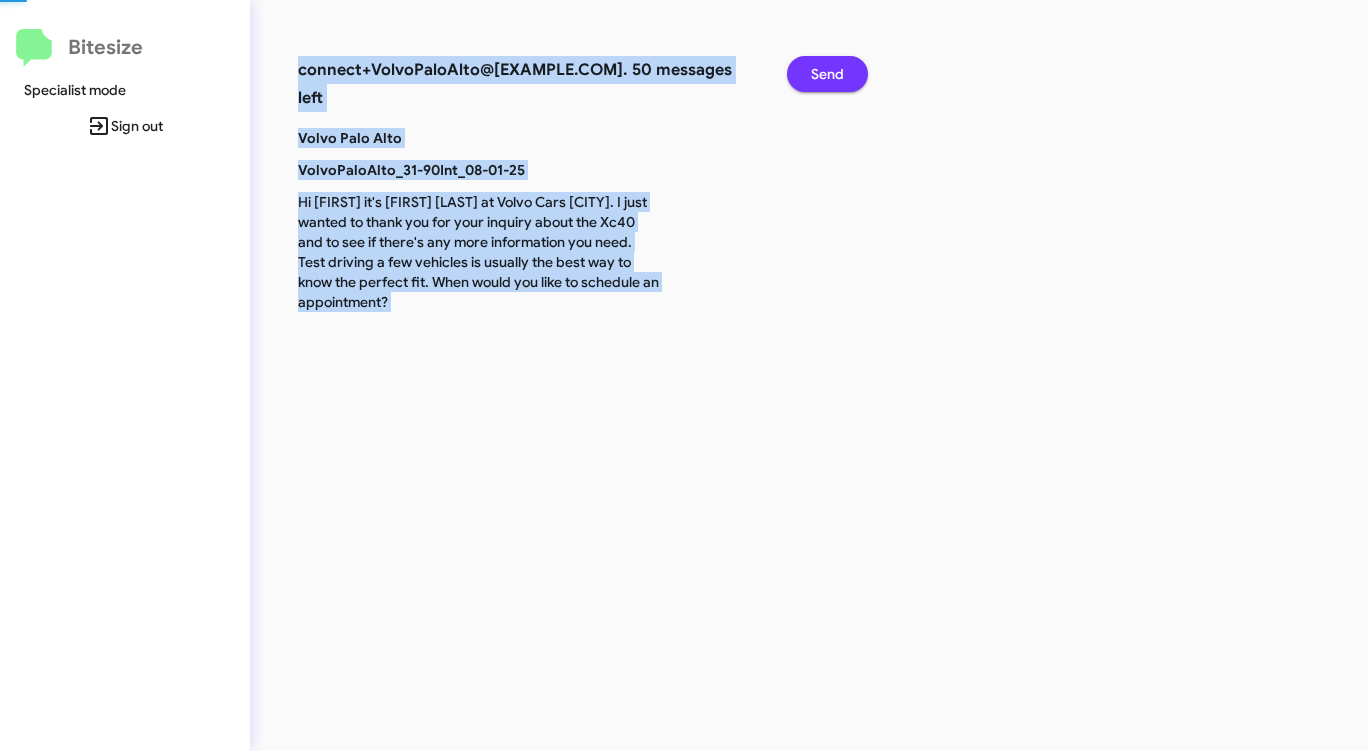 click on "Send" 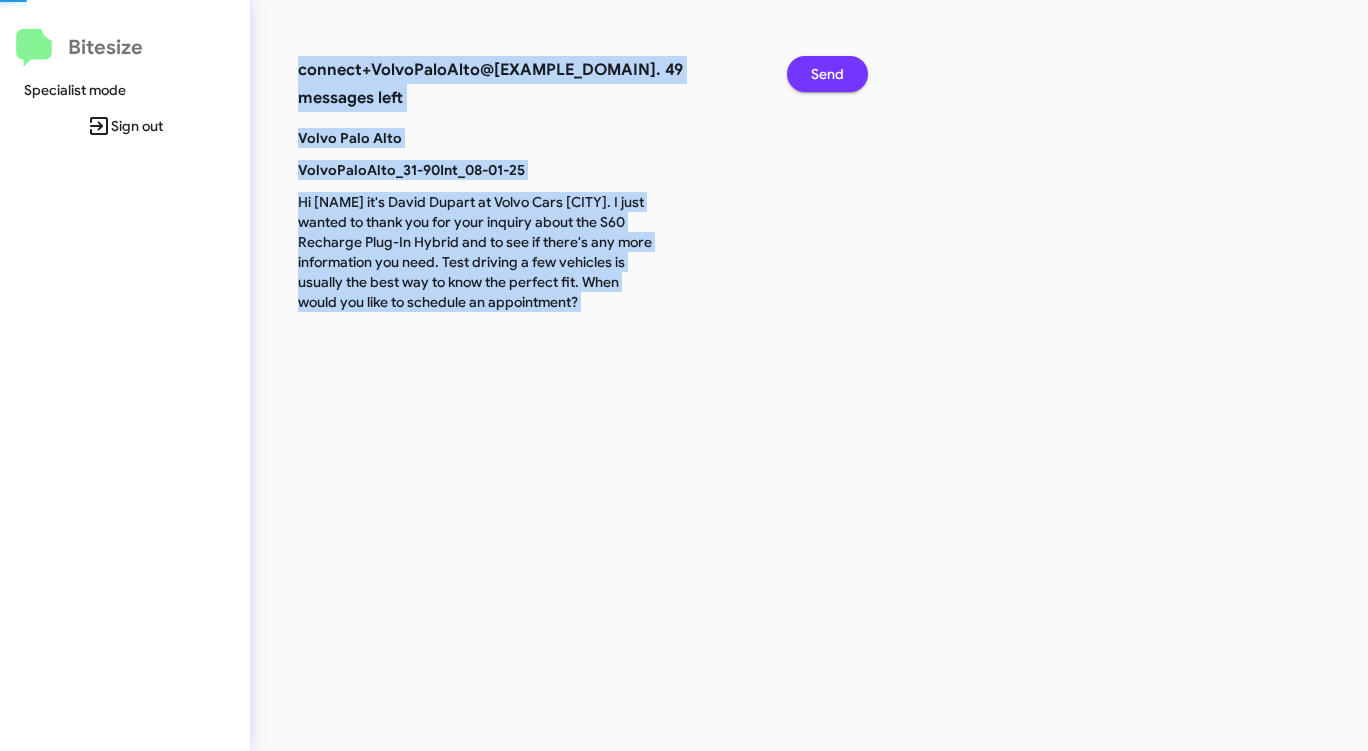 click on "Send" 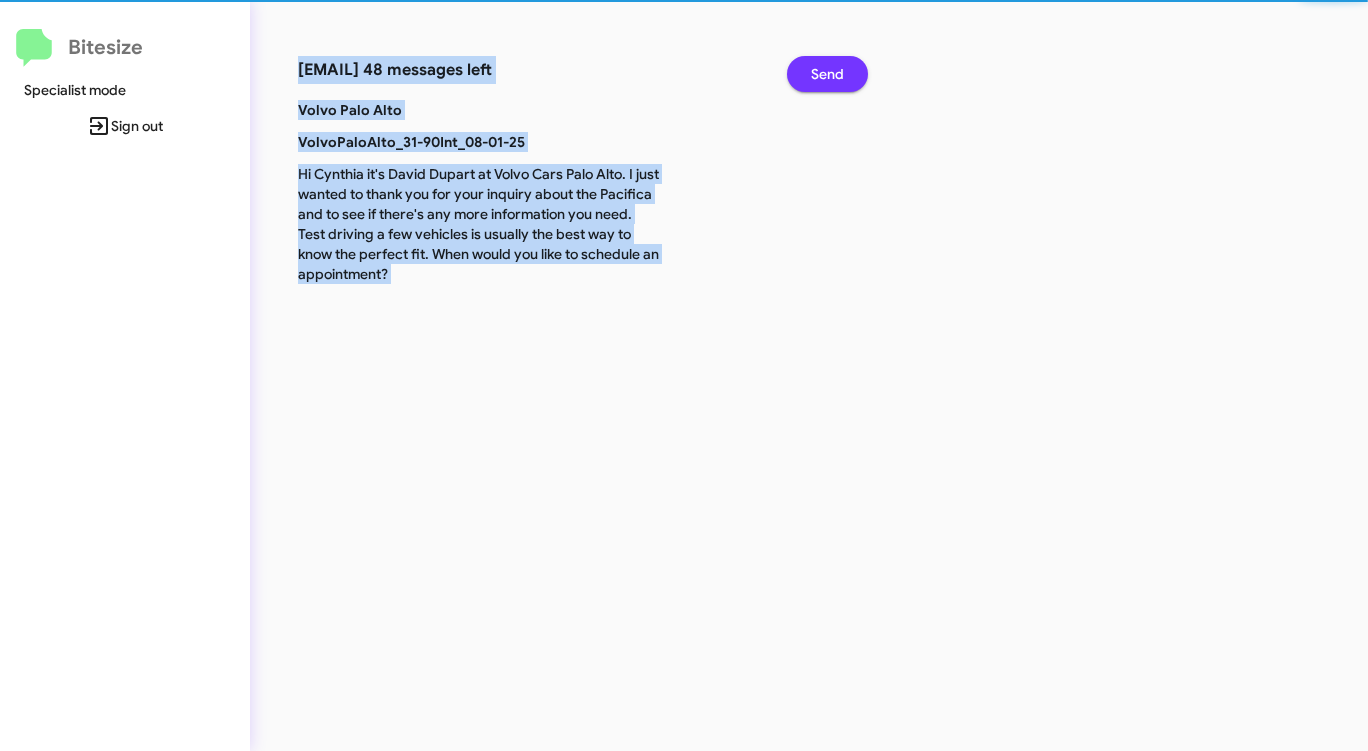 click on "Send" 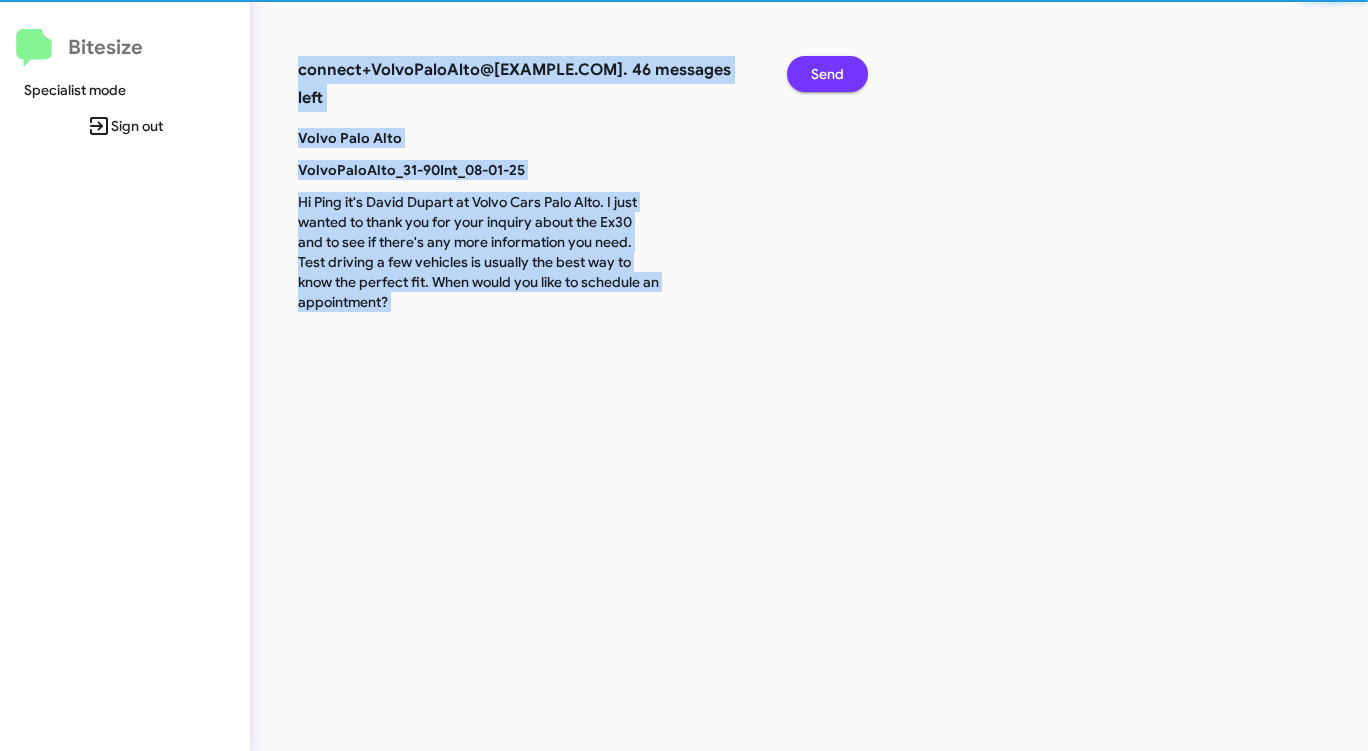 click on "Send" 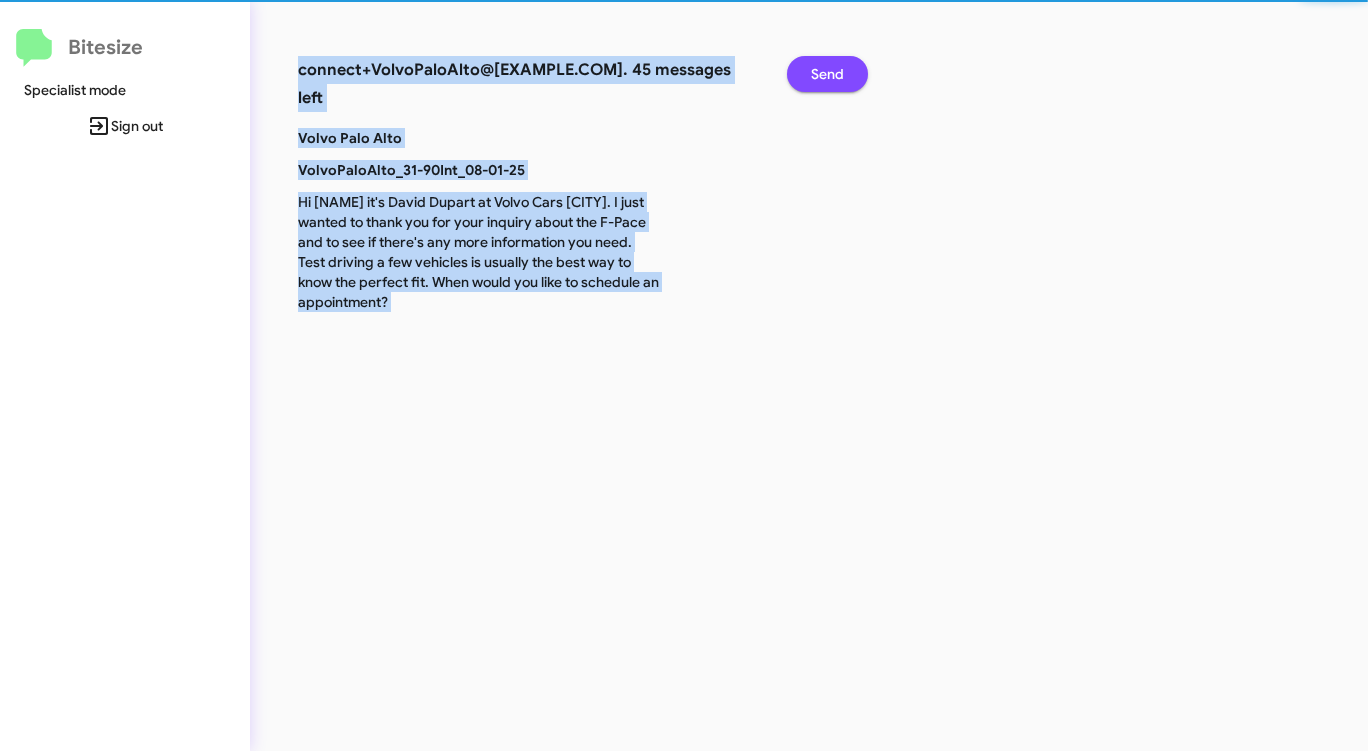 click on "Send" 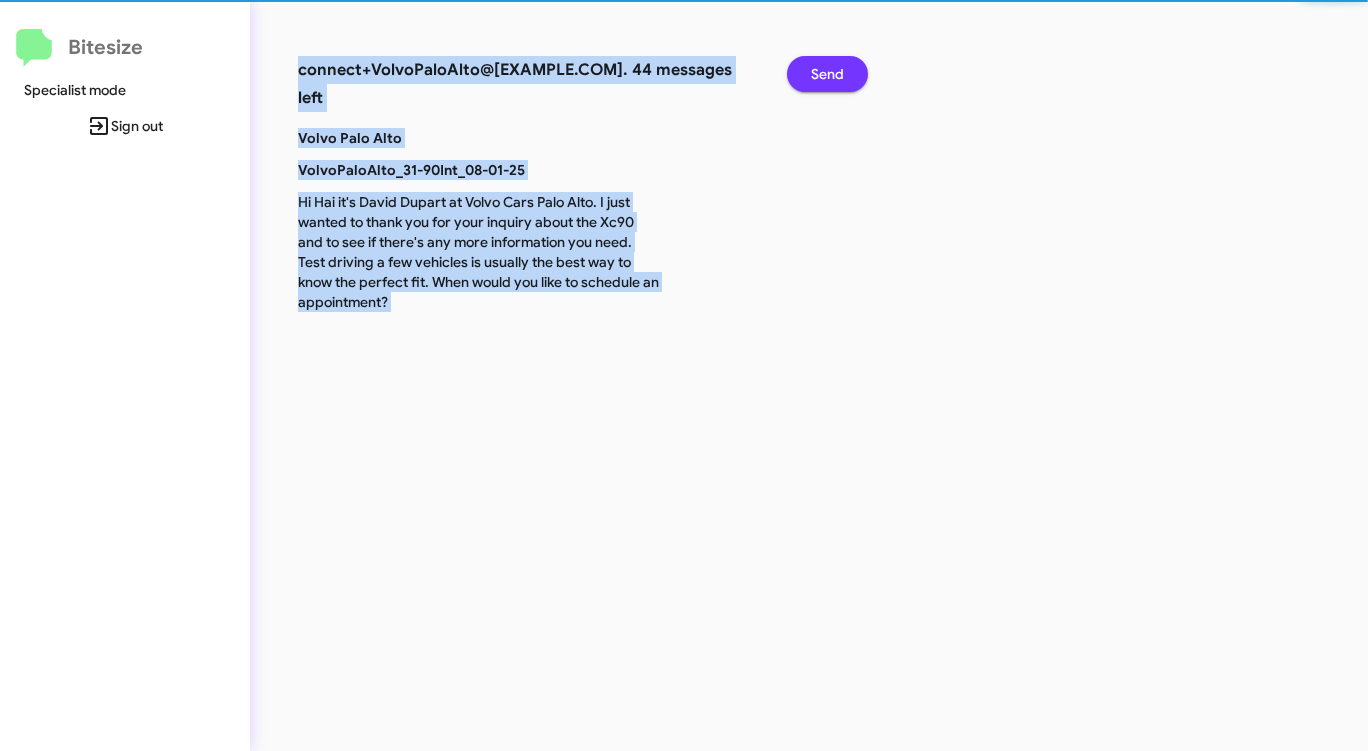 click on "Send" 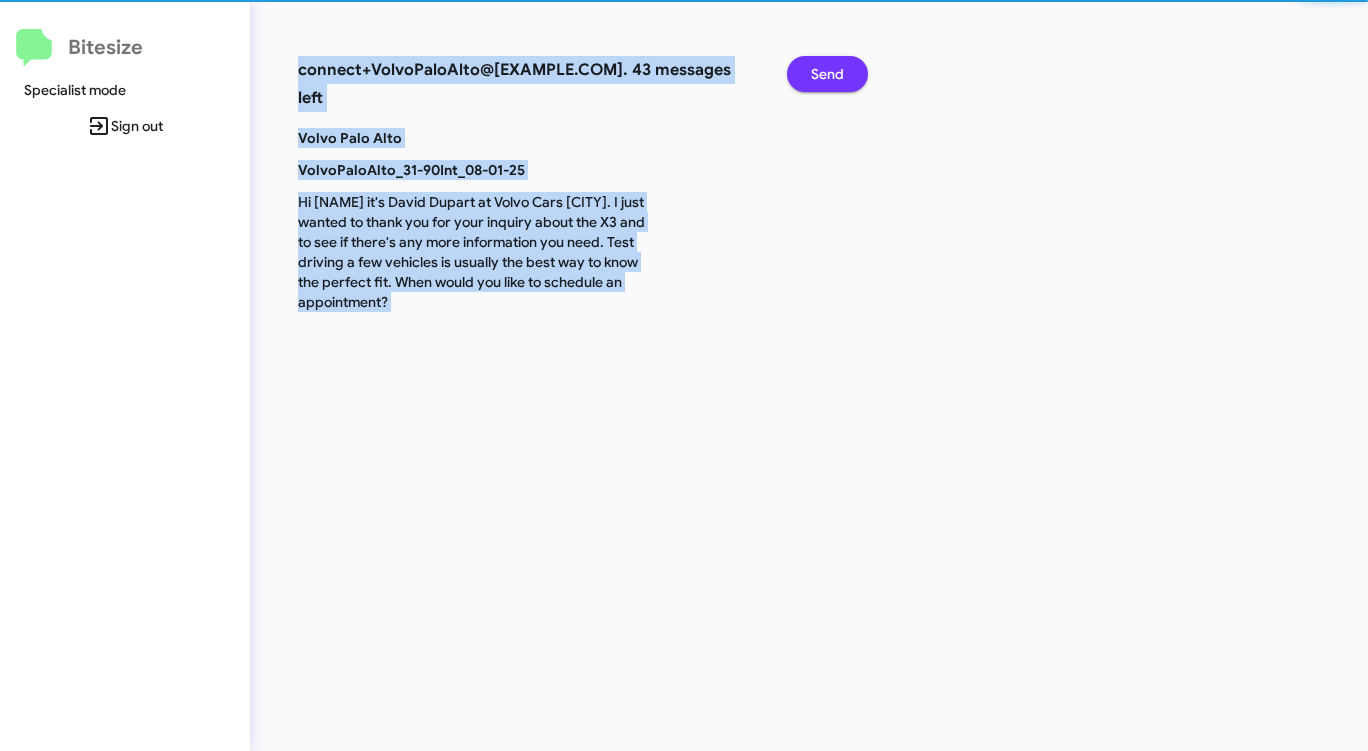 click on "Send" 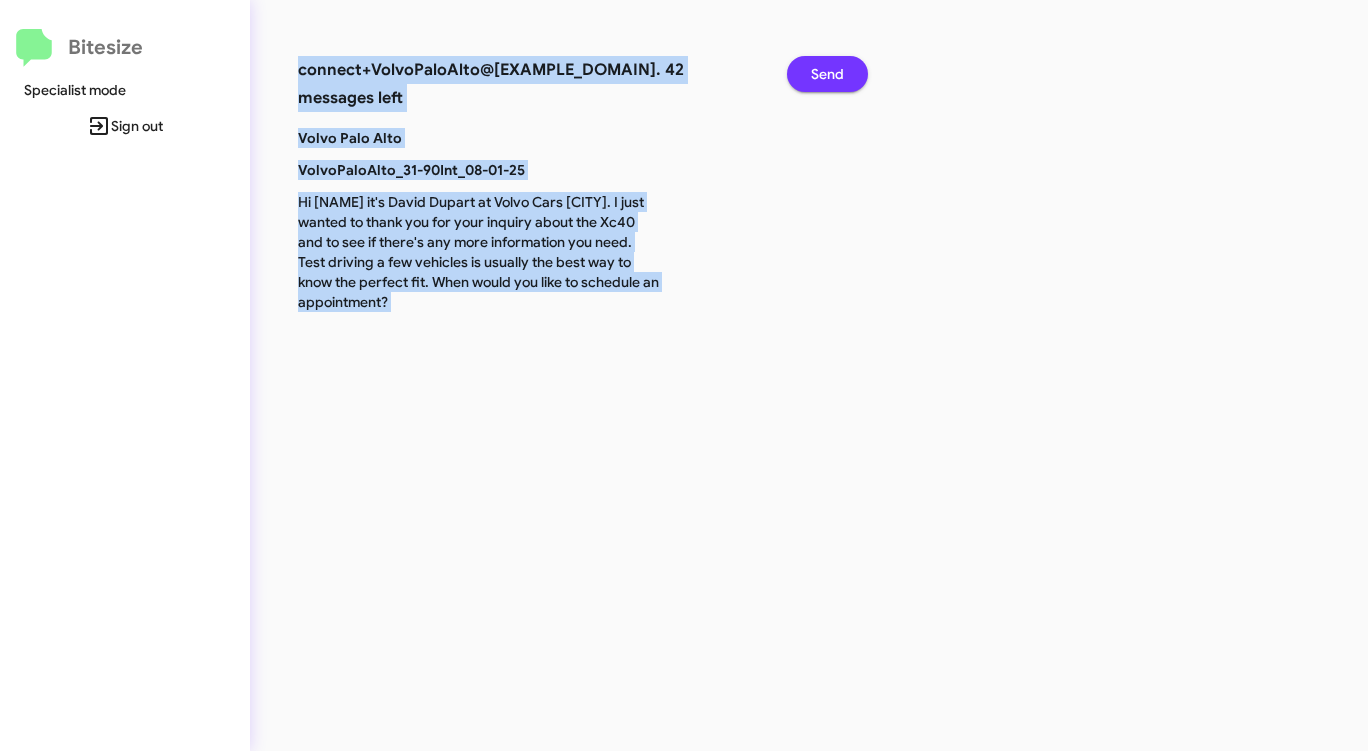 click on "Send" 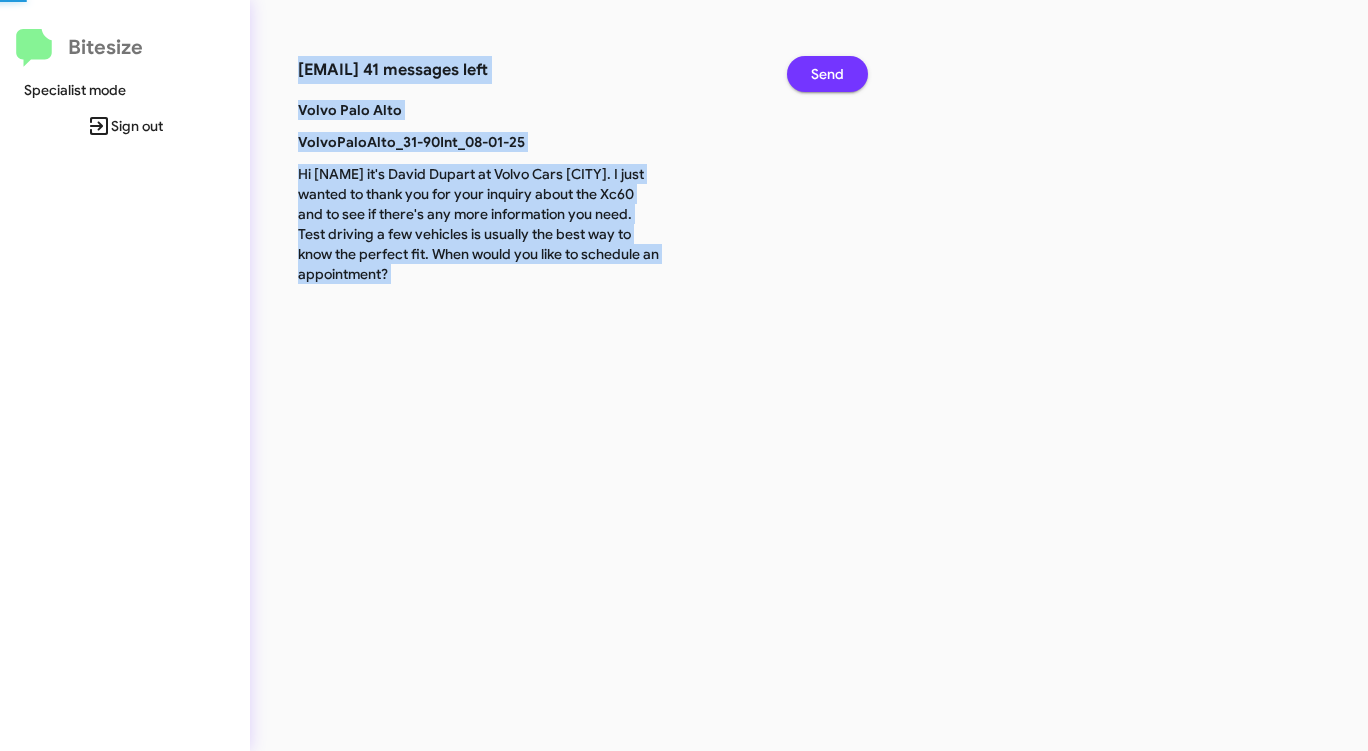 click on "Send" 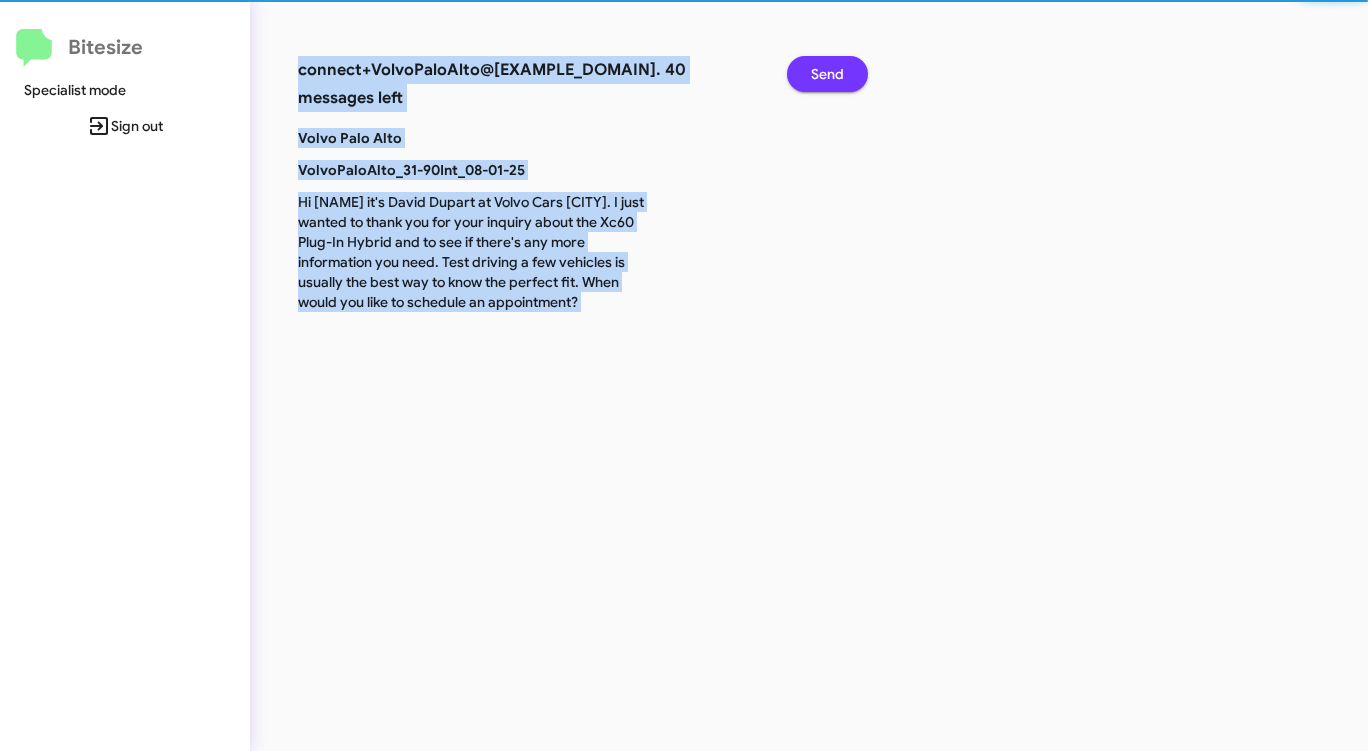 click on "Send" 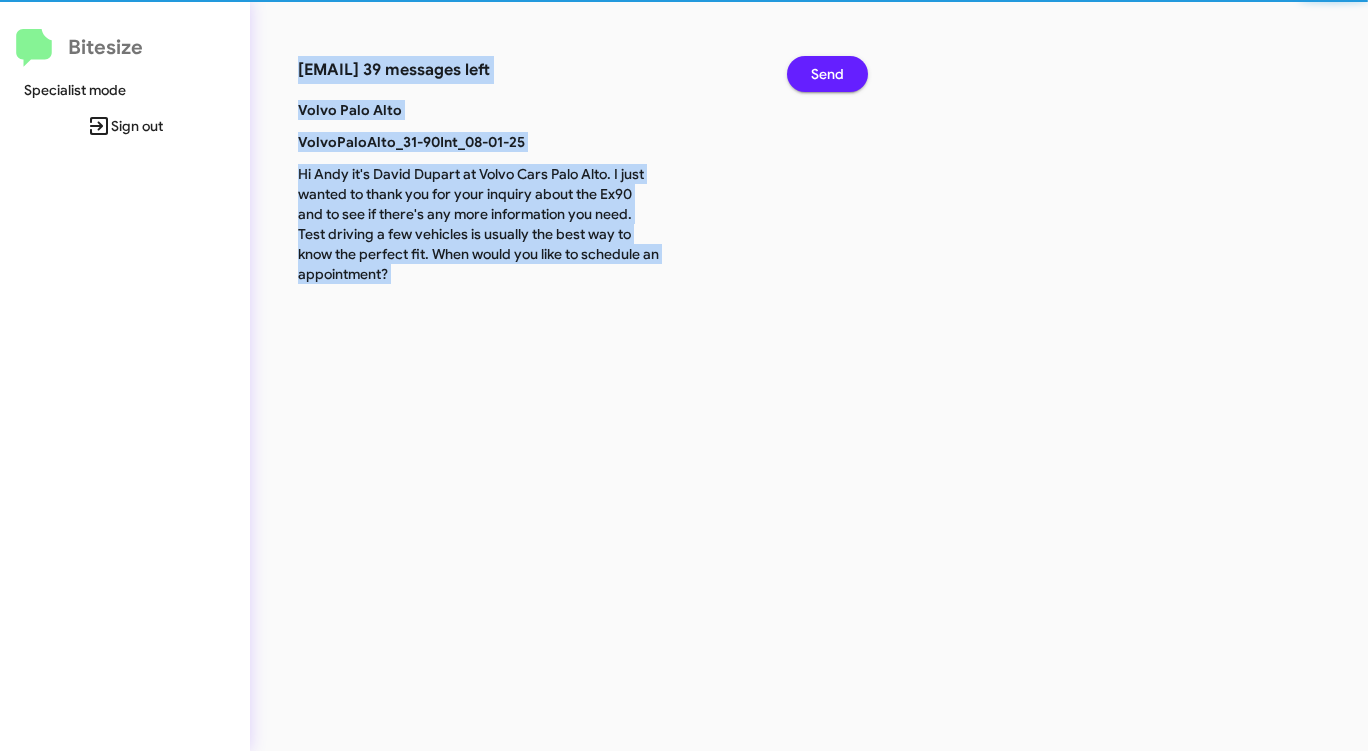 click on "Send" 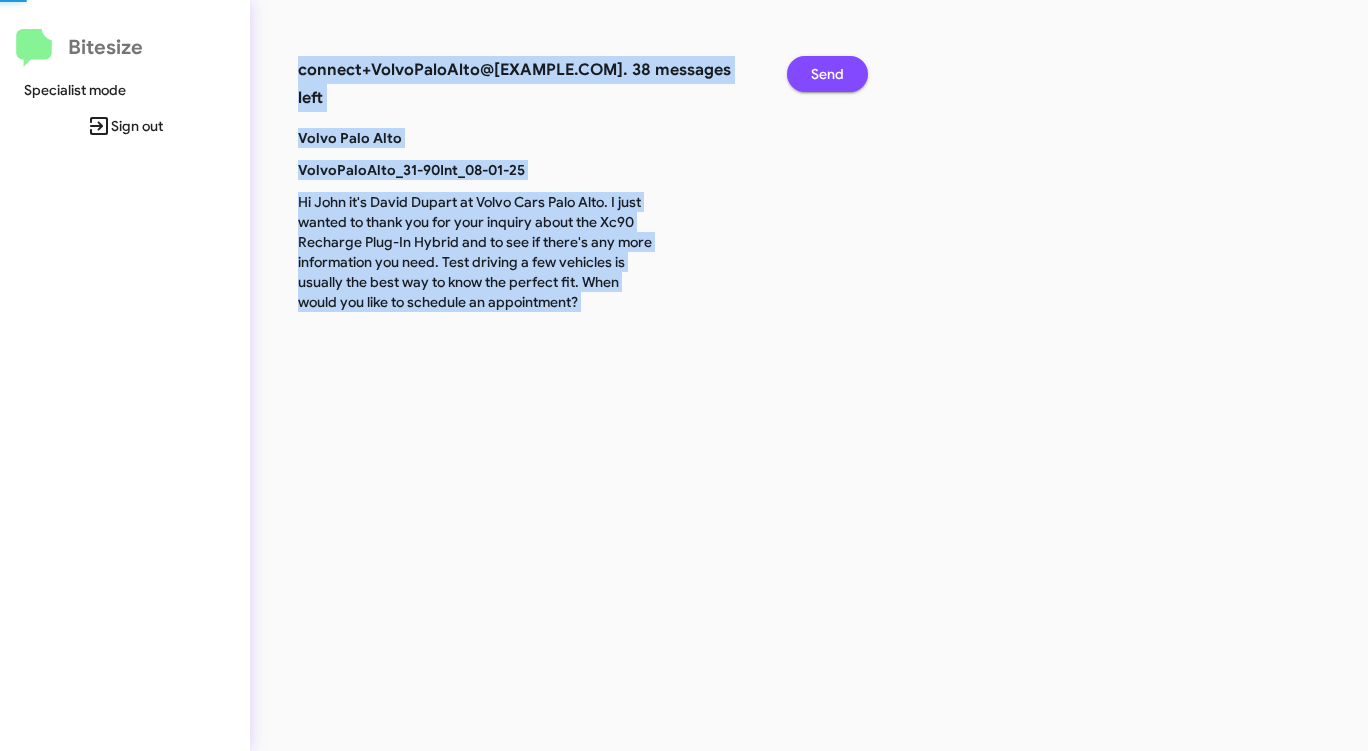 click on "Send" 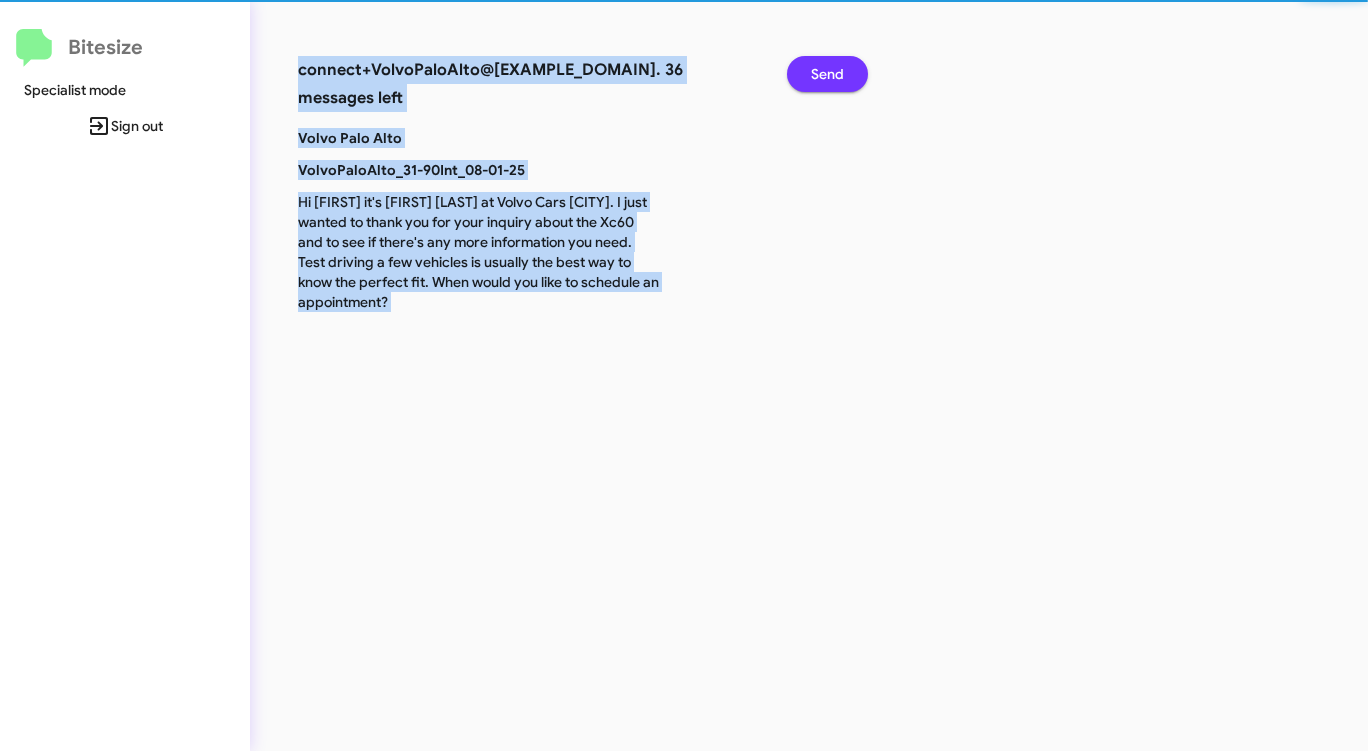 click on "Send" 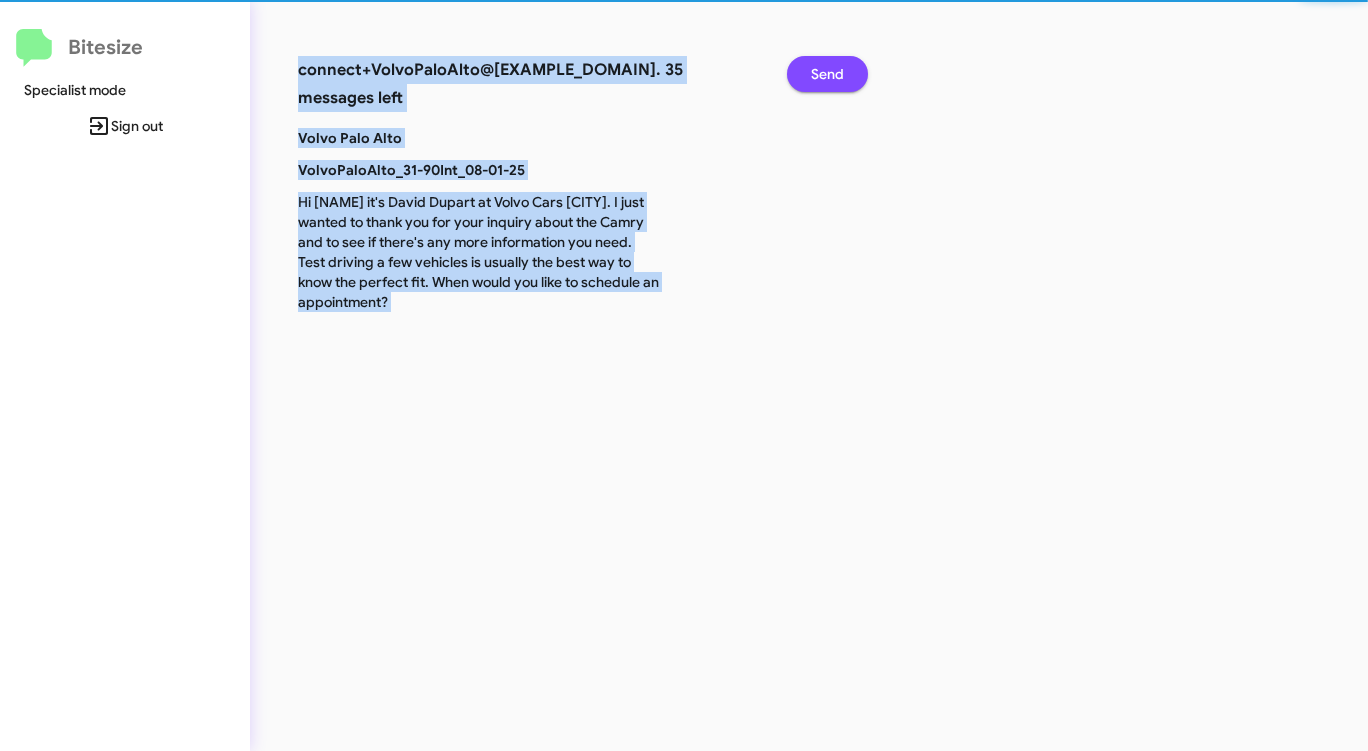 click on "Send" 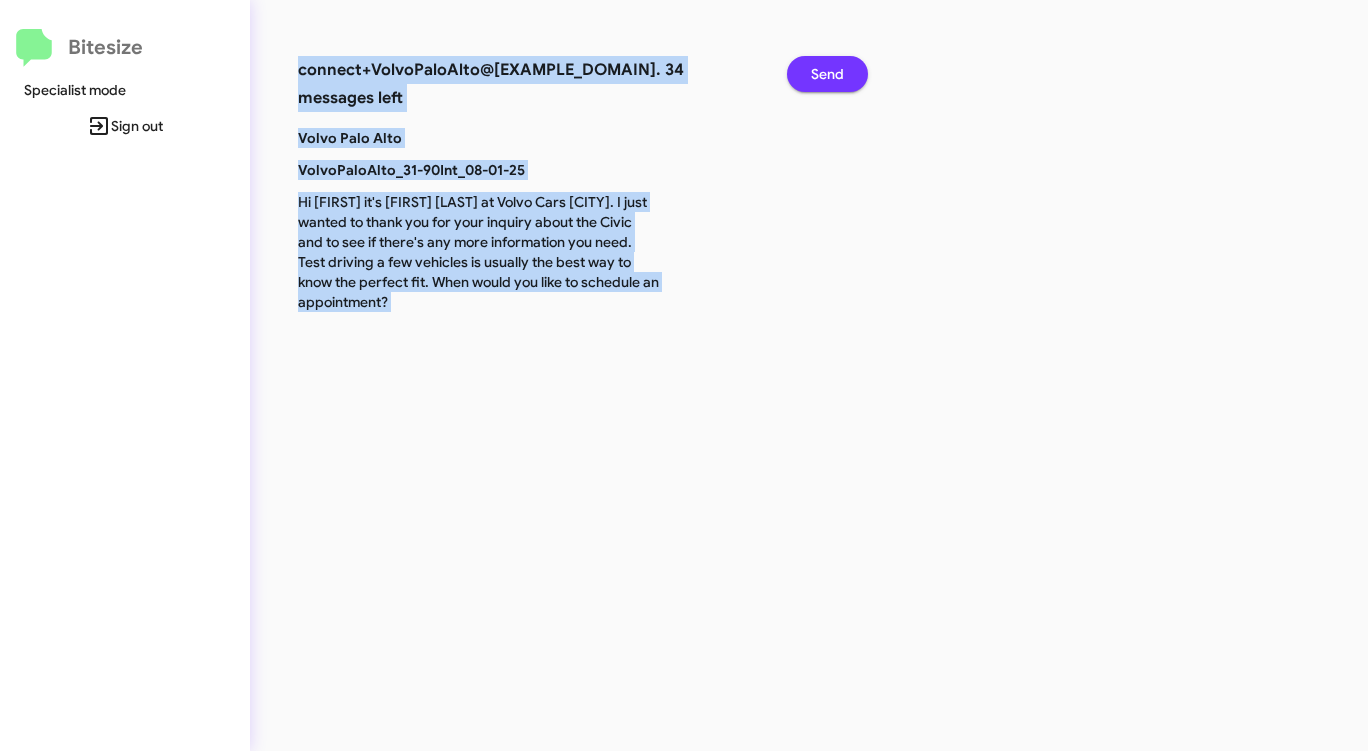 click on "Send" 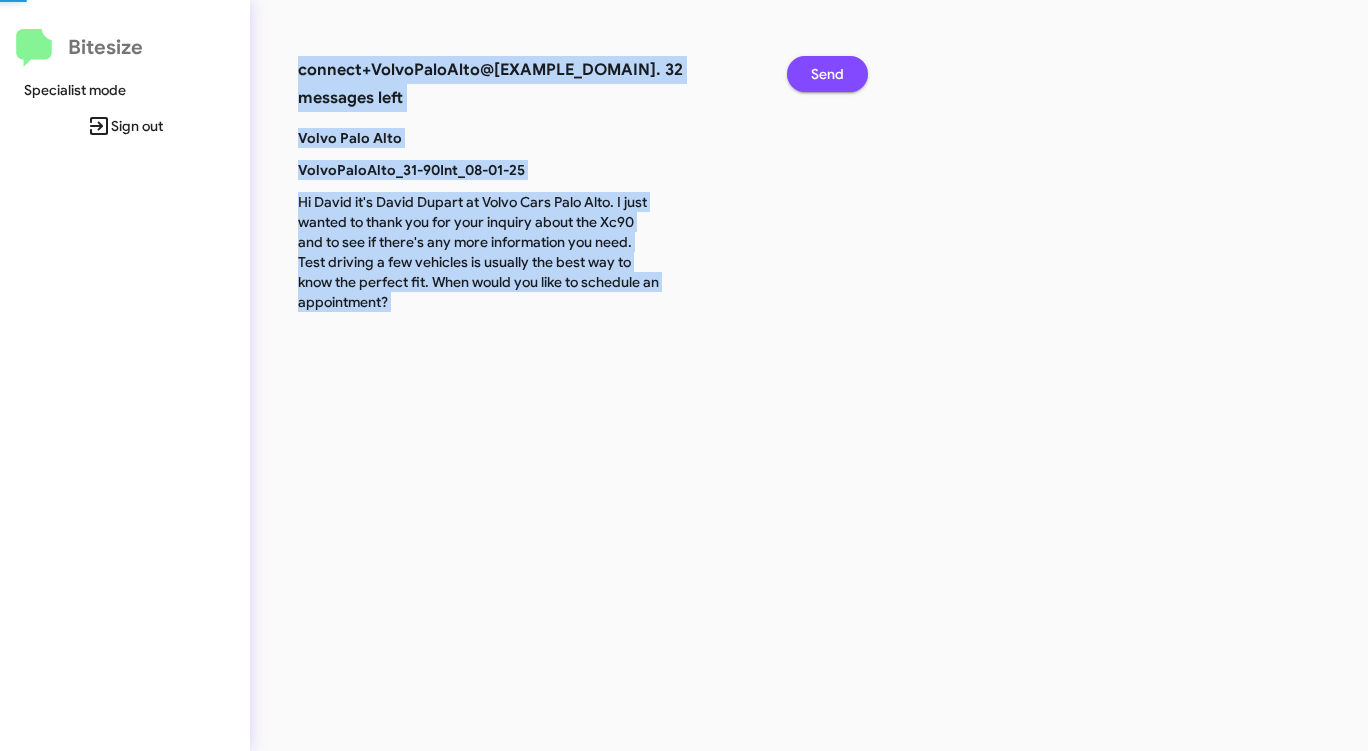 click on "Send" 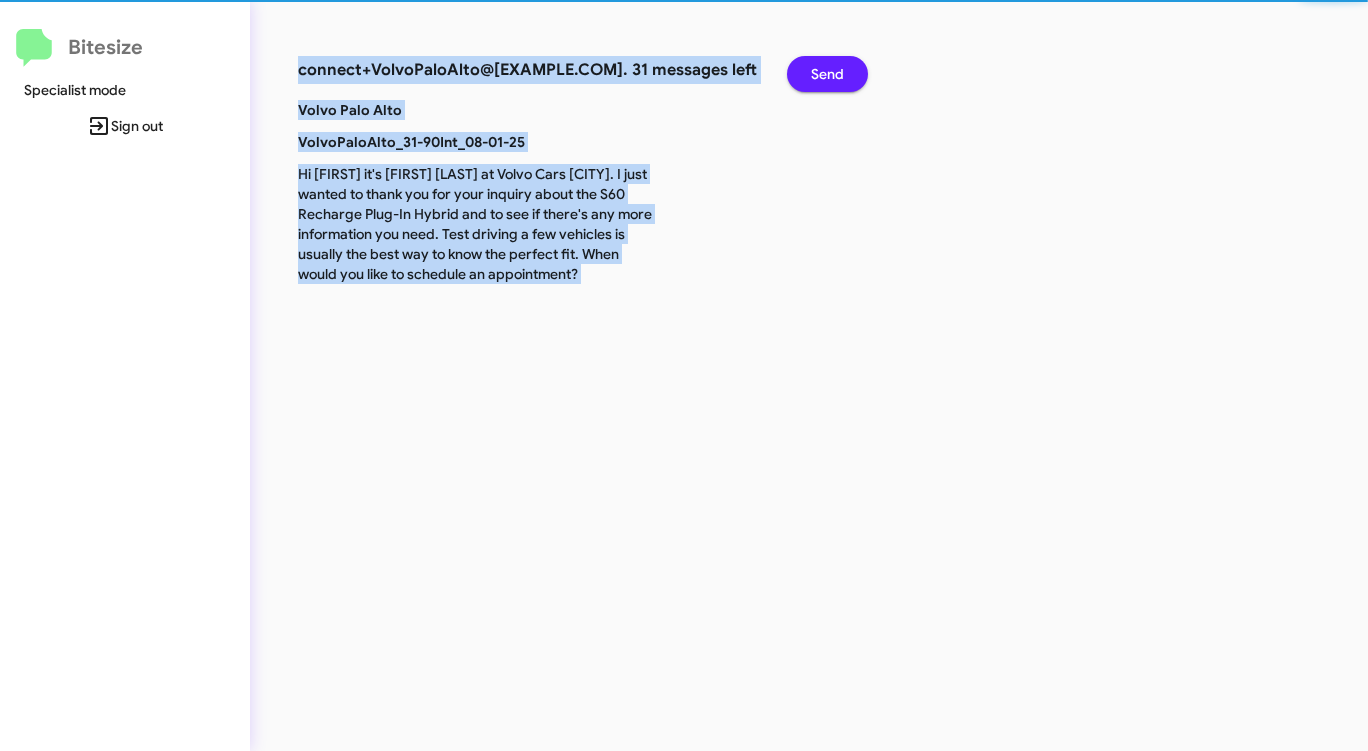 click on "Send" 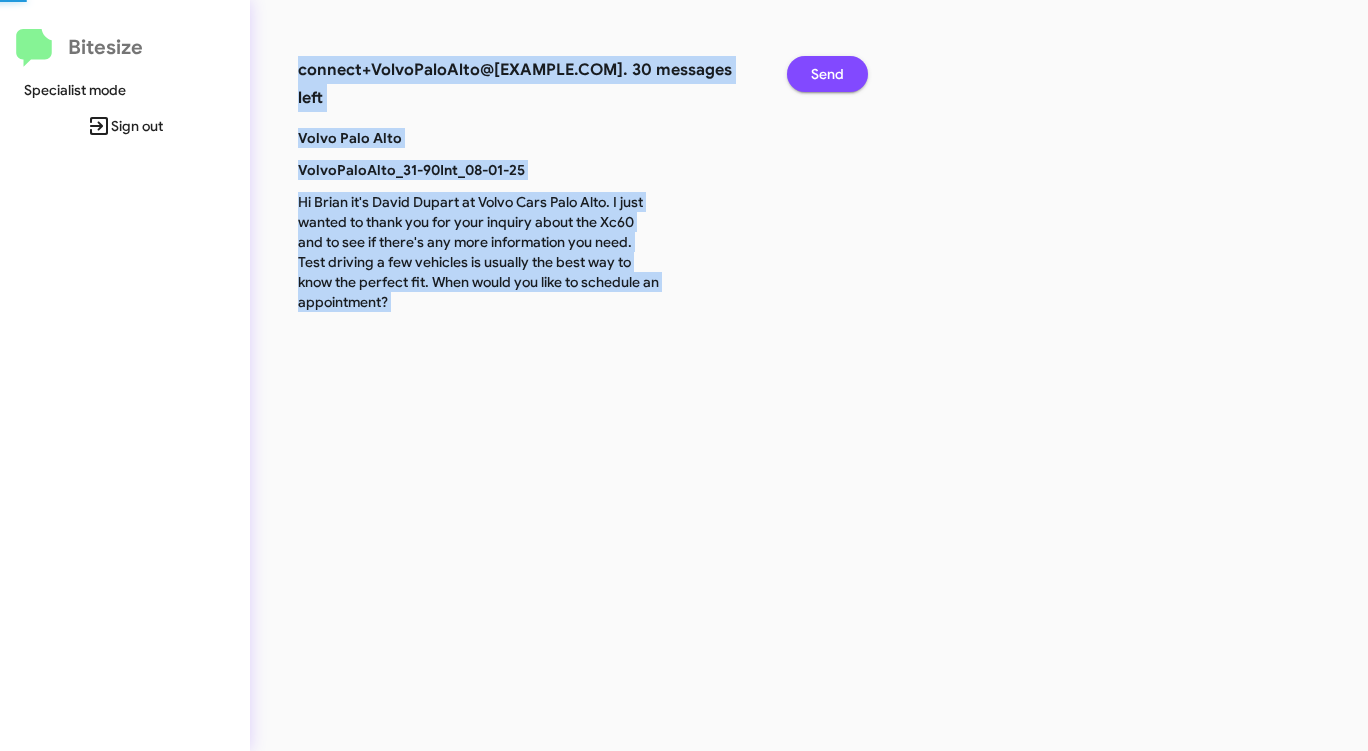 click on "Send" 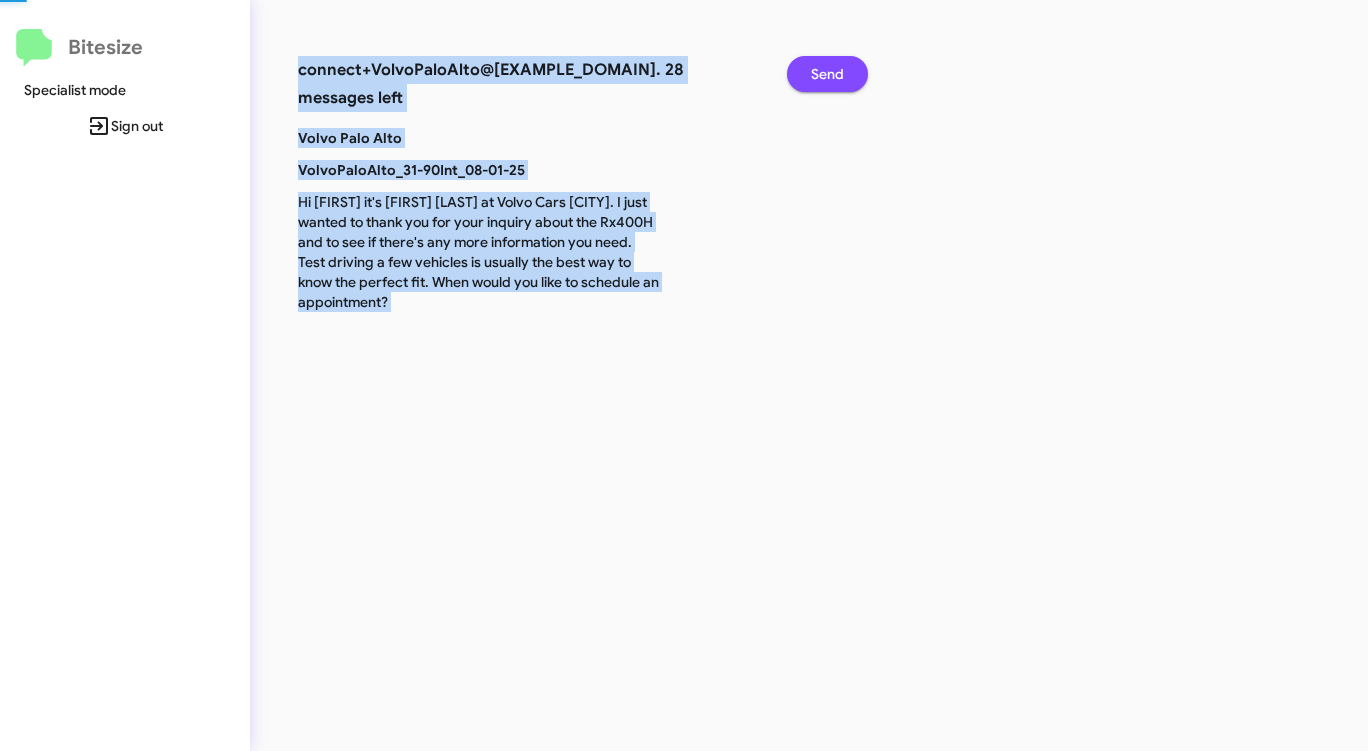 click on "Send" 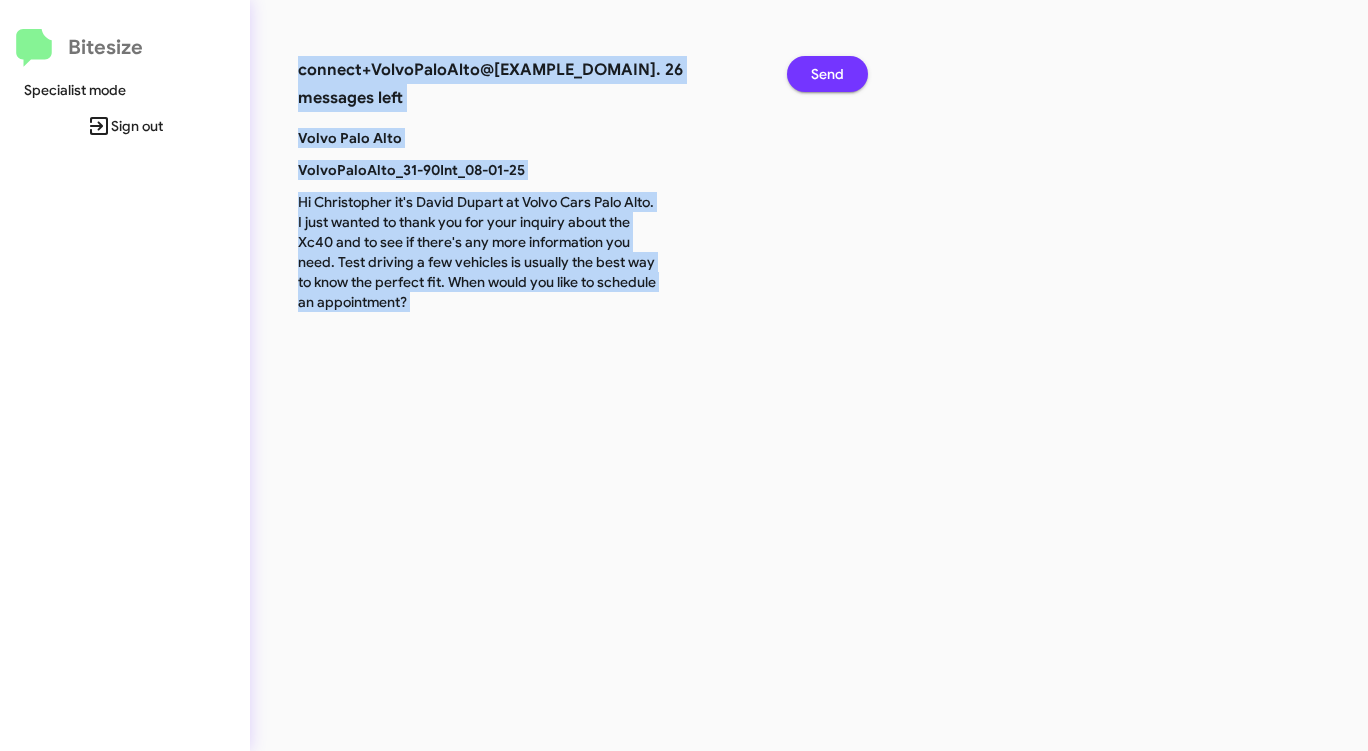 click on "Send" 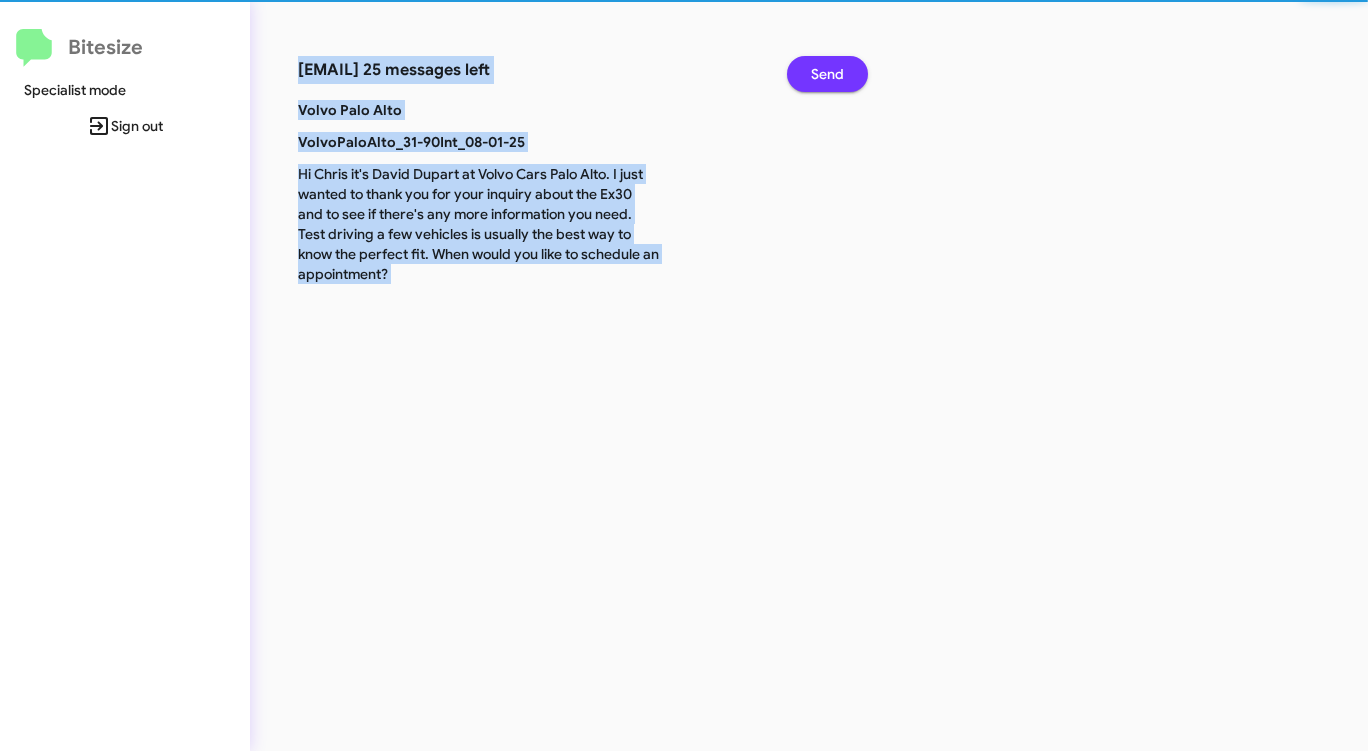 click on "Send" 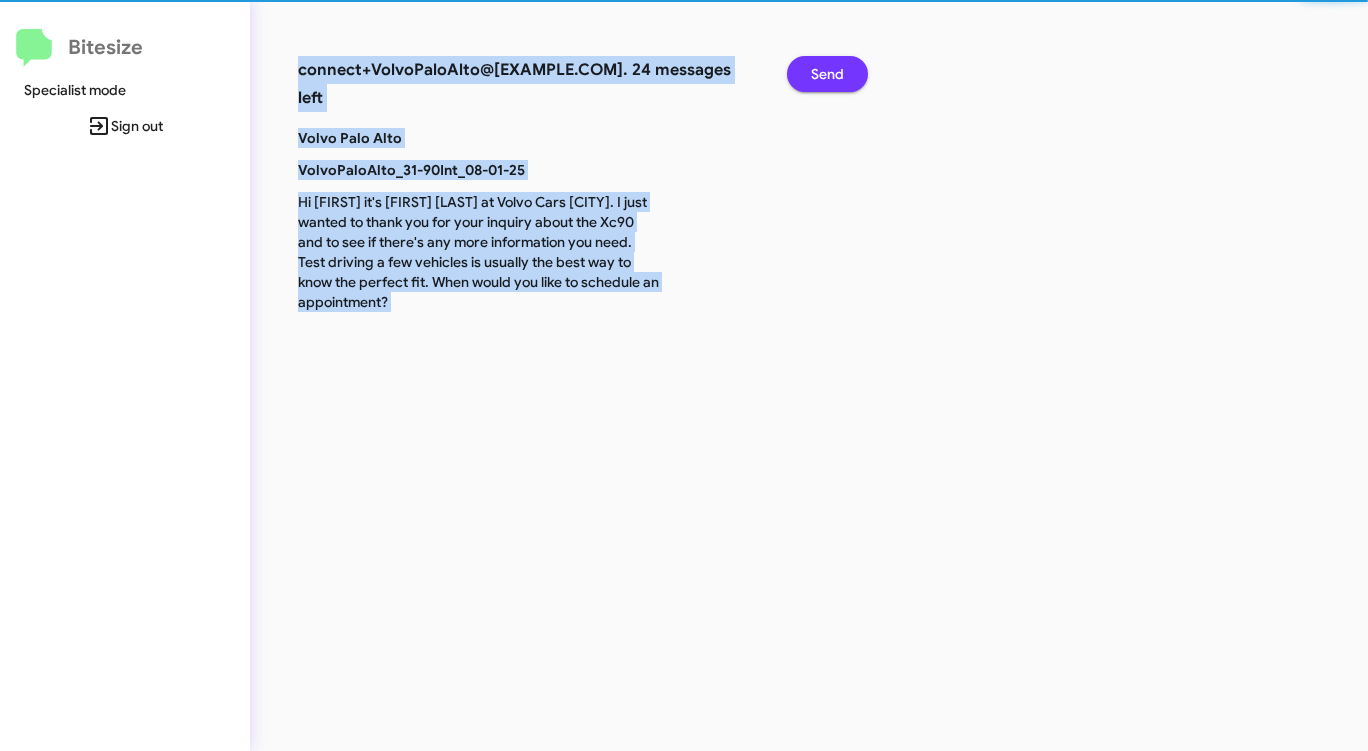 click on "Send" 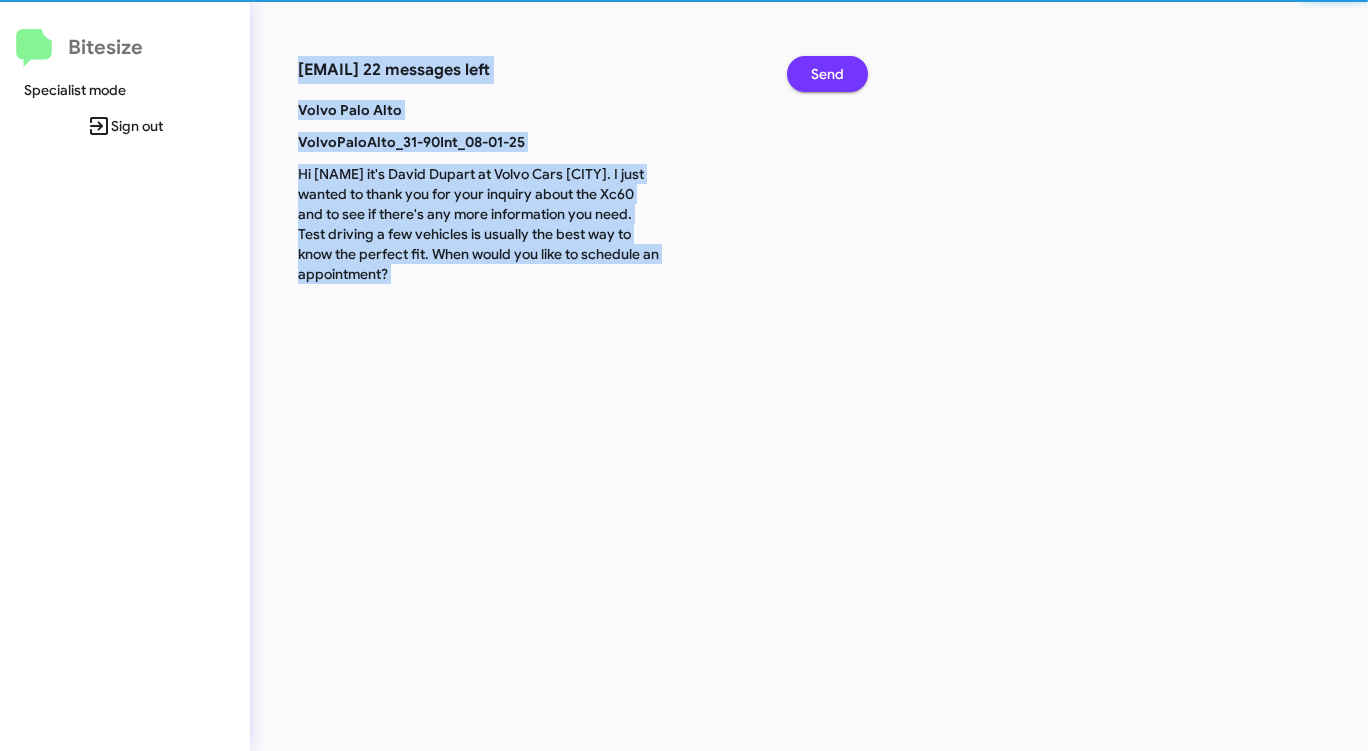 click on "Send" 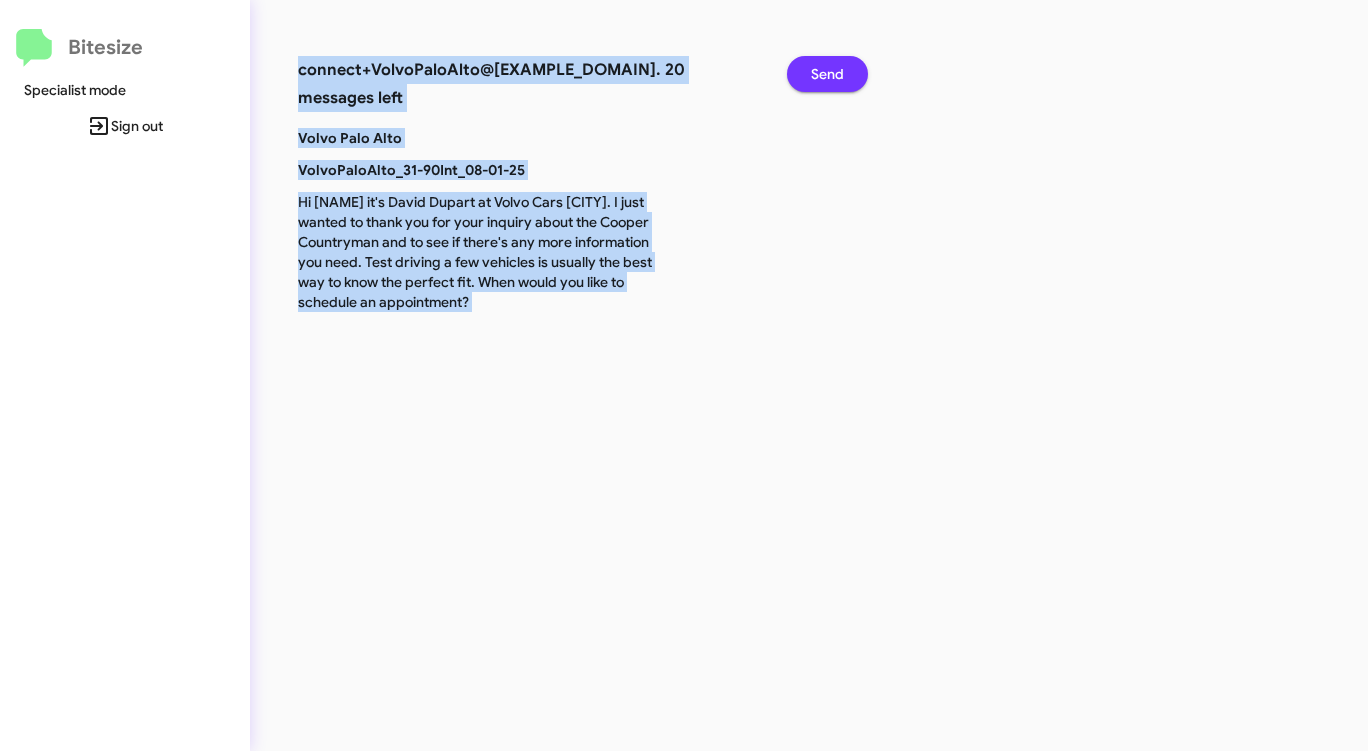 click on "Send" 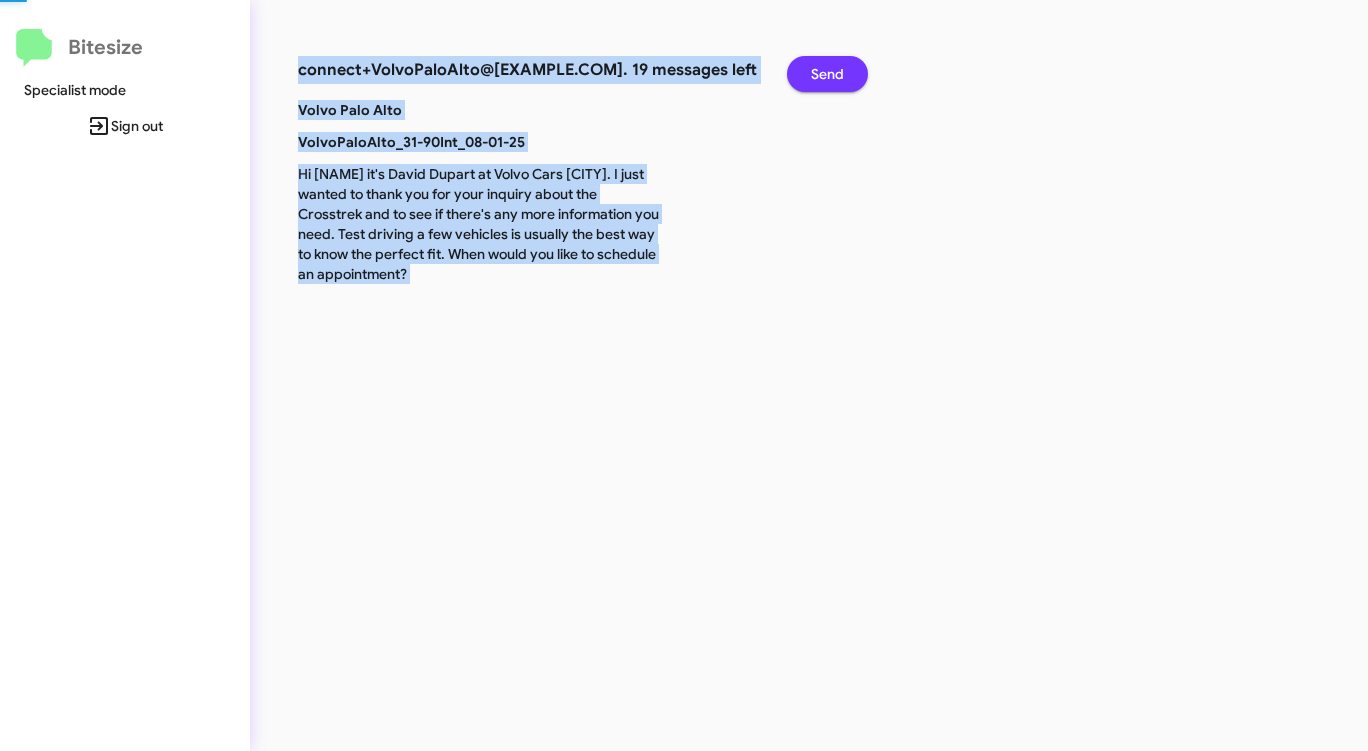 click on "Send" 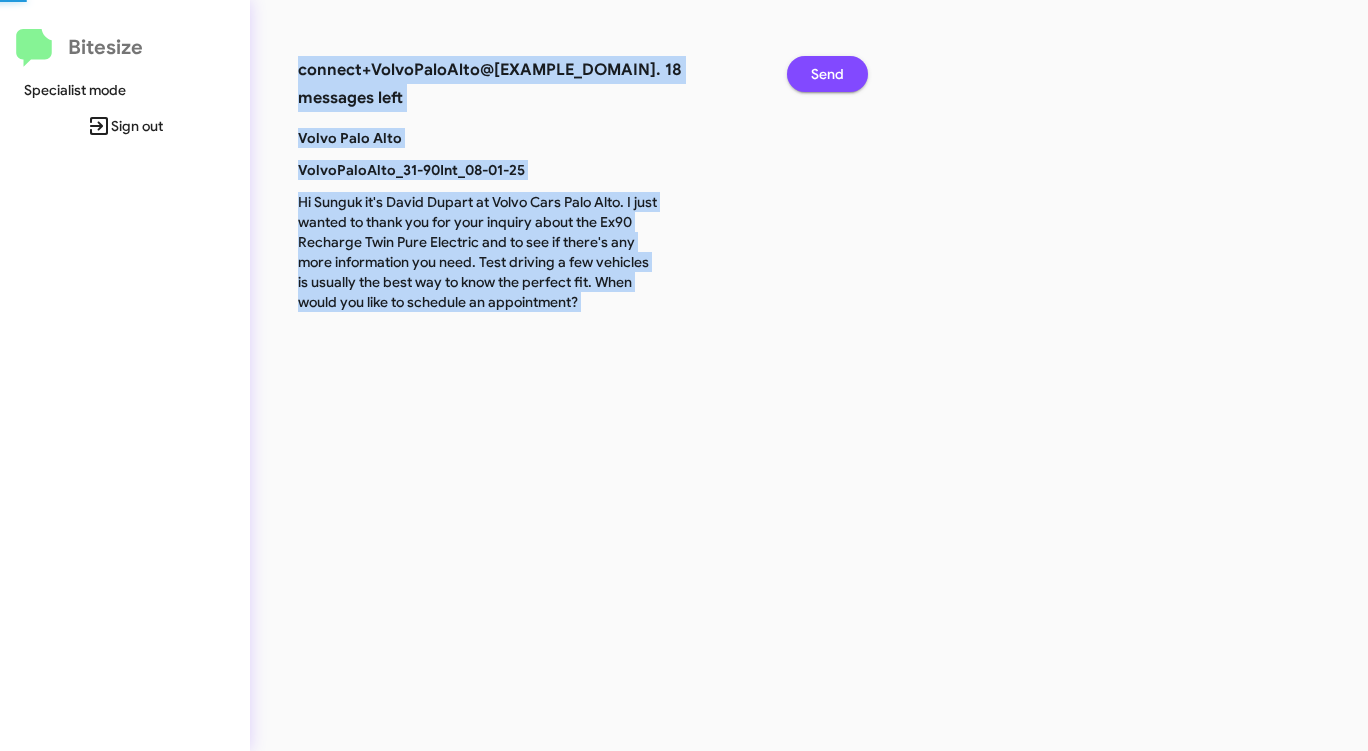 click on "Send" 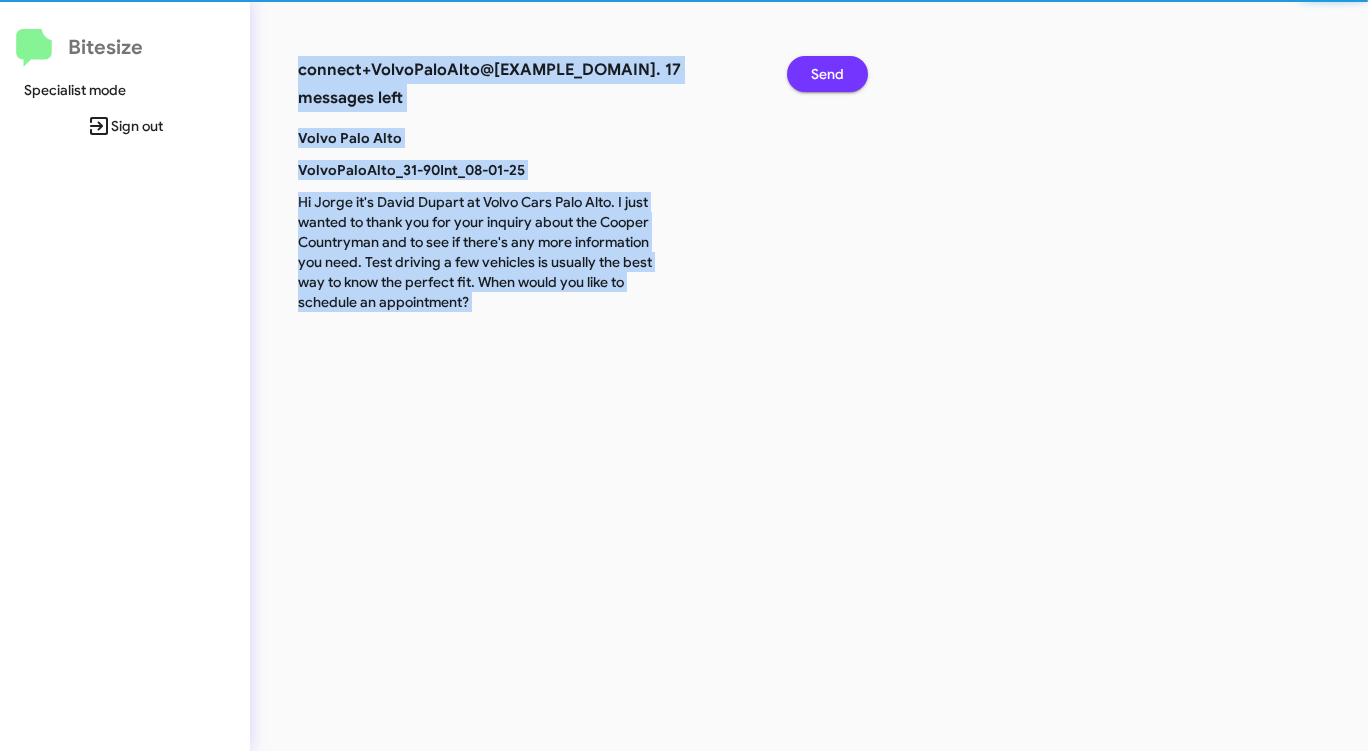click on "Send" 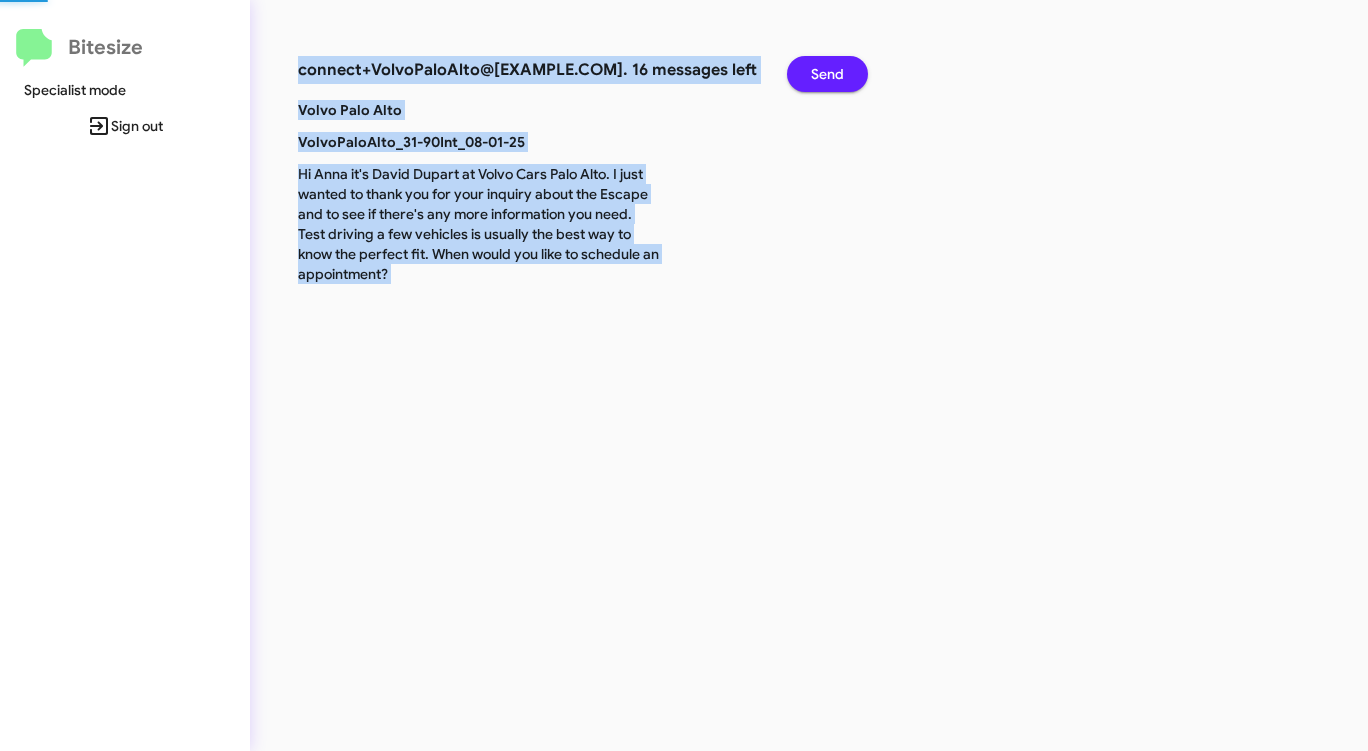 click on "Send" 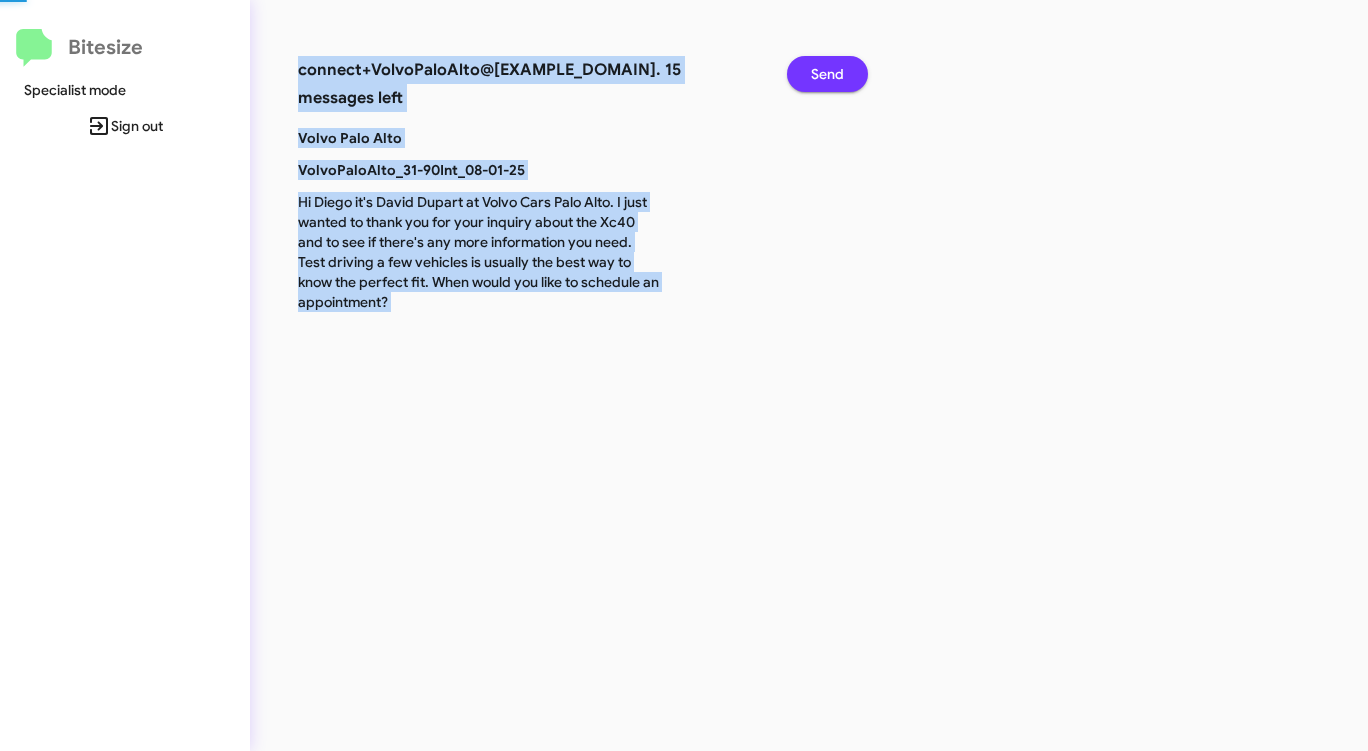 click on "Send" 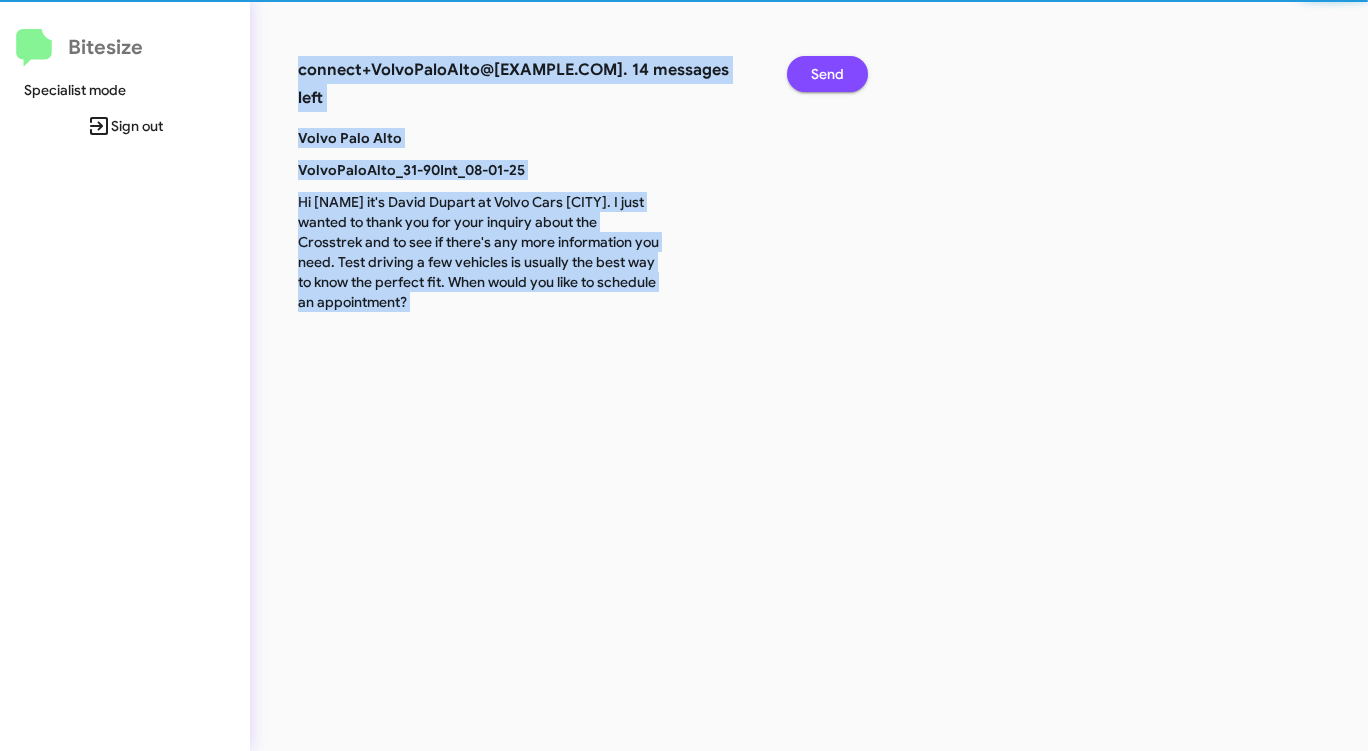 click on "Send" 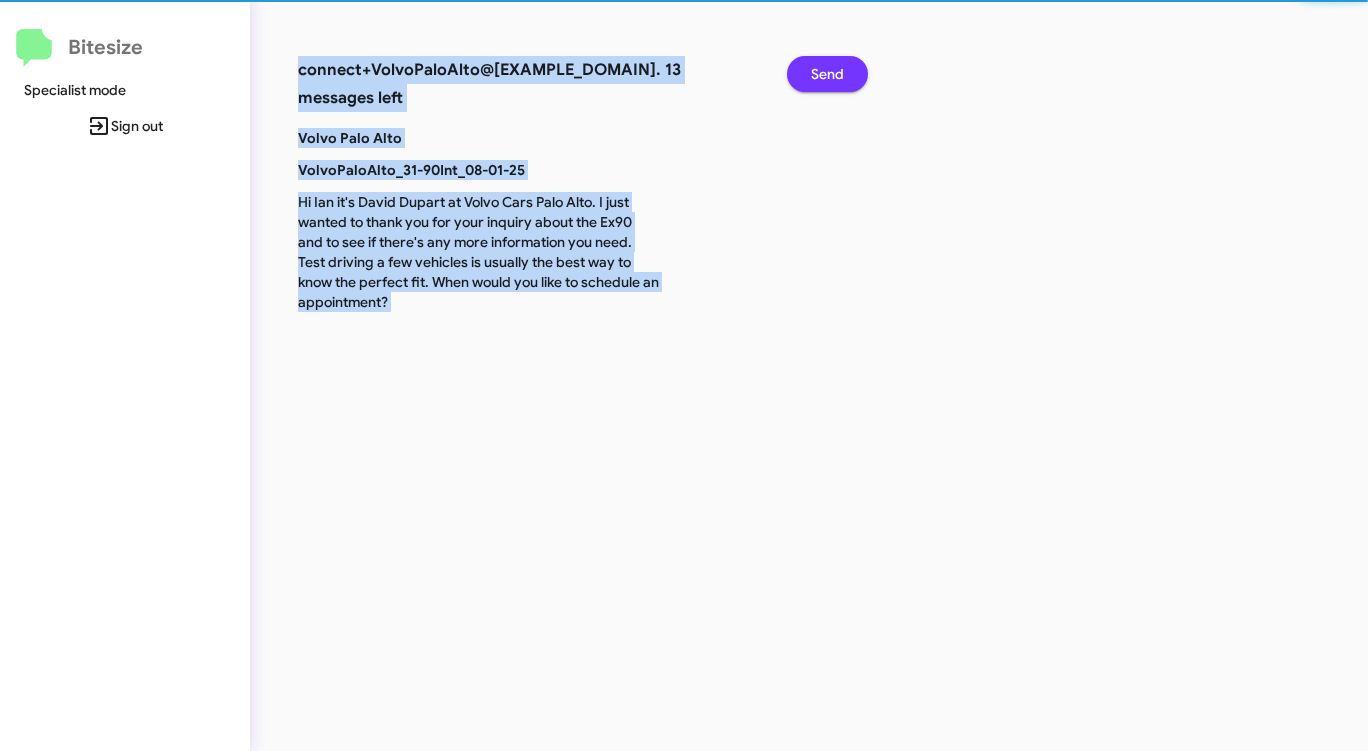 click on "Send" 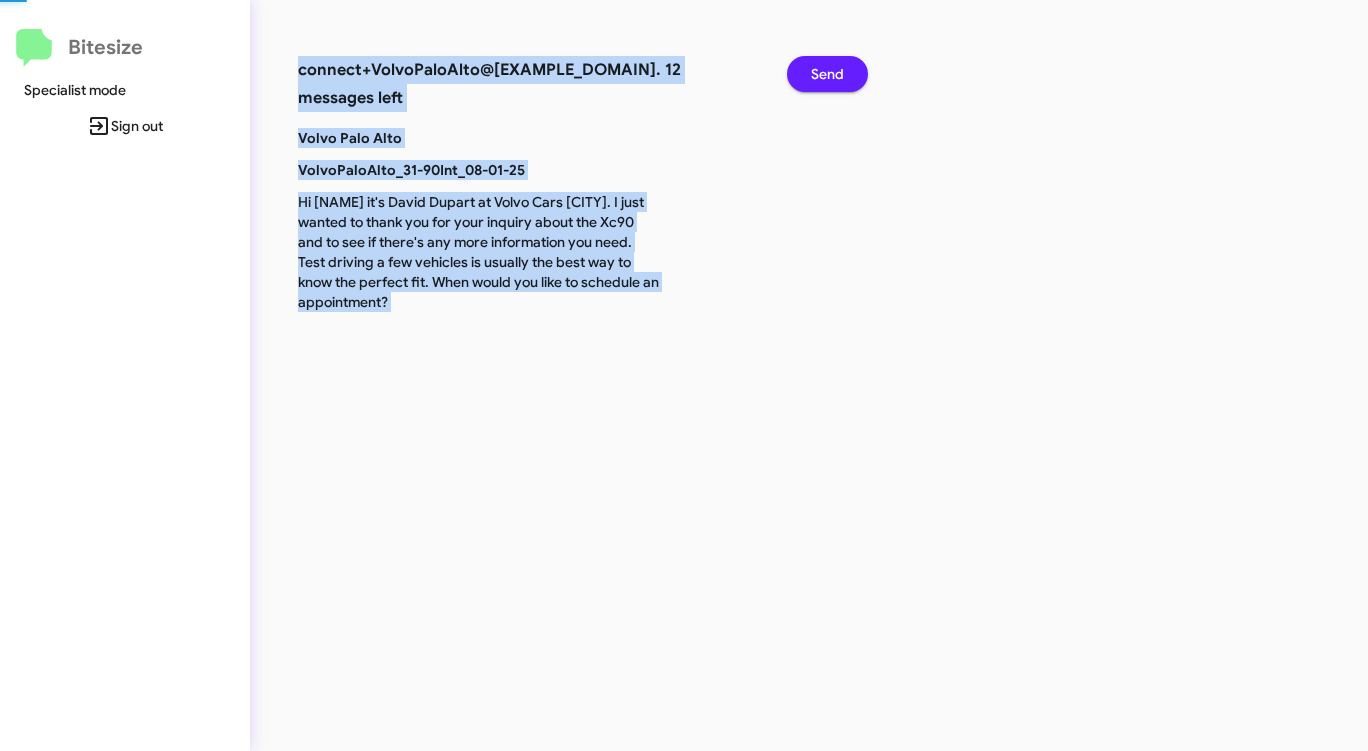 click on "Send" 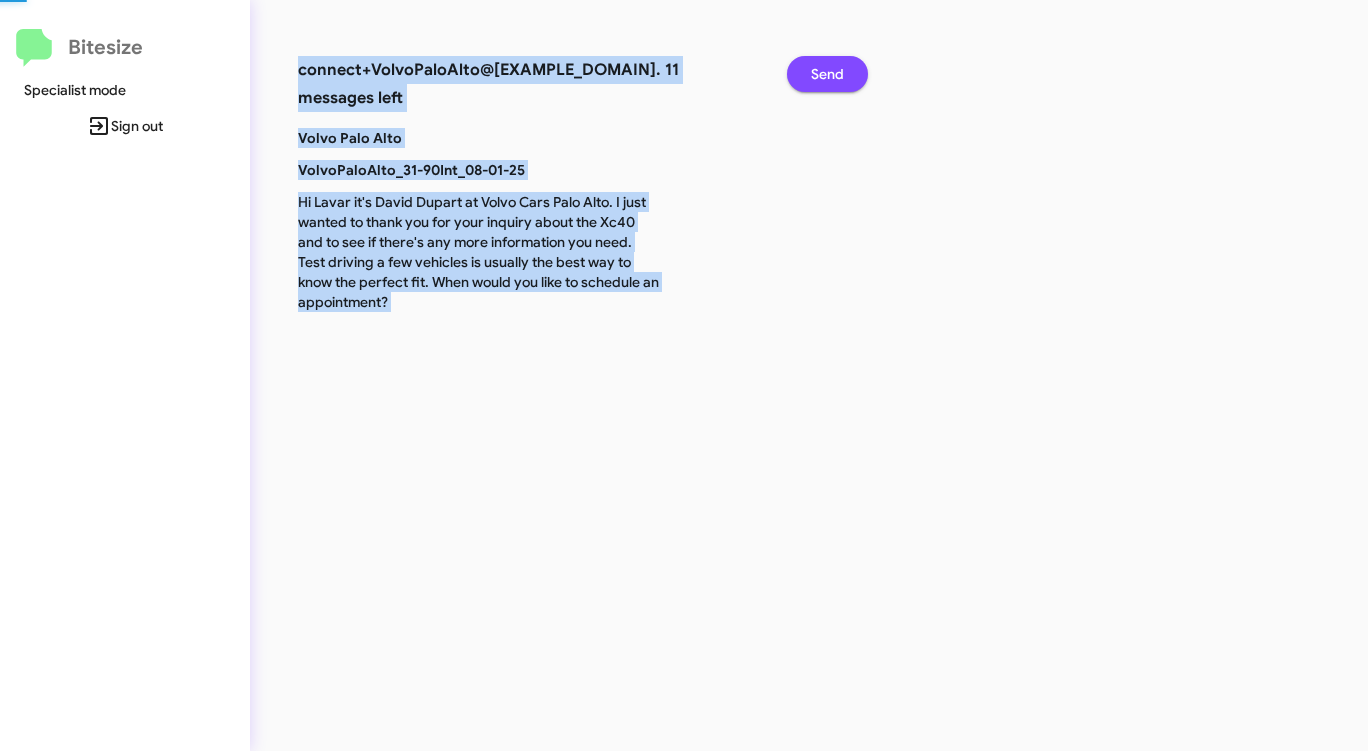 click on "Send" 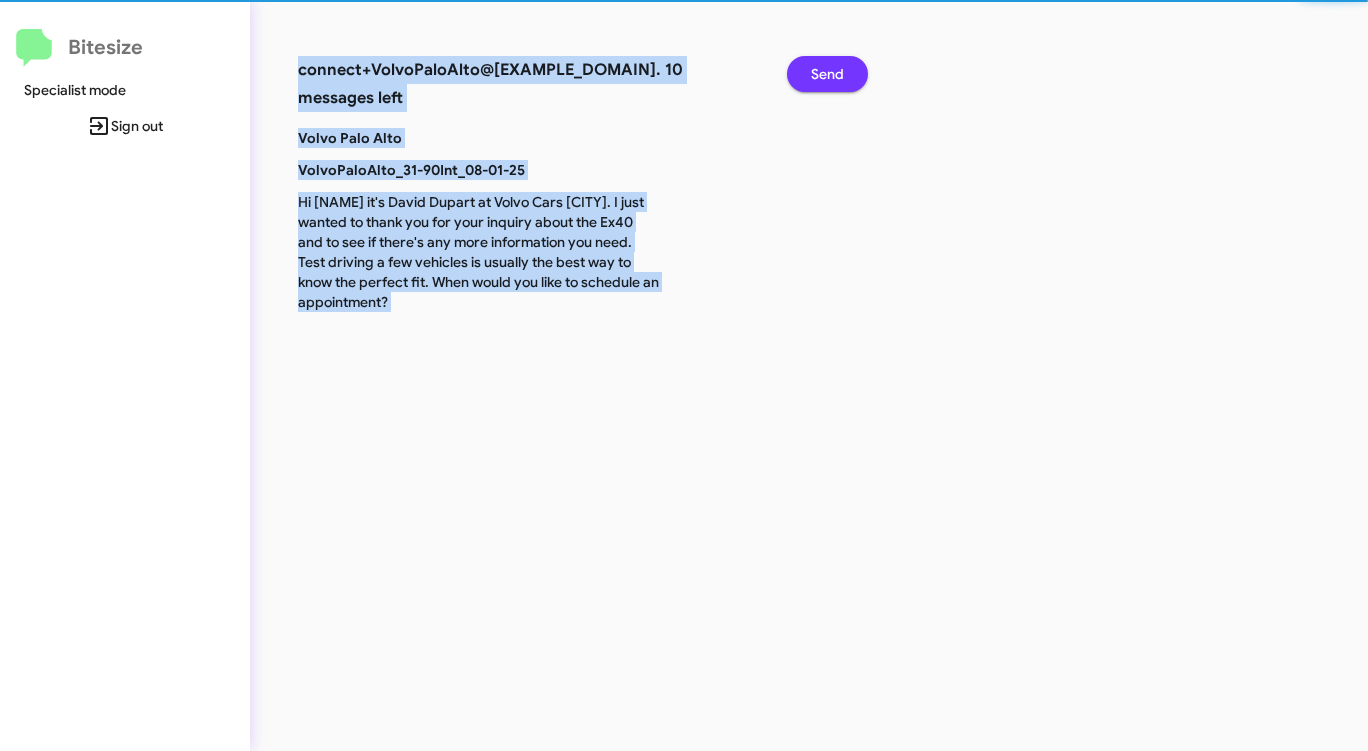 click on "Send" 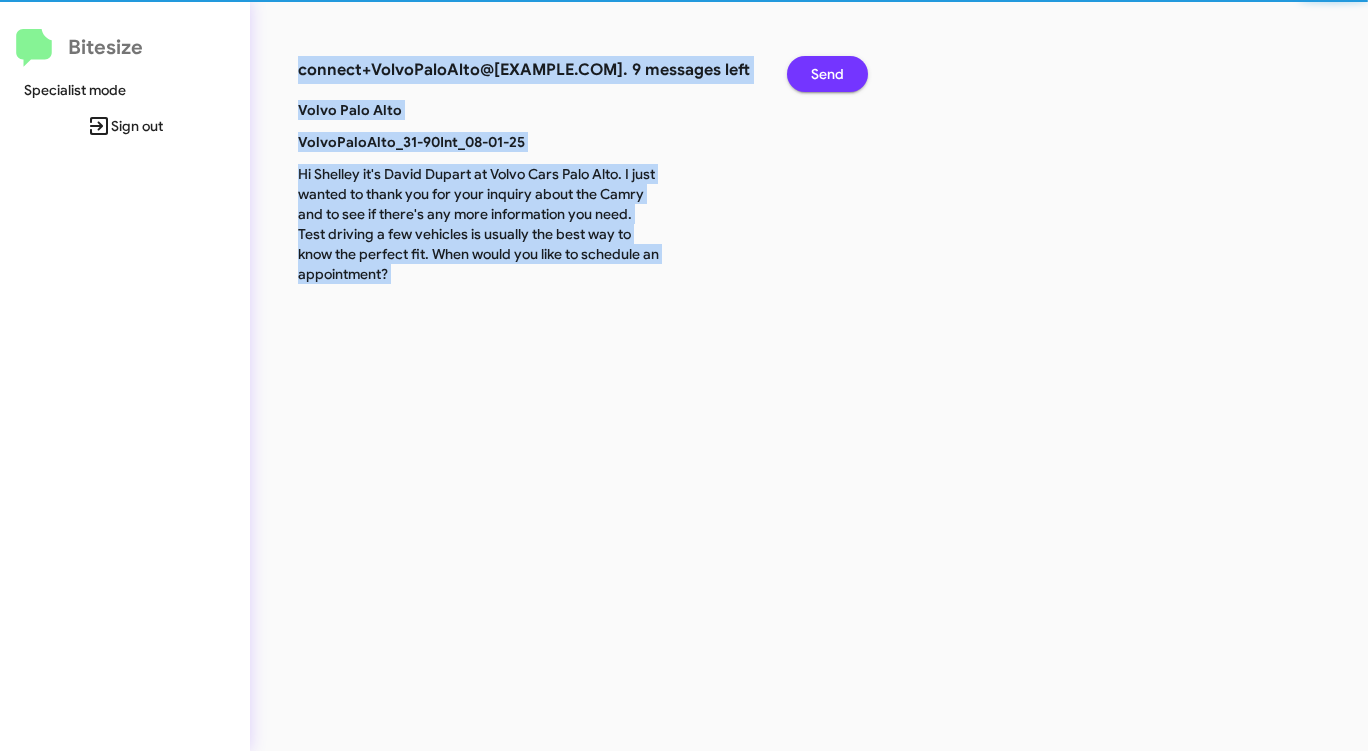 click on "Send" 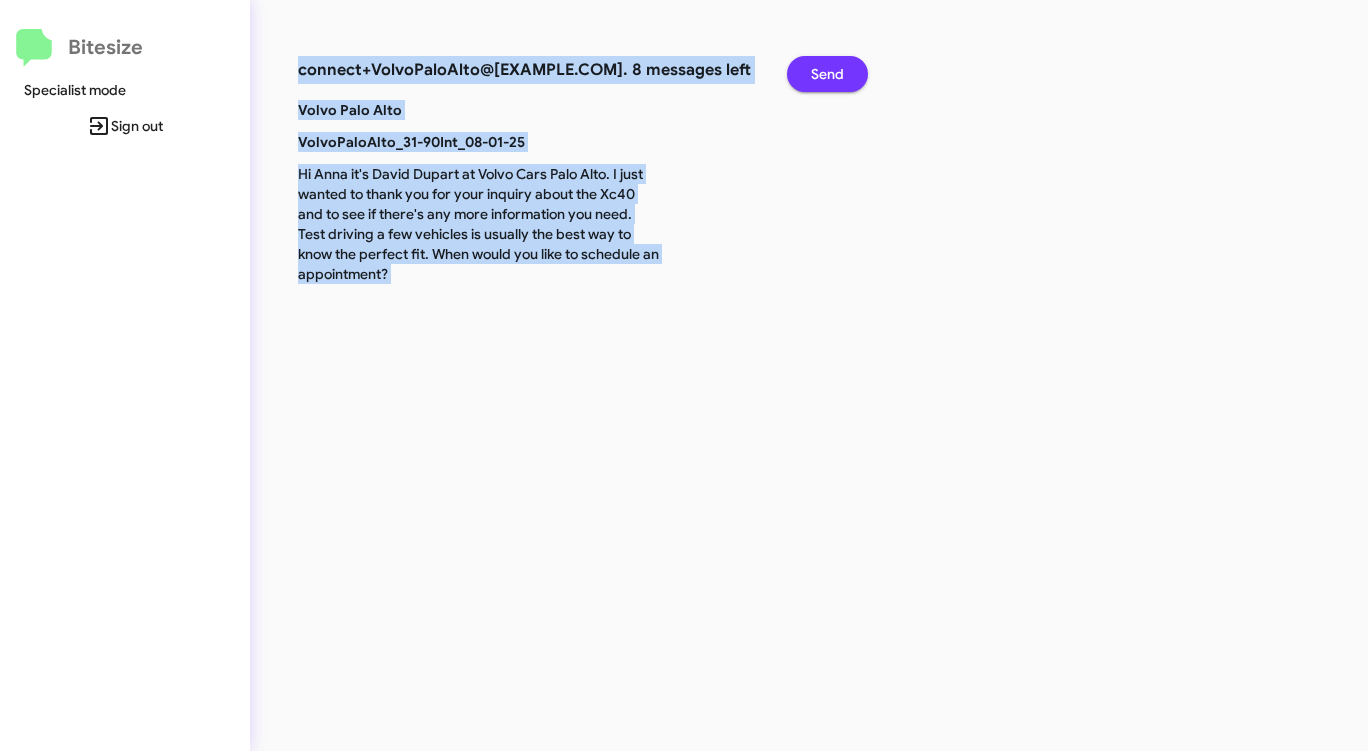 click on "Send" 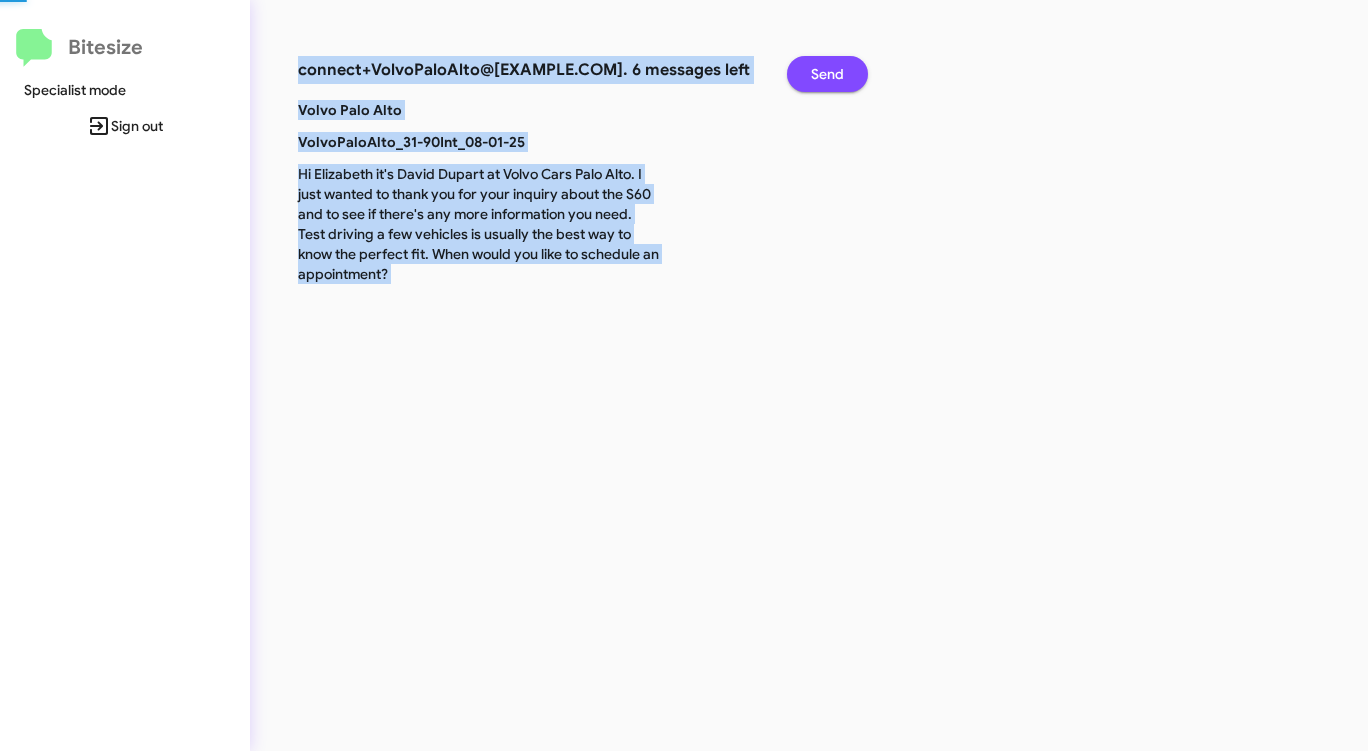 click on "Send" 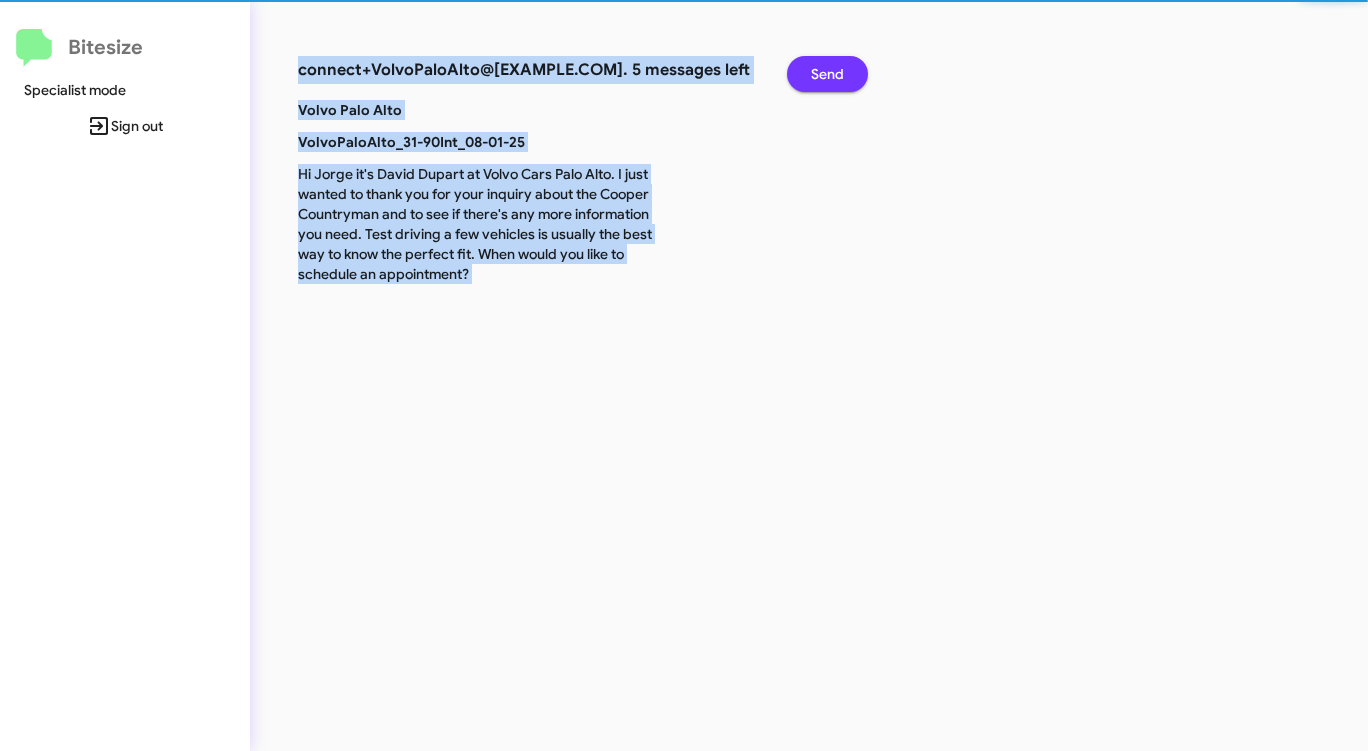 click on "Send" 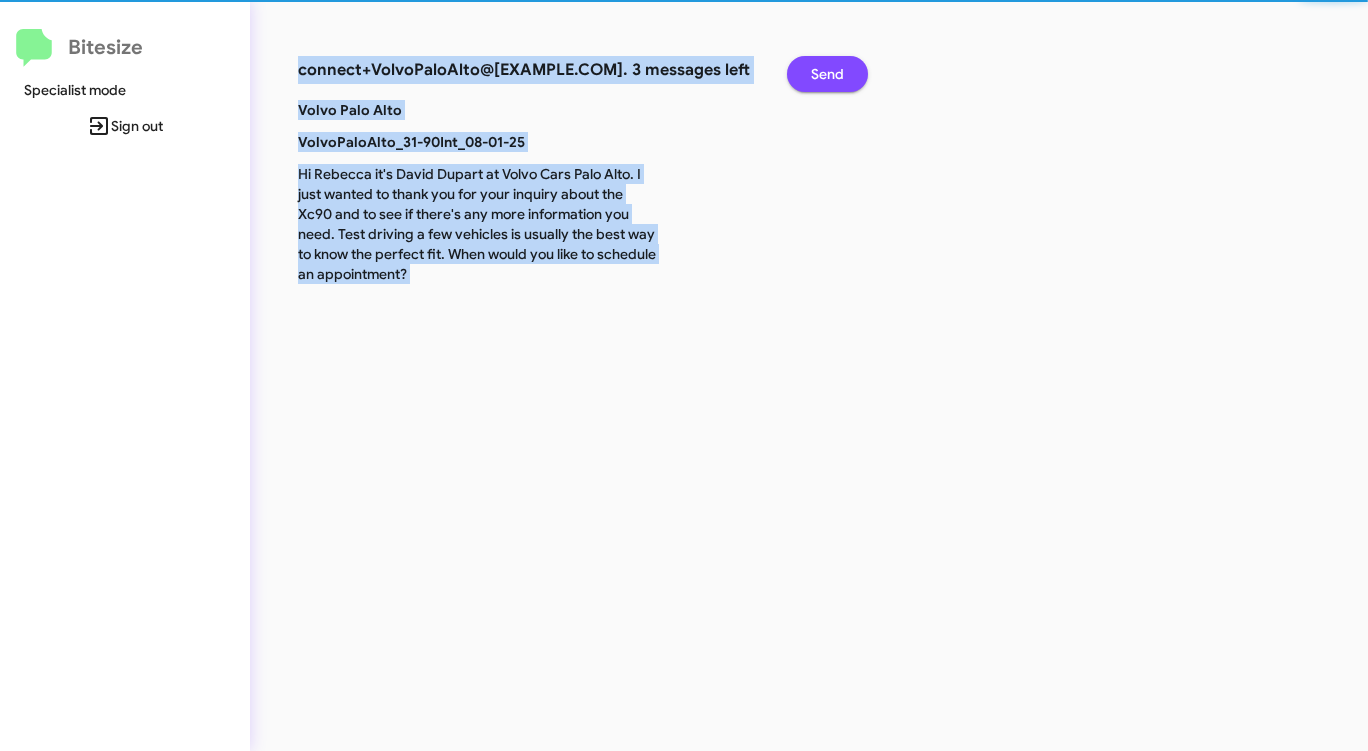 click on "Send" 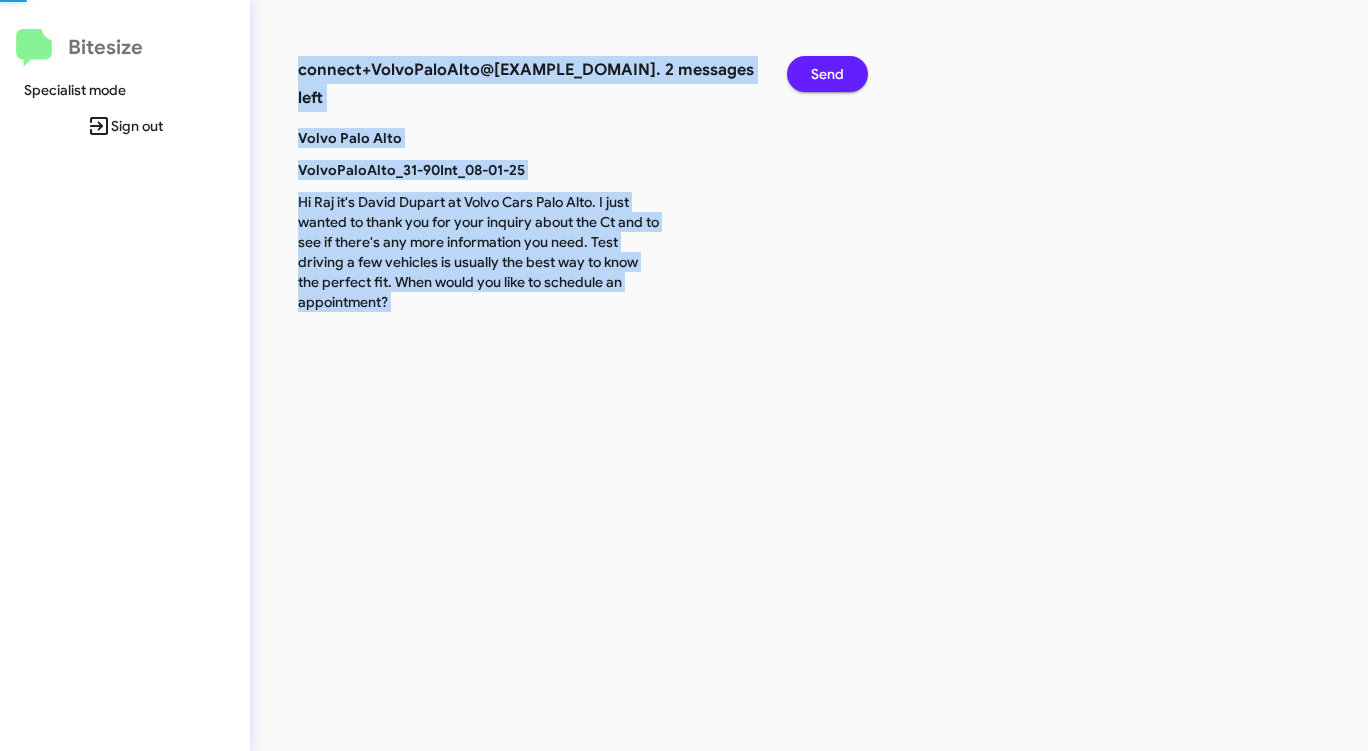 click on "Send" 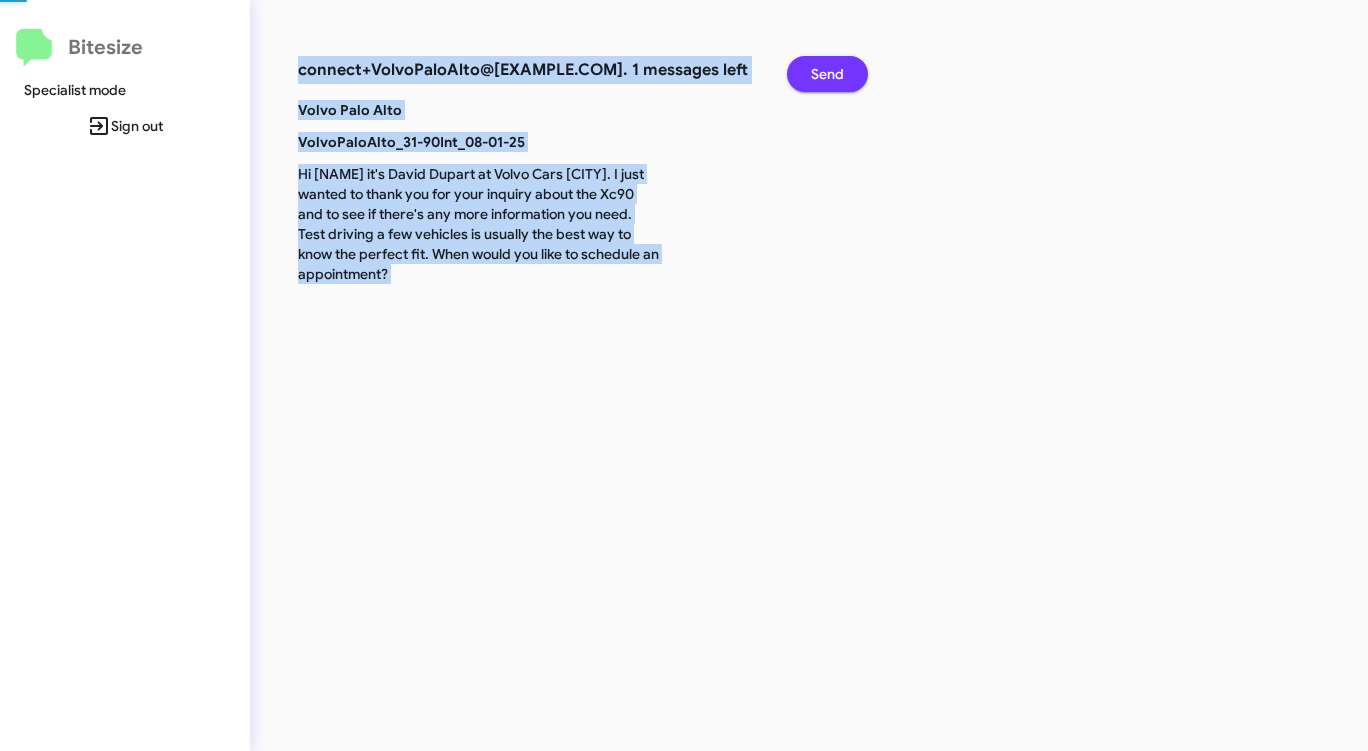 click on "Send" 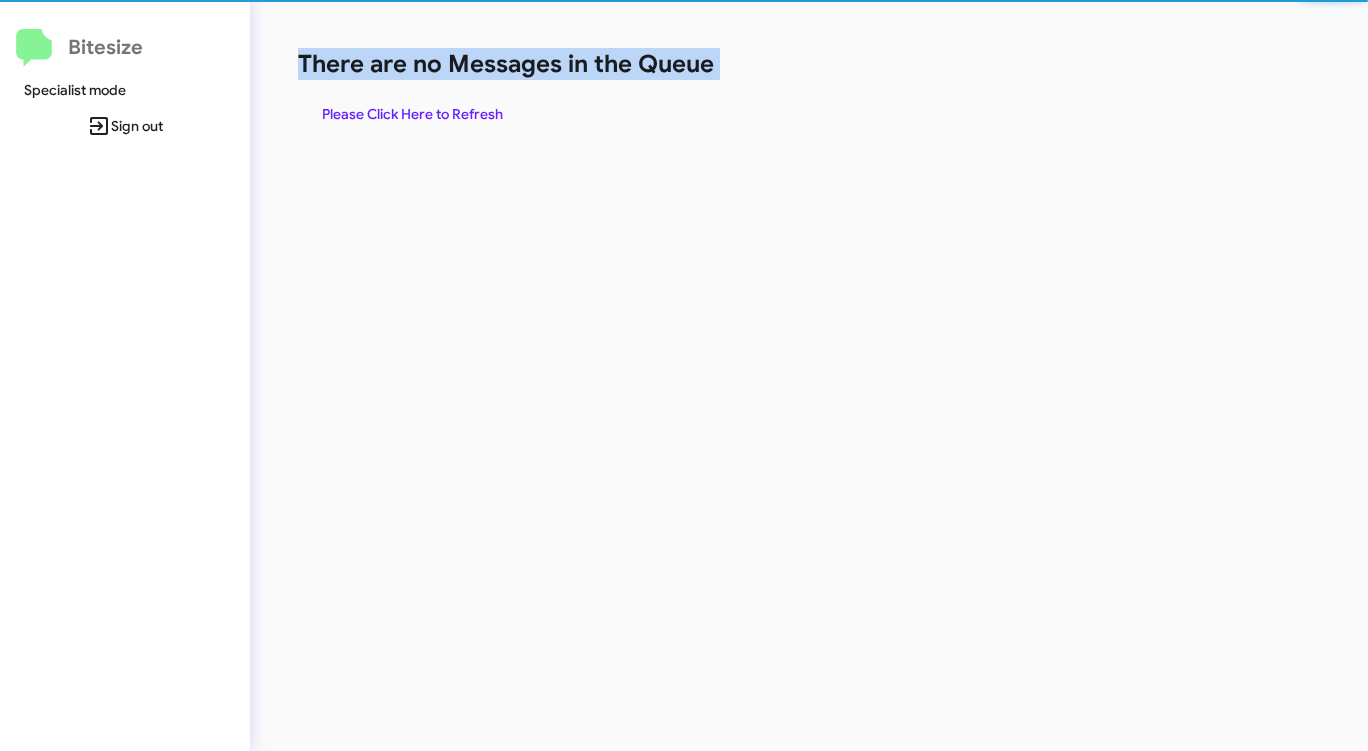 click on "There are no Messages in the Queue" 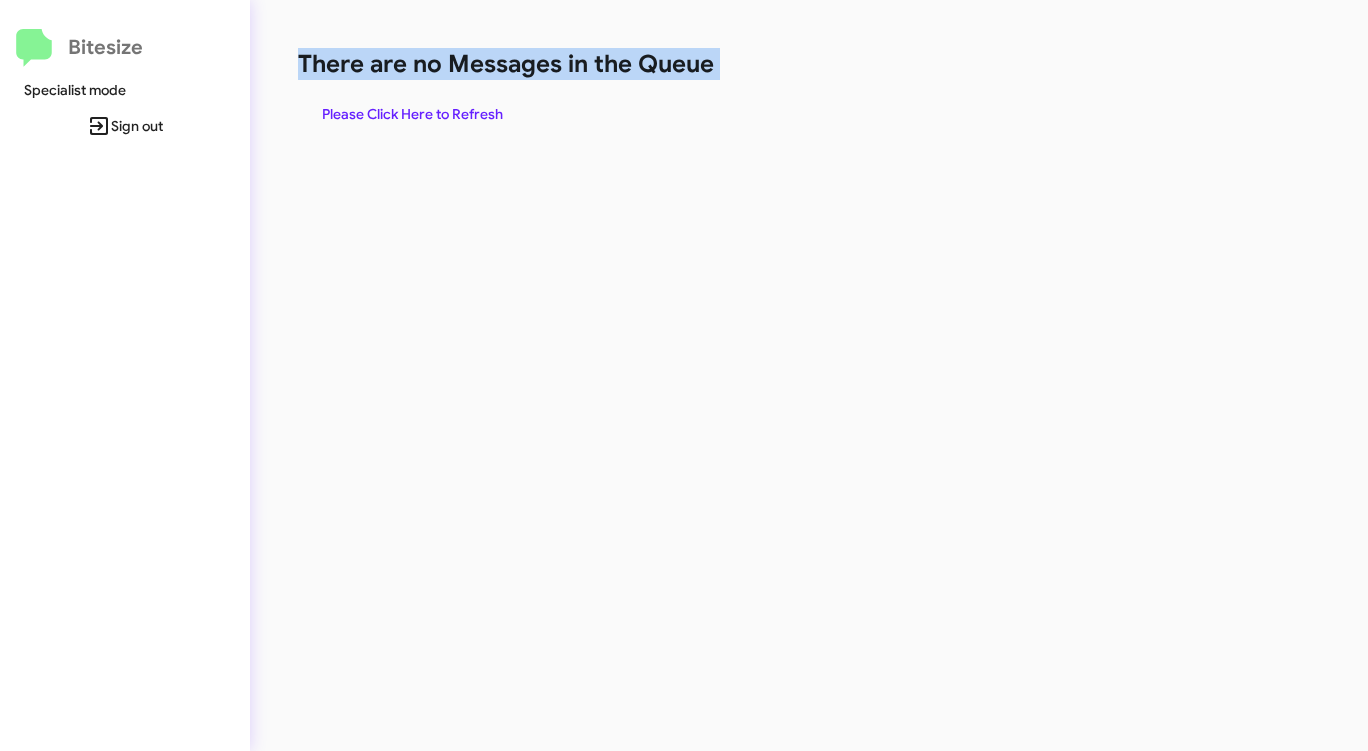 click on "There are no Messages in the Queue" 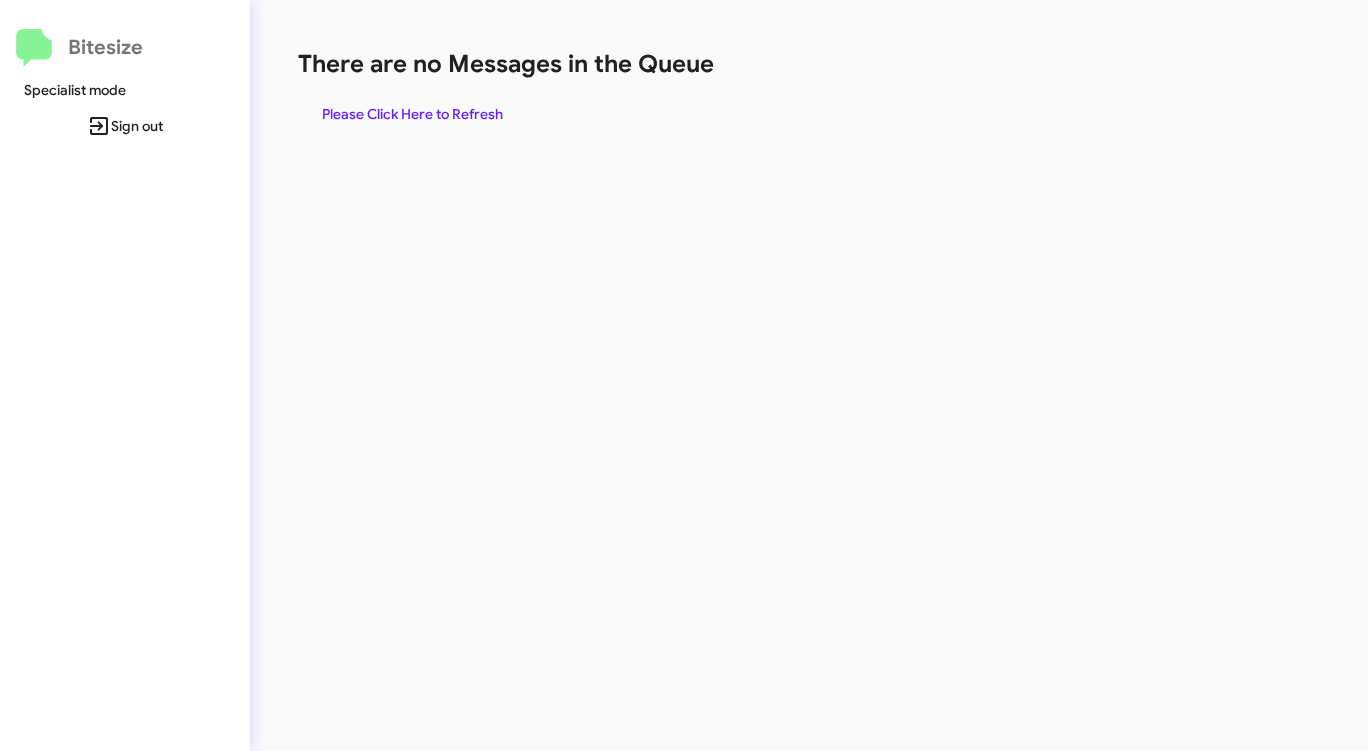 click on "There are no Messages in the Queue" 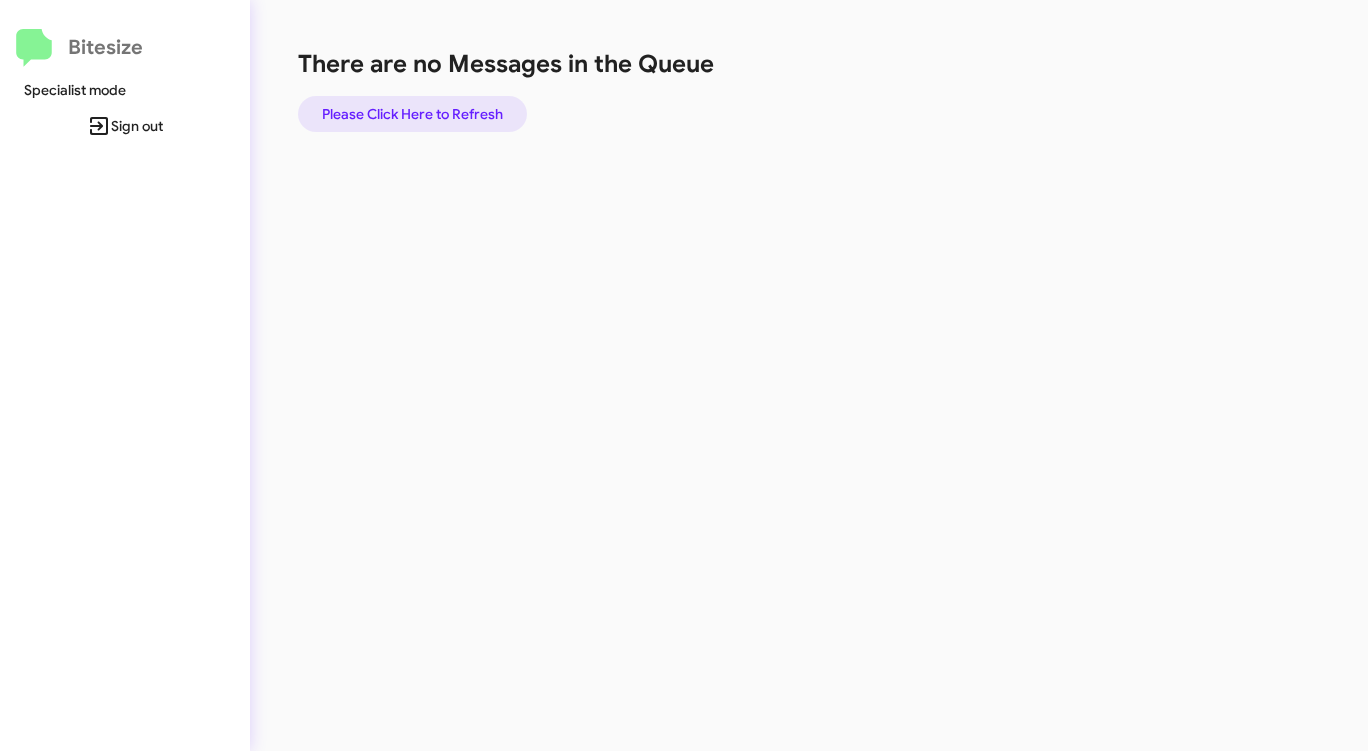 click on "Please Click Here to Refresh" 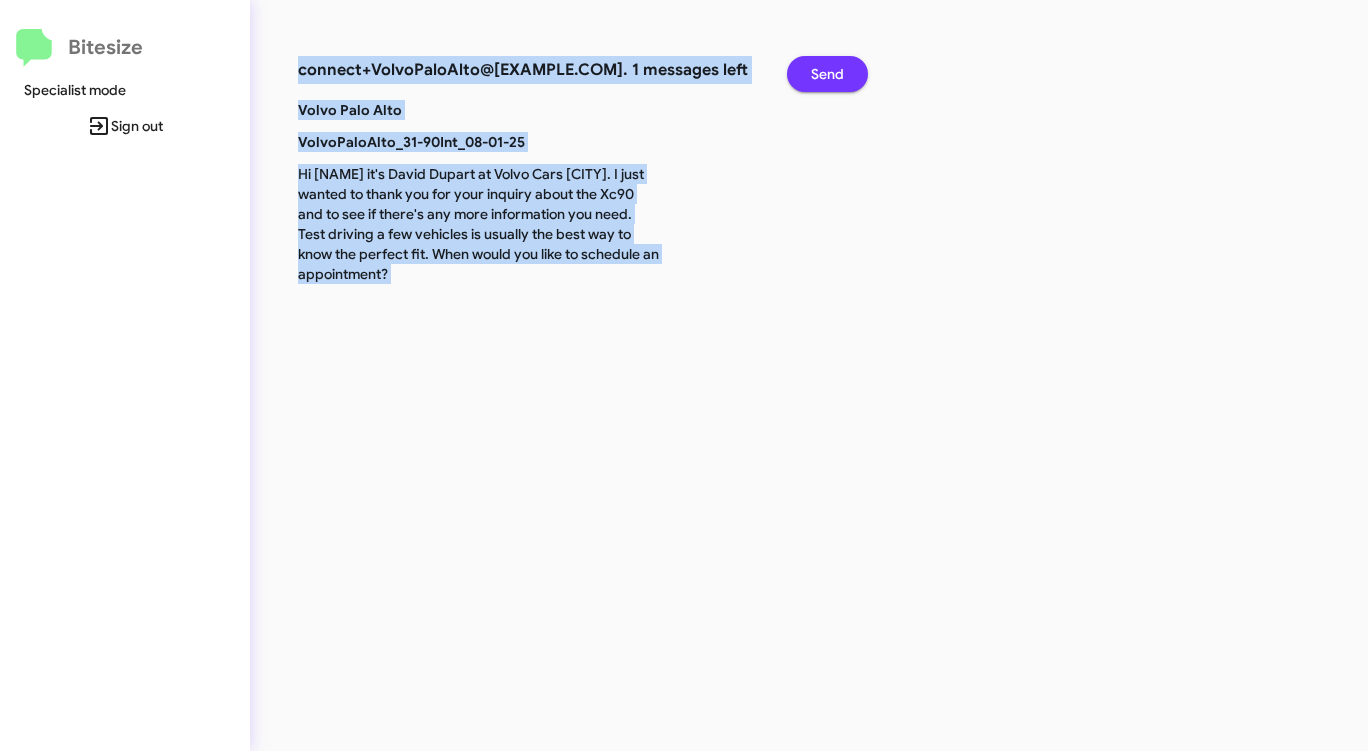click on "Send" 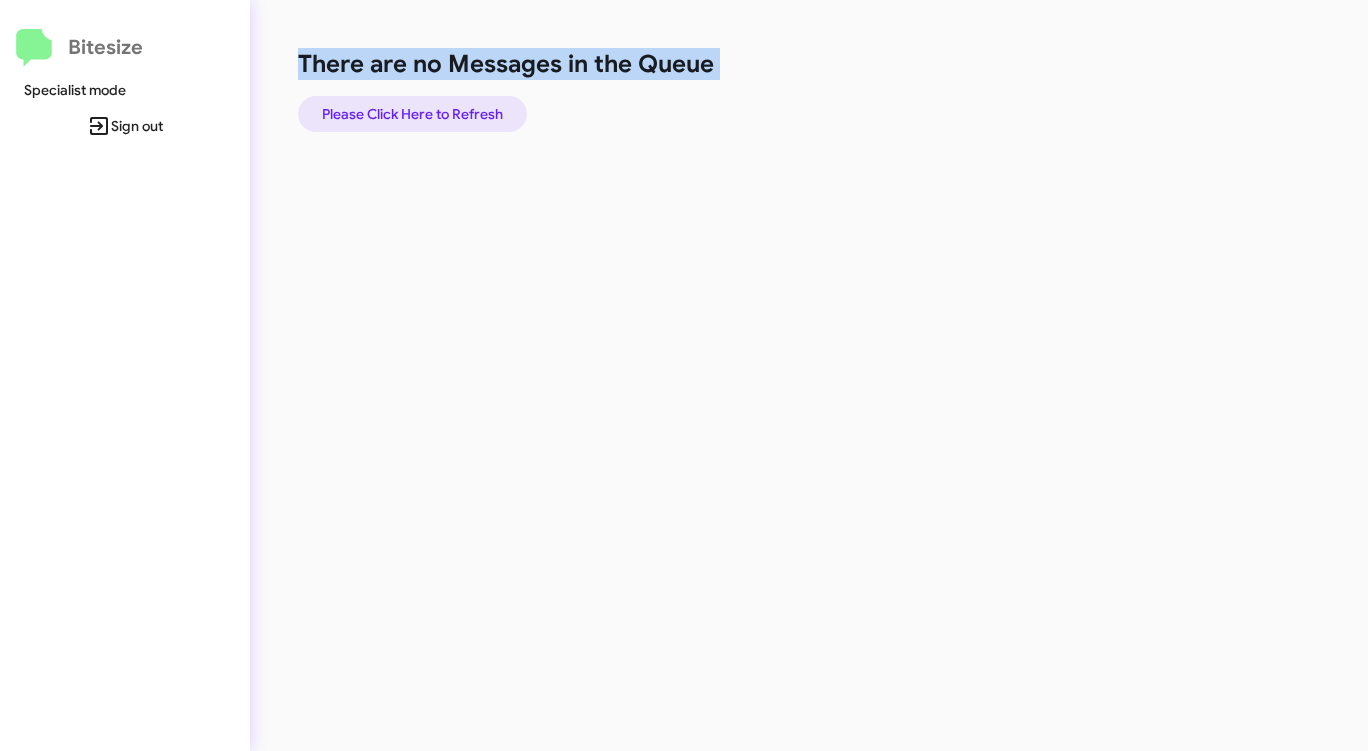 click on "Please Click Here to Refresh" 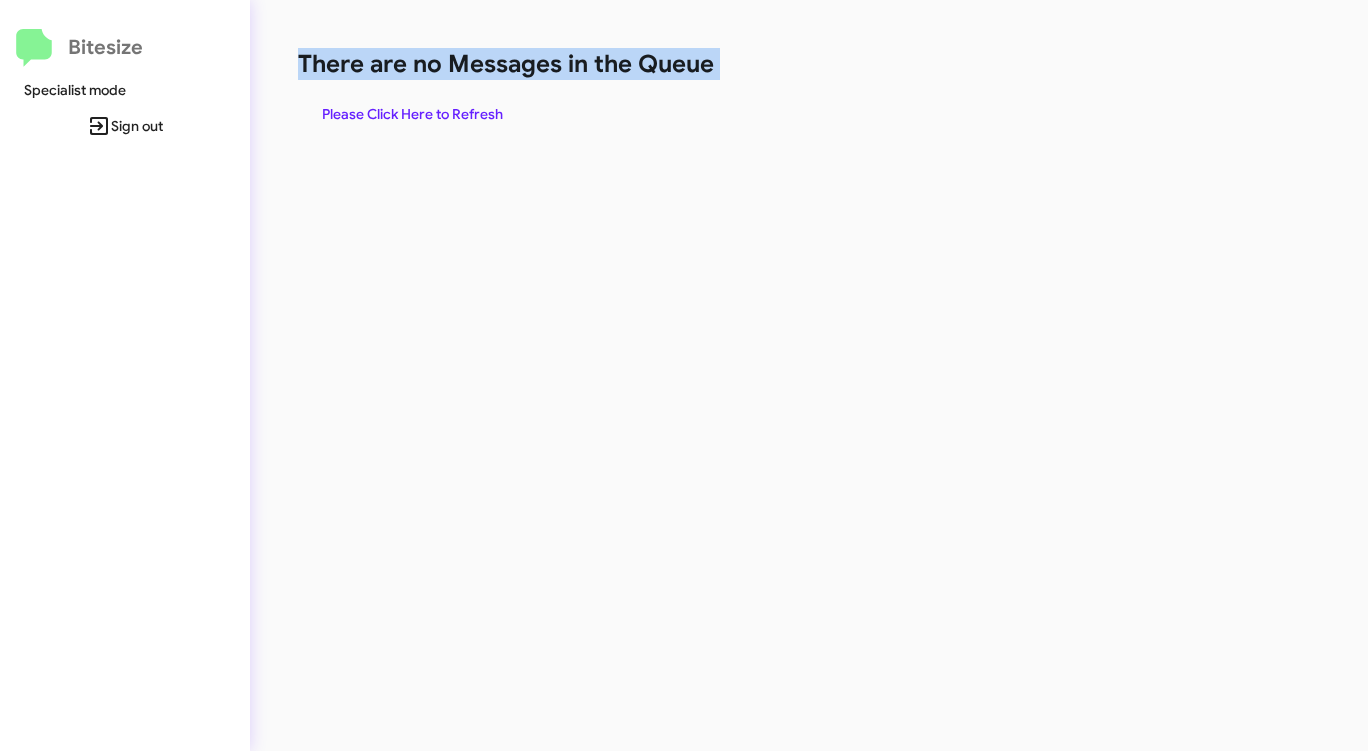 click on "Please Click Here to Refresh" 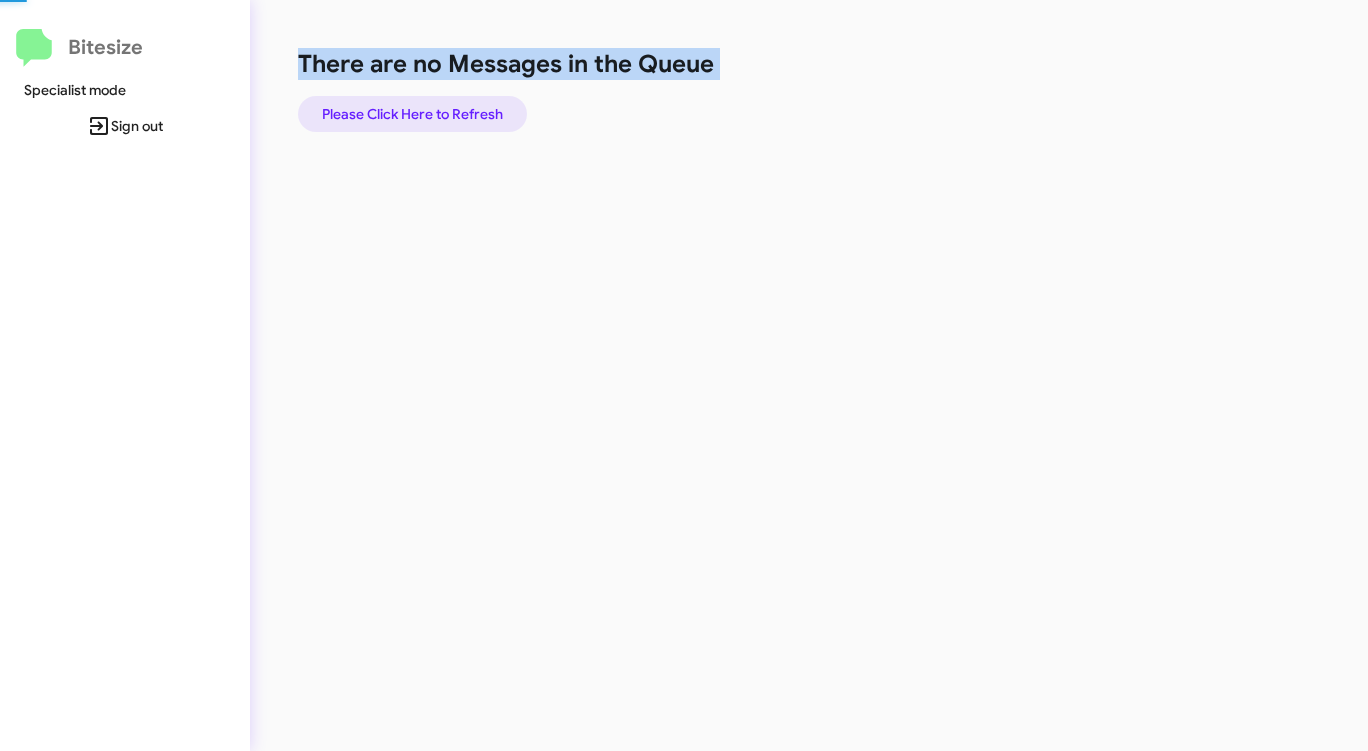 click on "Please Click Here to Refresh" 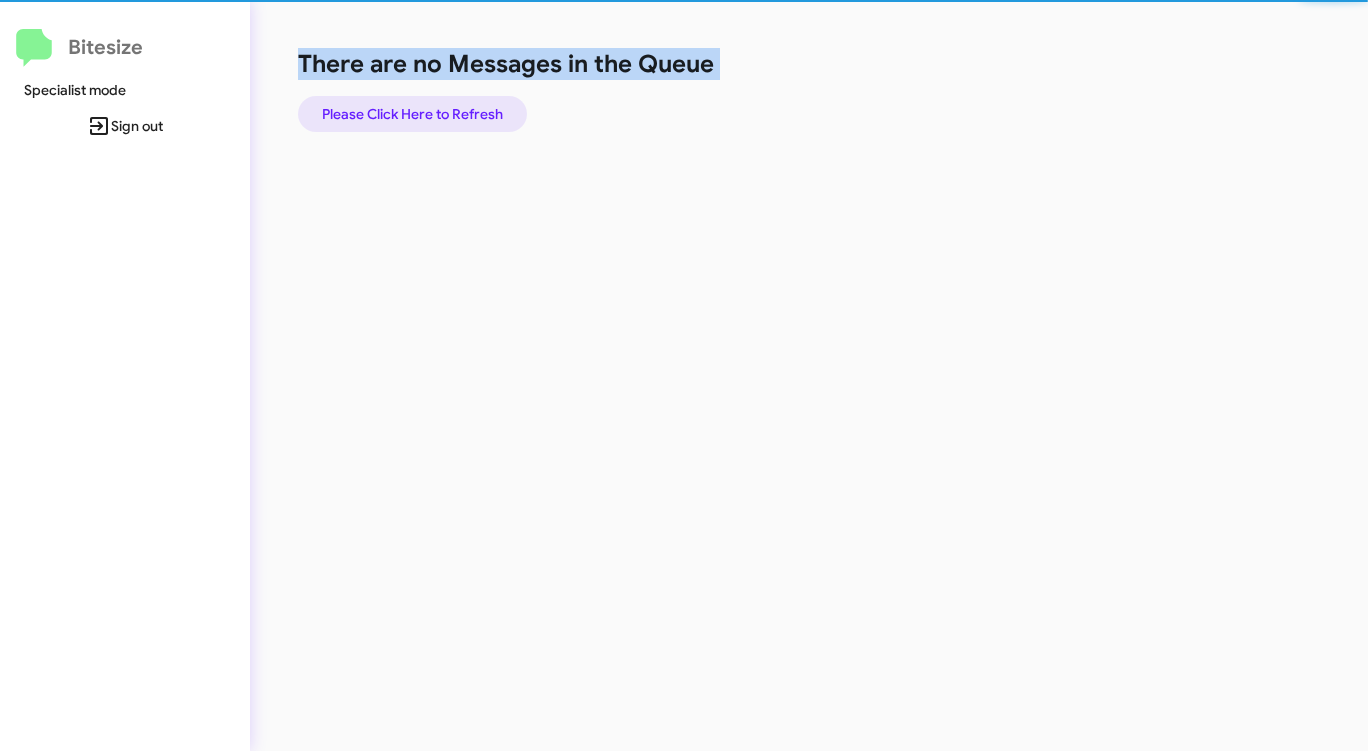 click on "Please Click Here to Refresh" 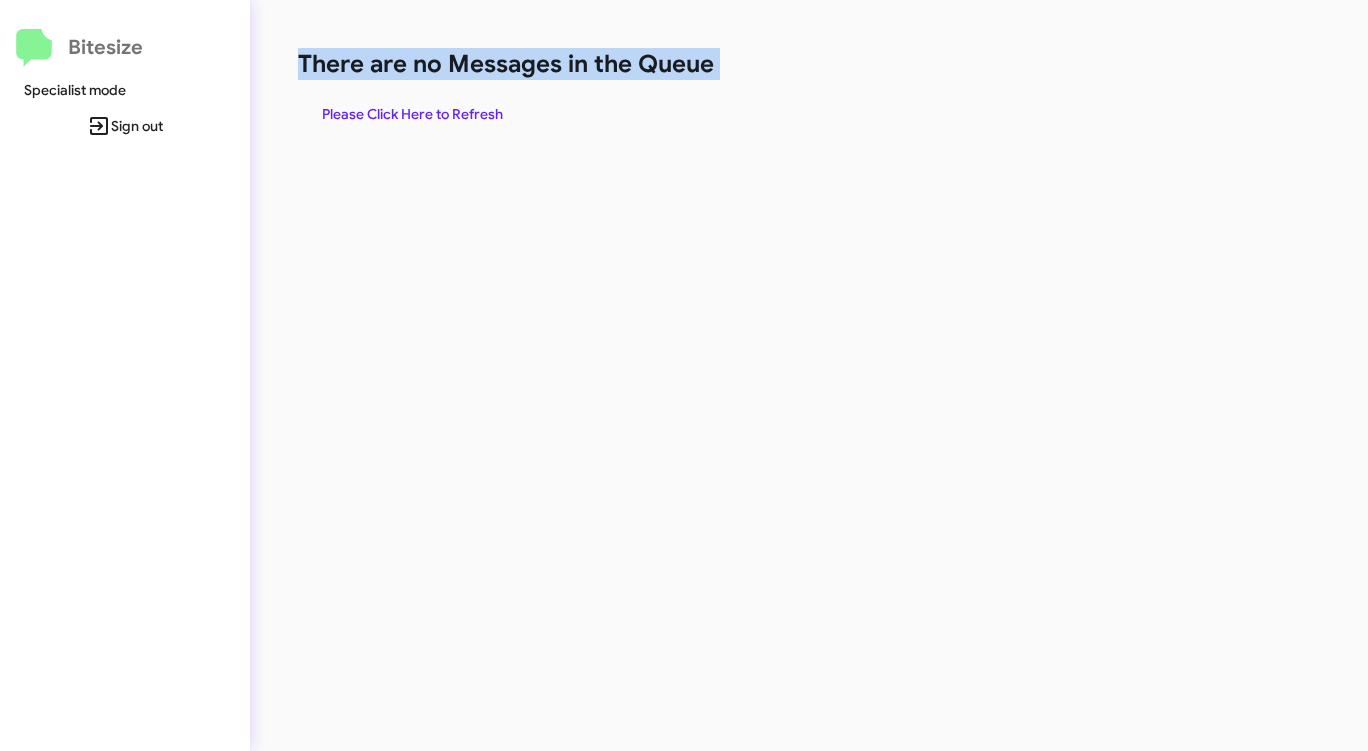 click on "Please Click Here to Refresh" 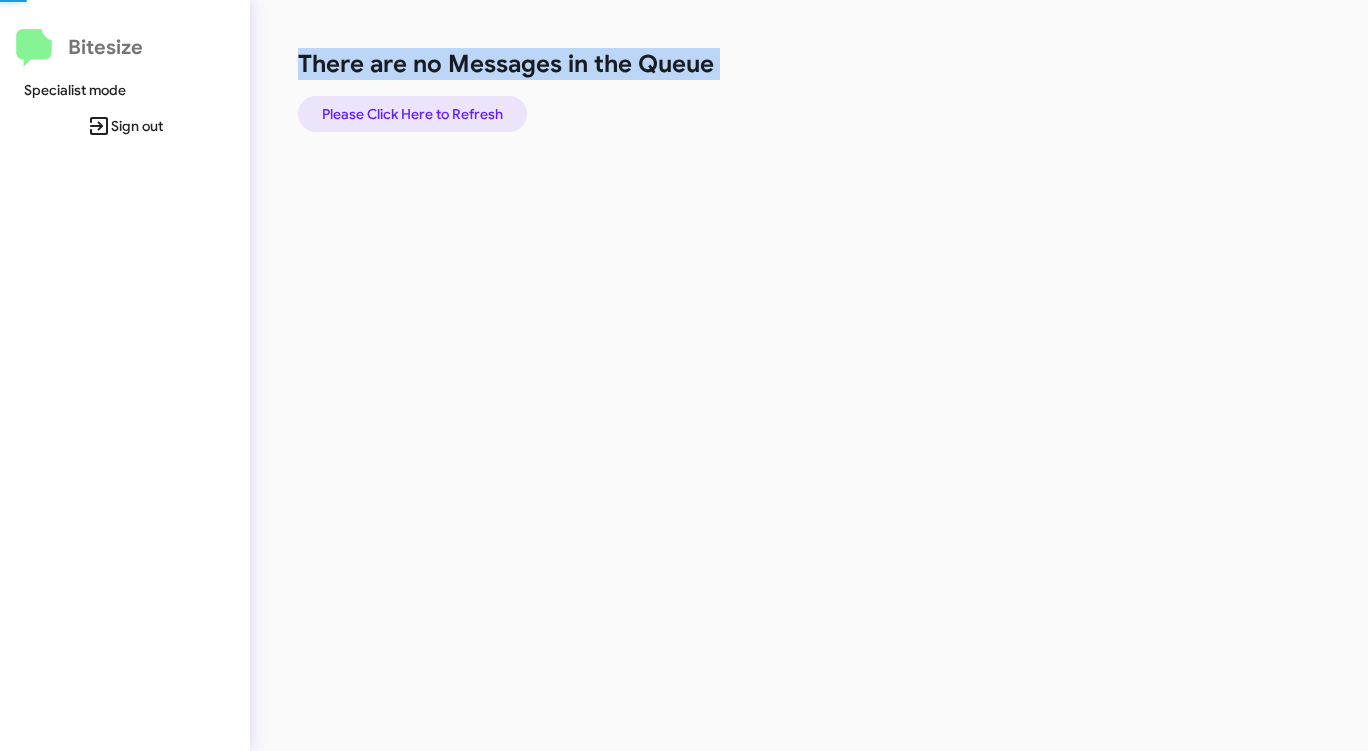 click on "Please Click Here to Refresh" 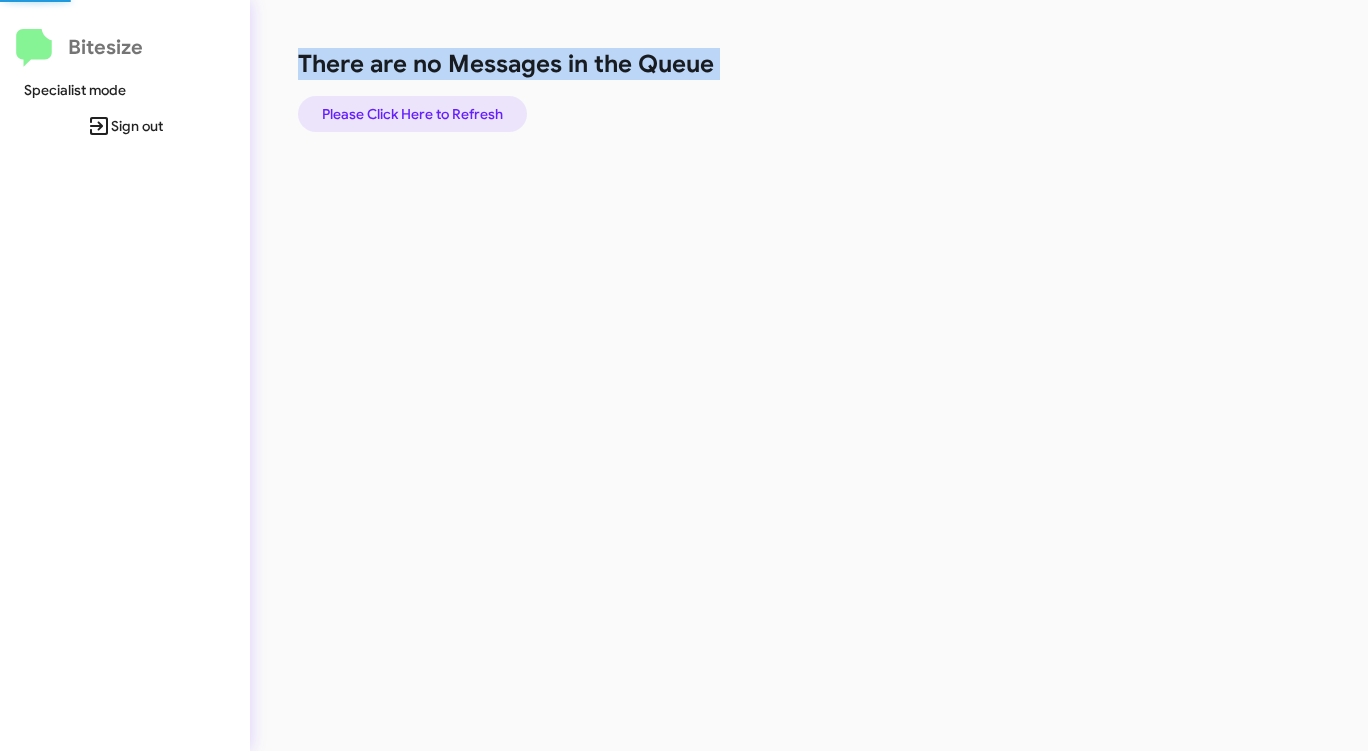 click on "Please Click Here to Refresh" 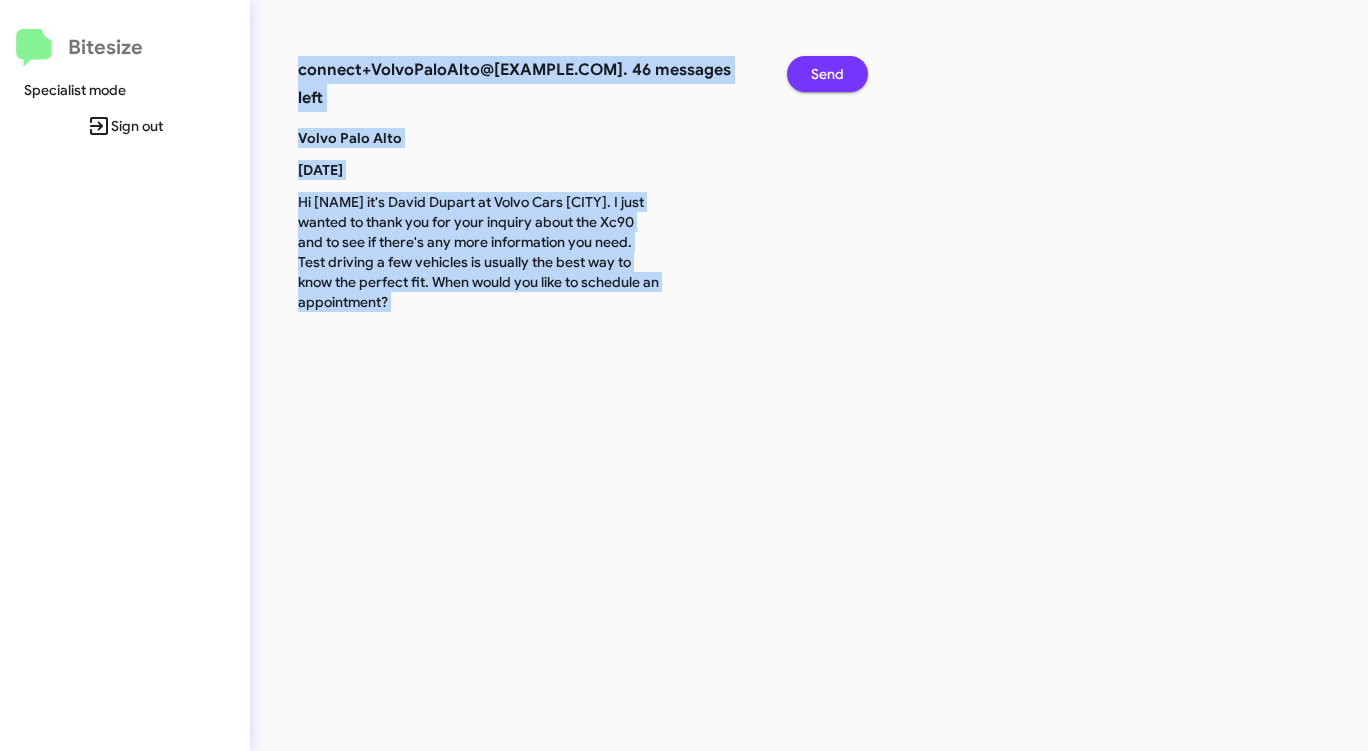 click on "Send" 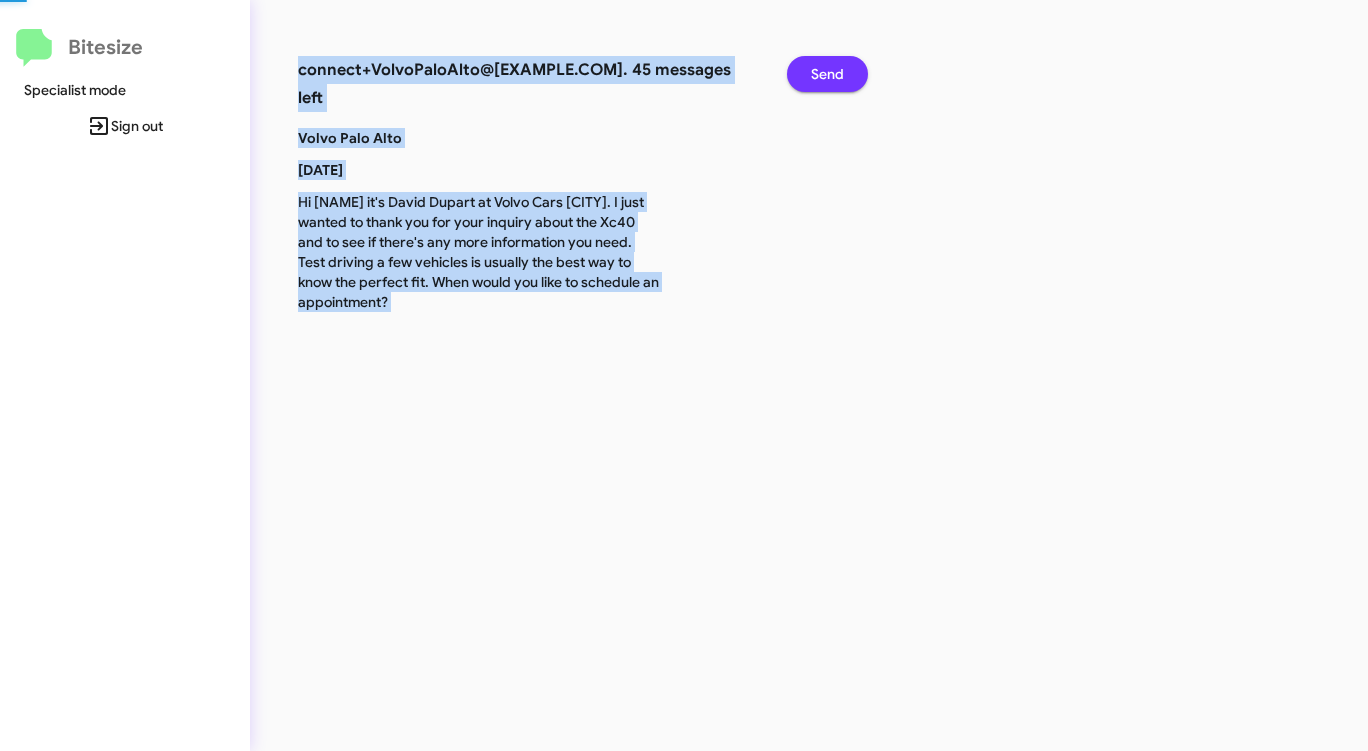 click on "Send" 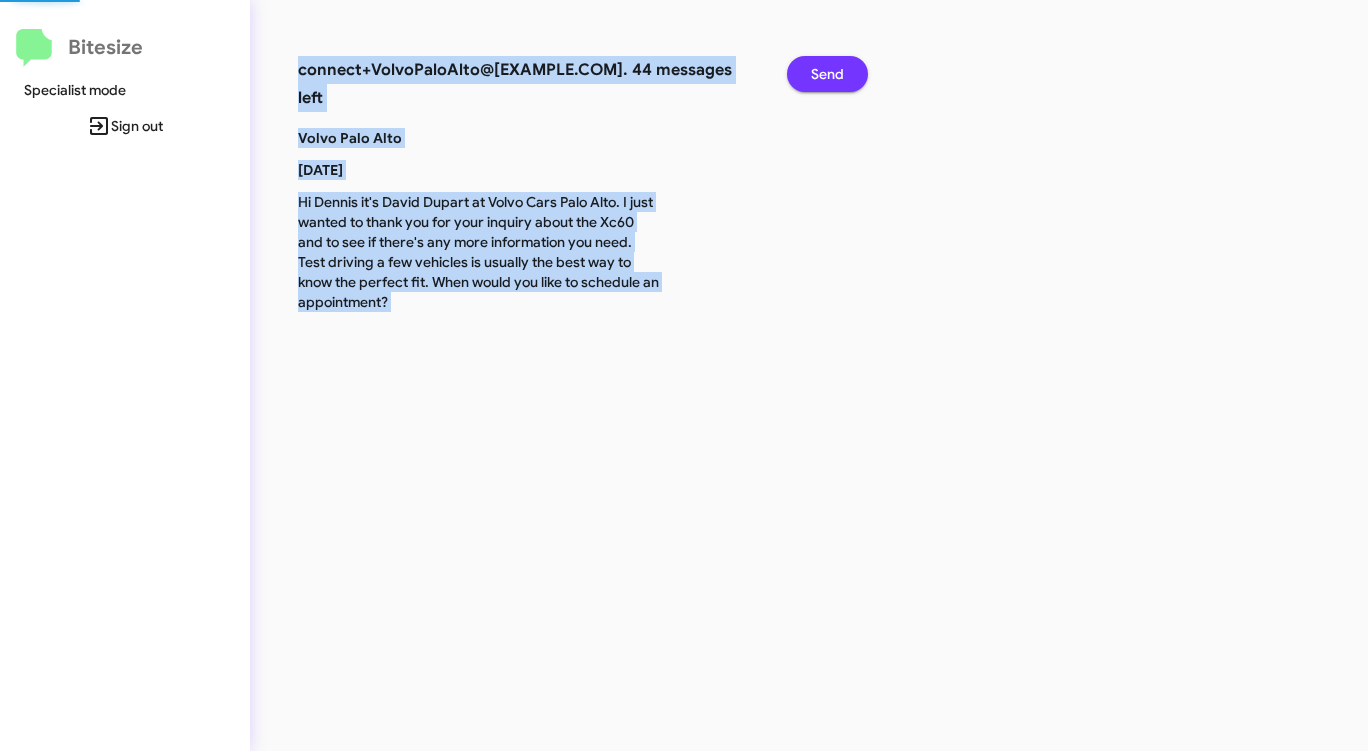 click on "Send" 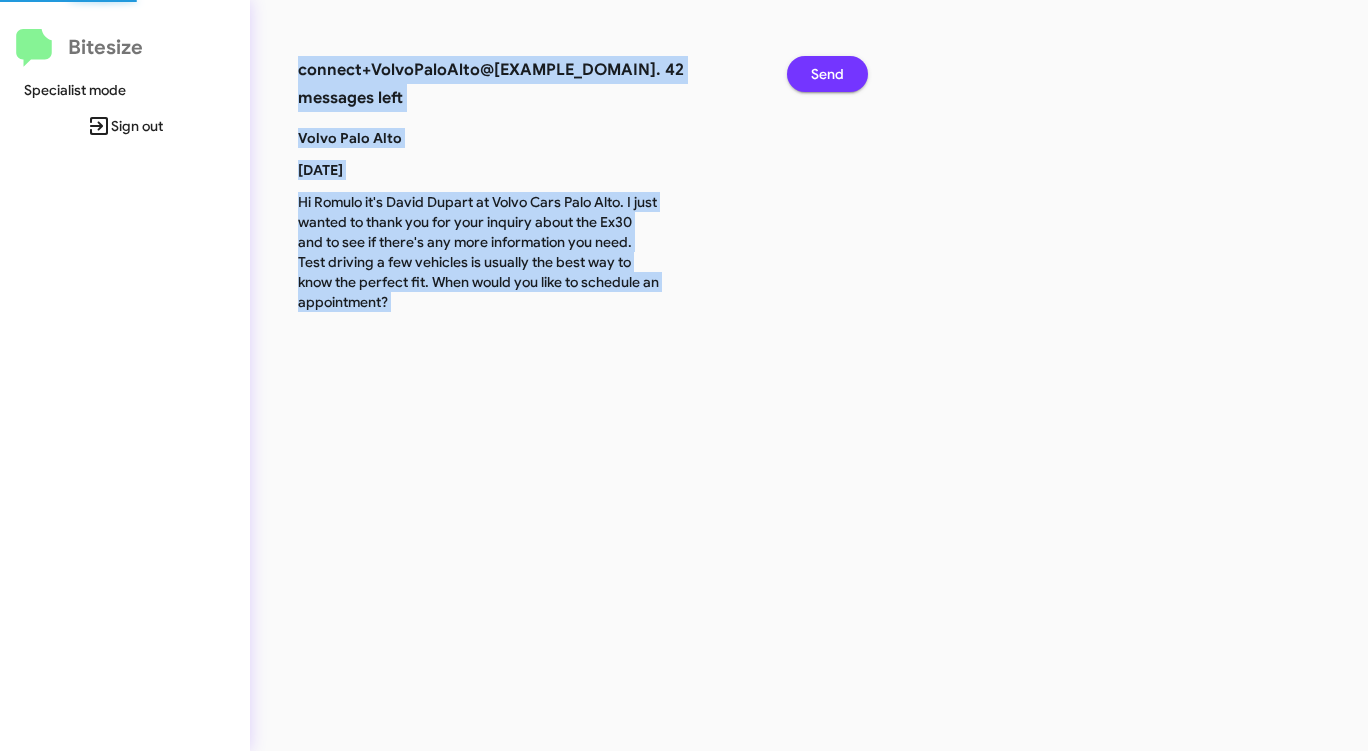 click on "Send" 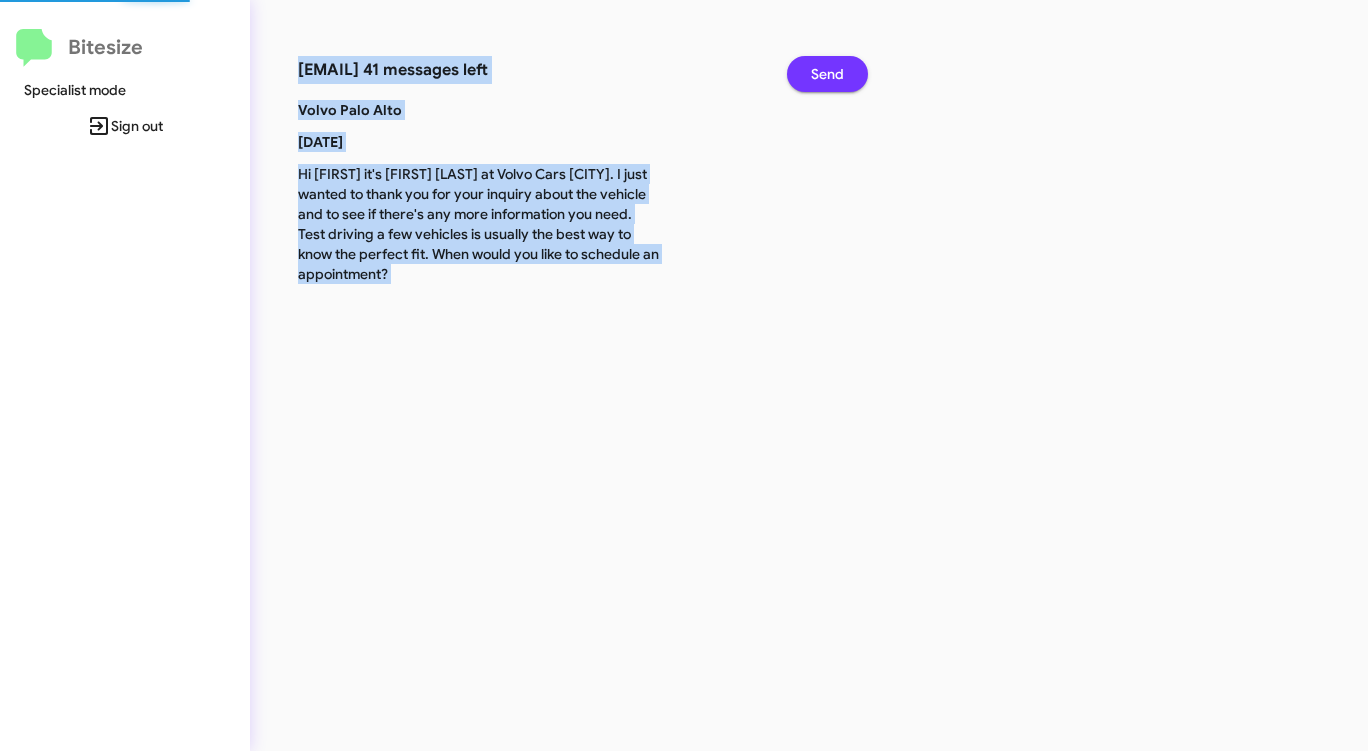 click on "Send" 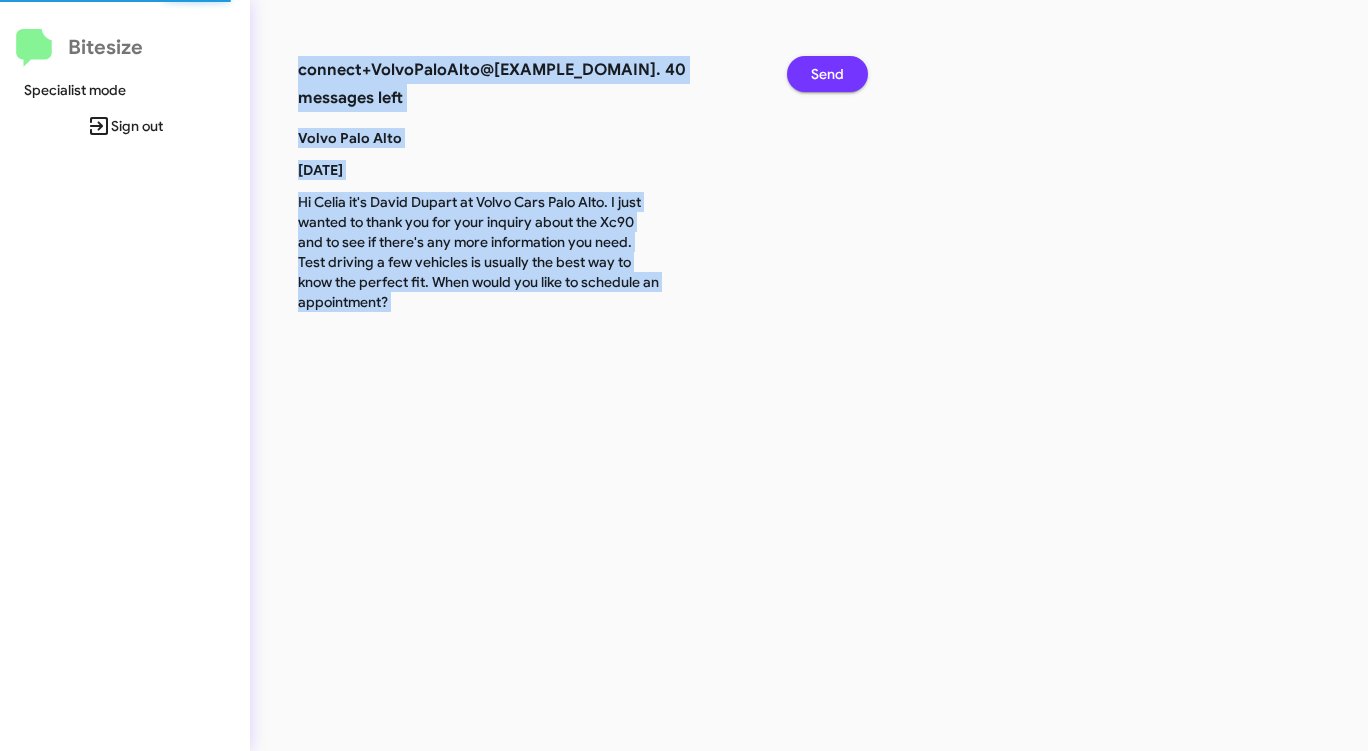 click on "Send" 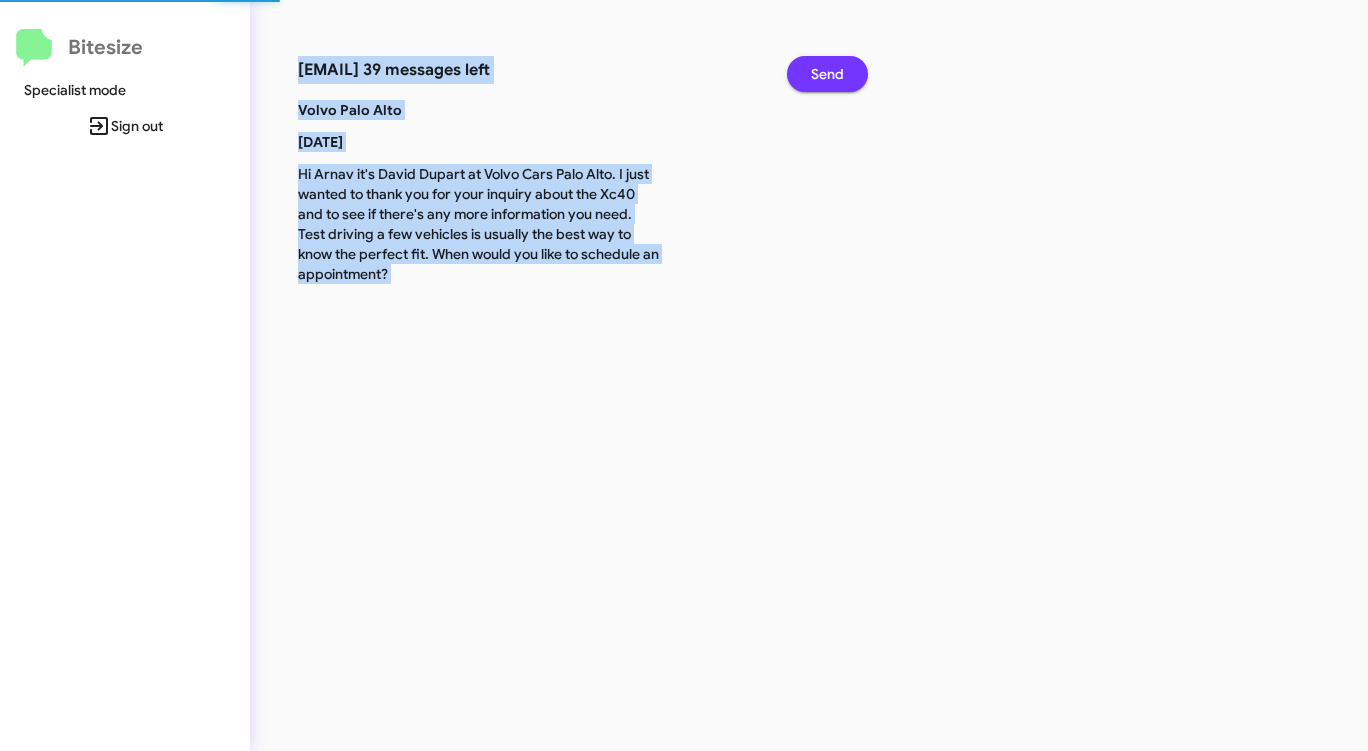click on "Send" 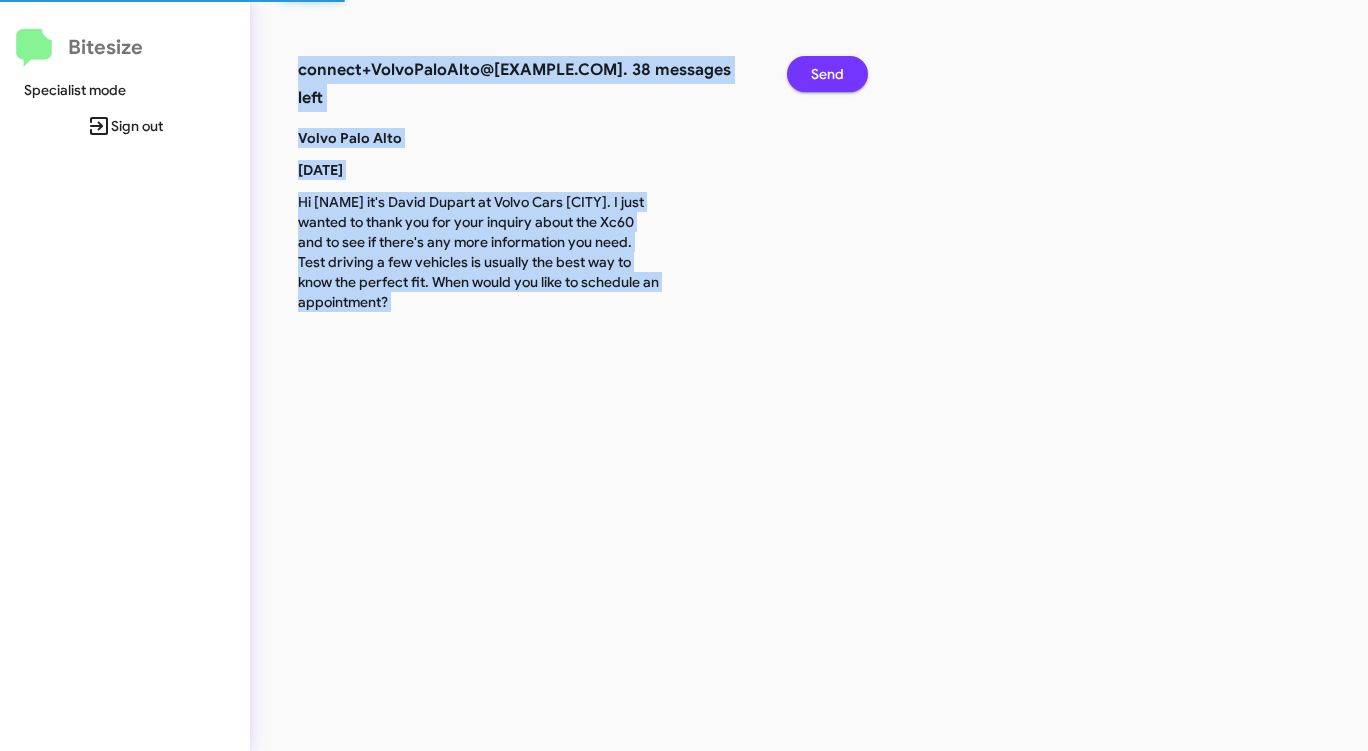 click on "Send" 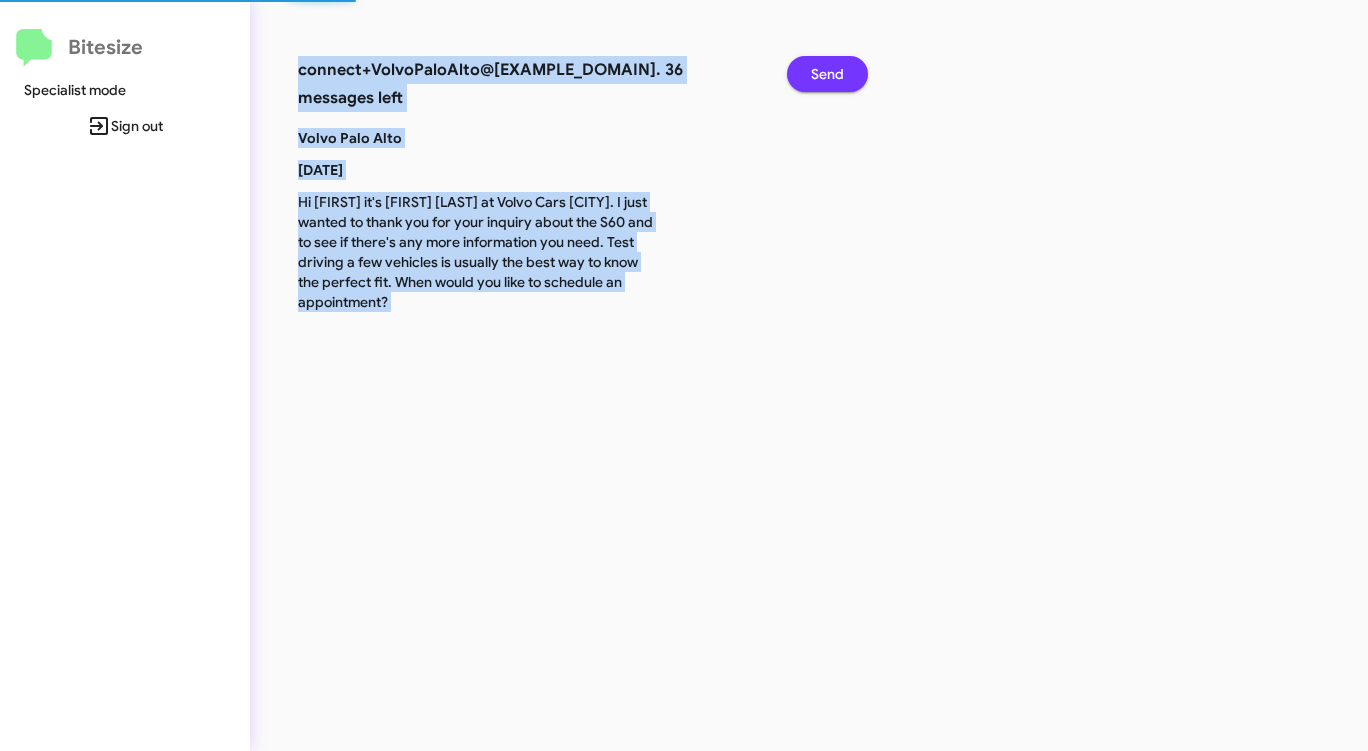 click on "Send" 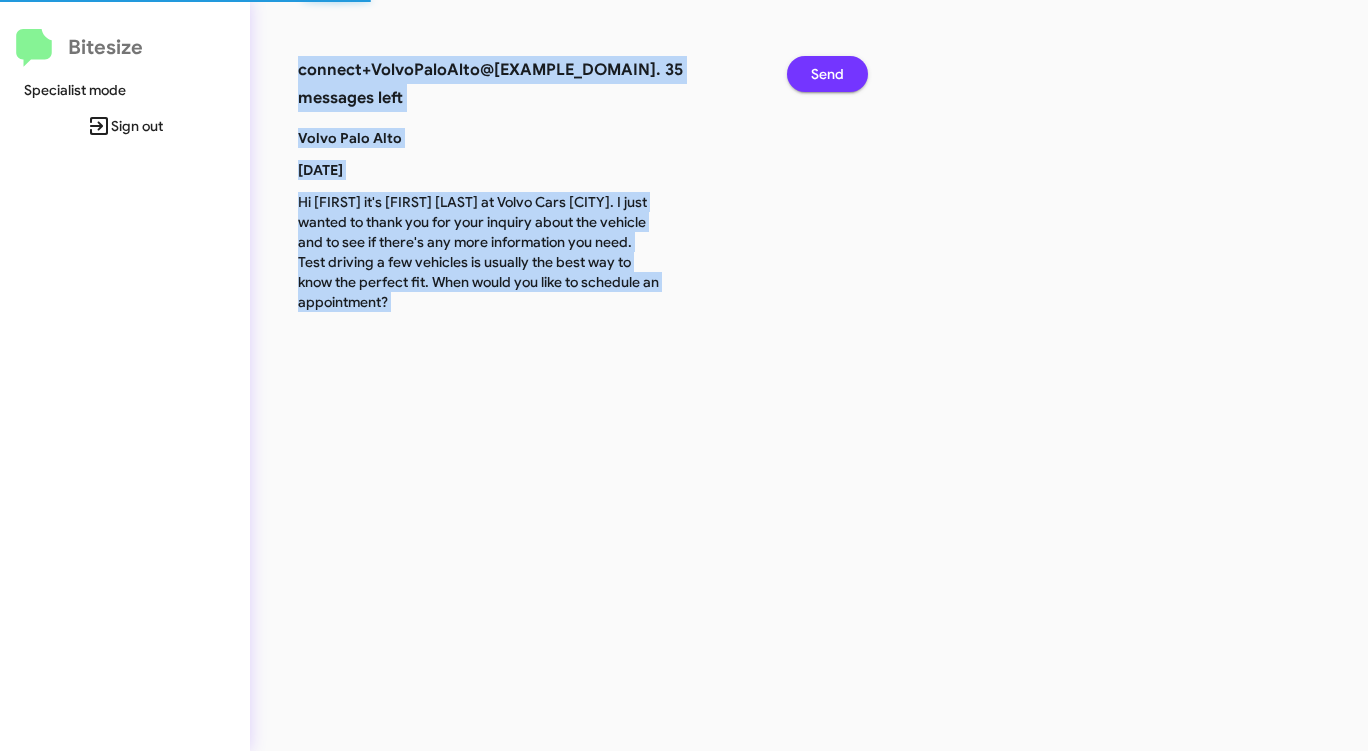 click on "Send" 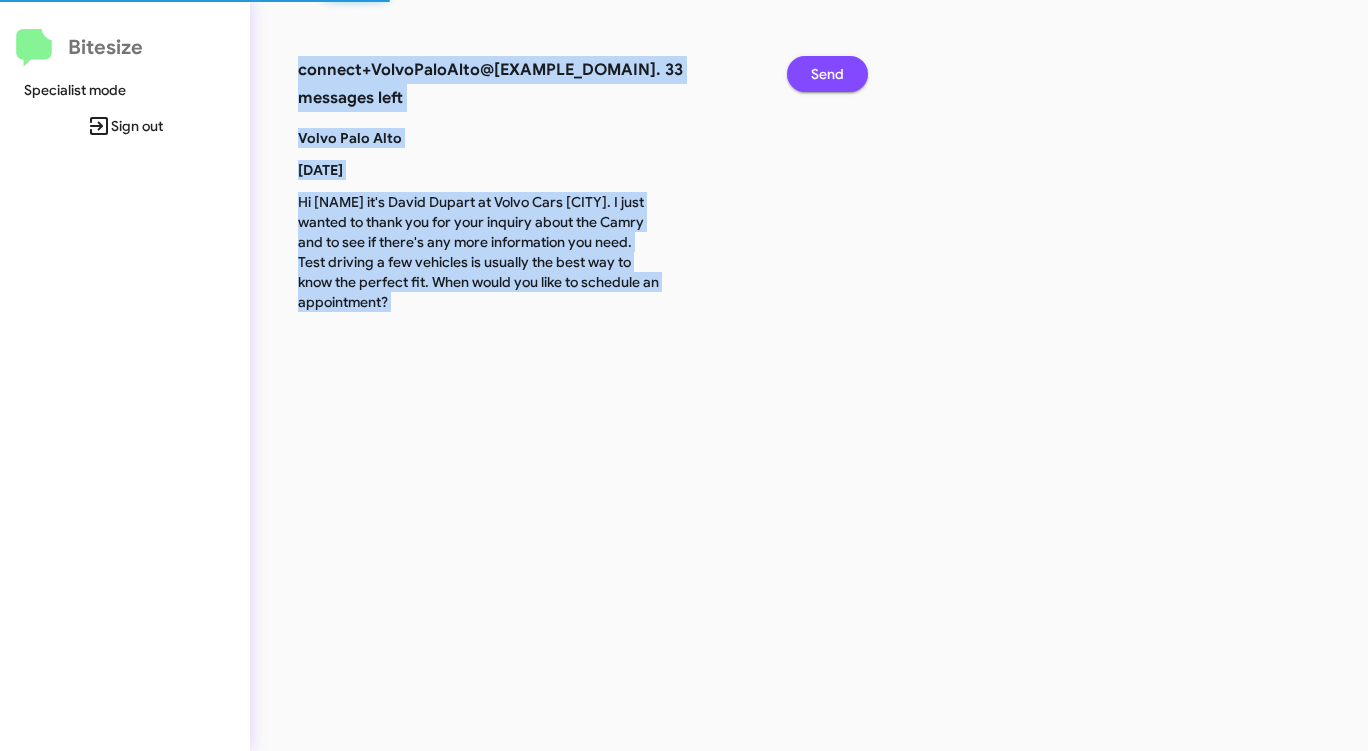 click on "Send" 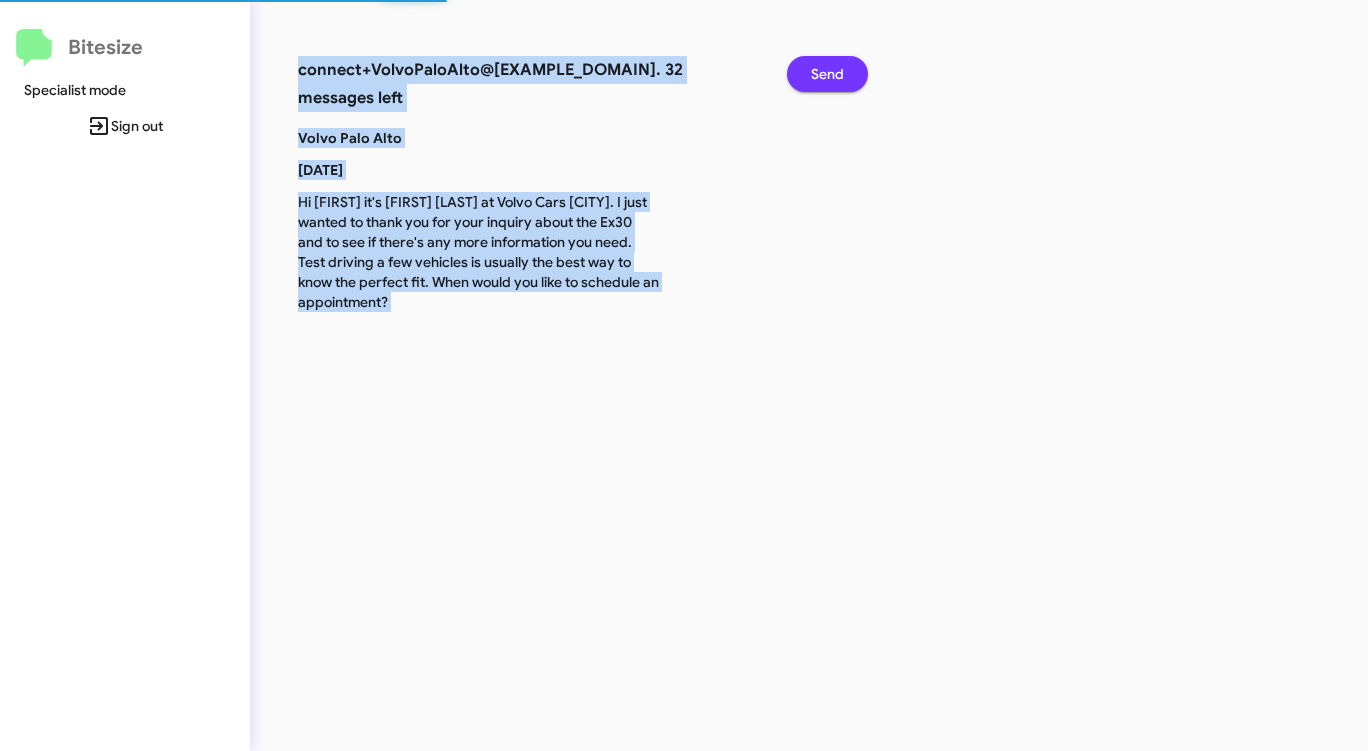 click on "Send" 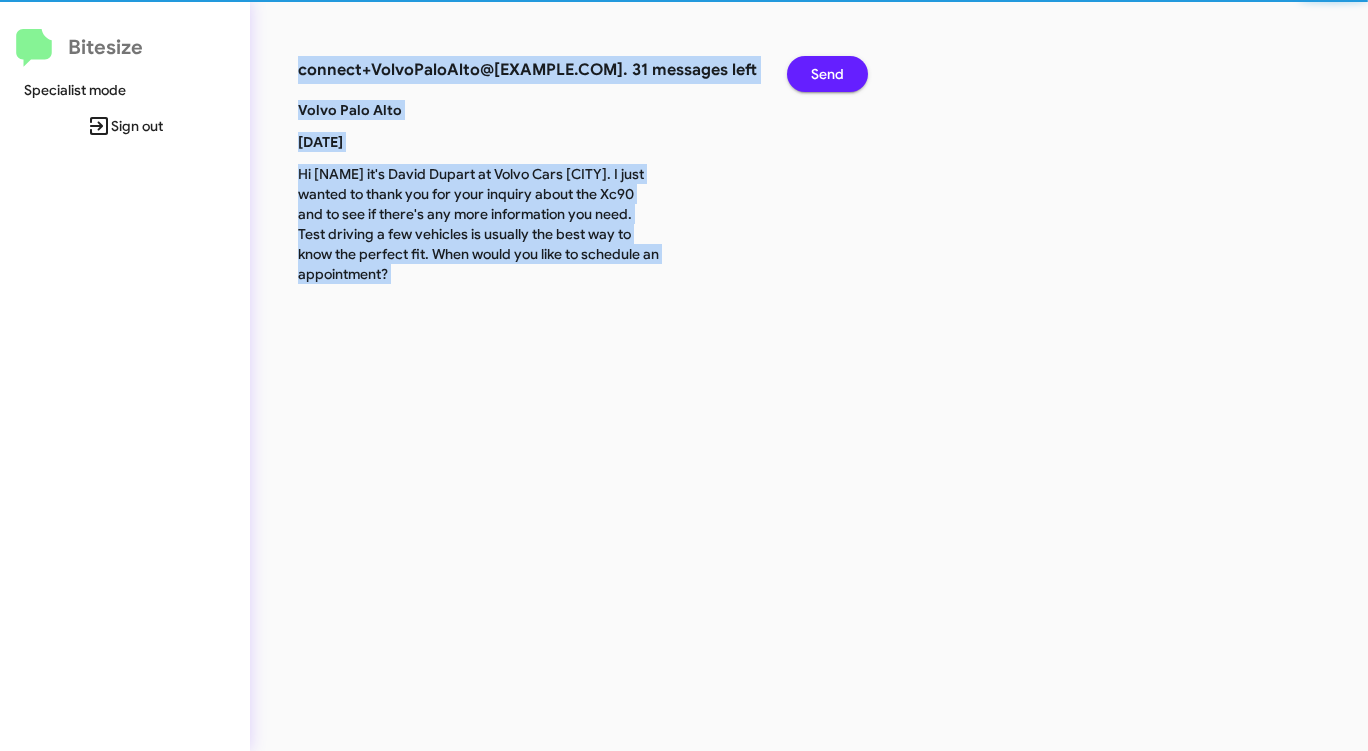 click on "Send" 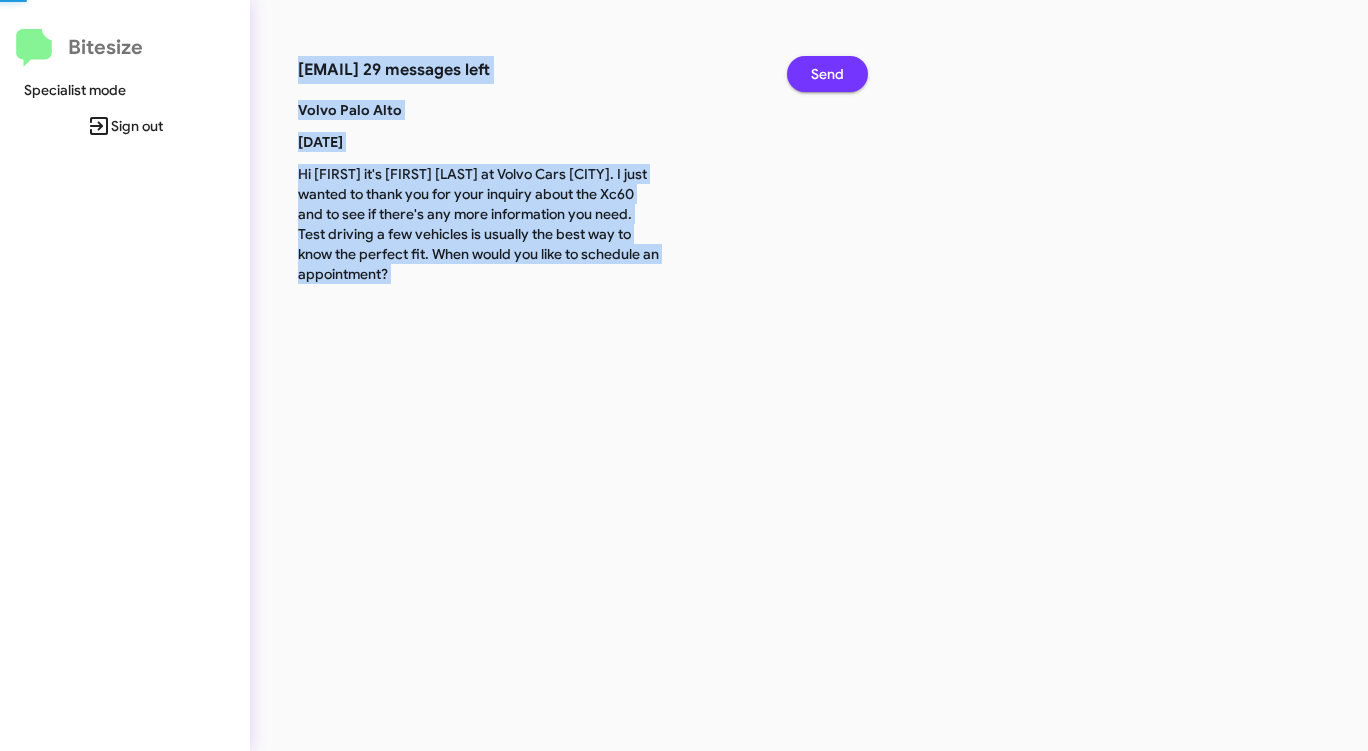click on "Send" 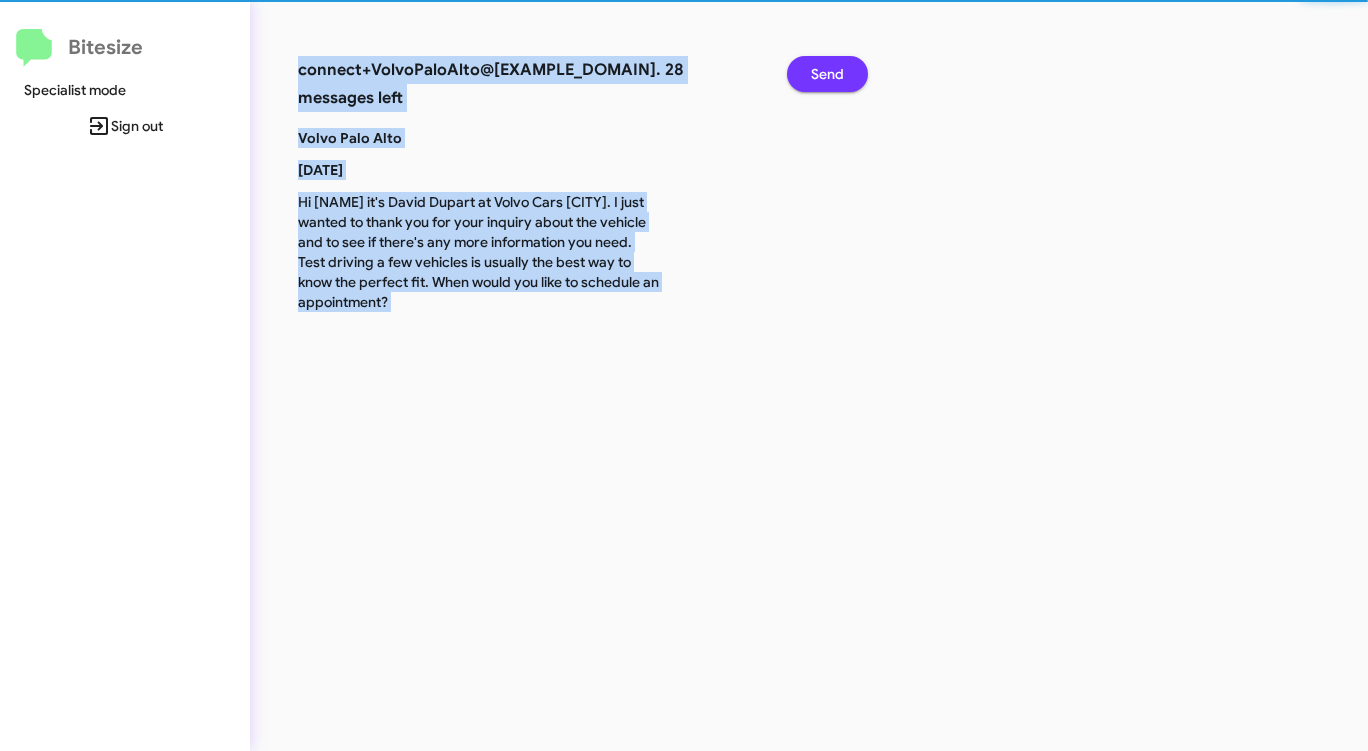 click on "Send" 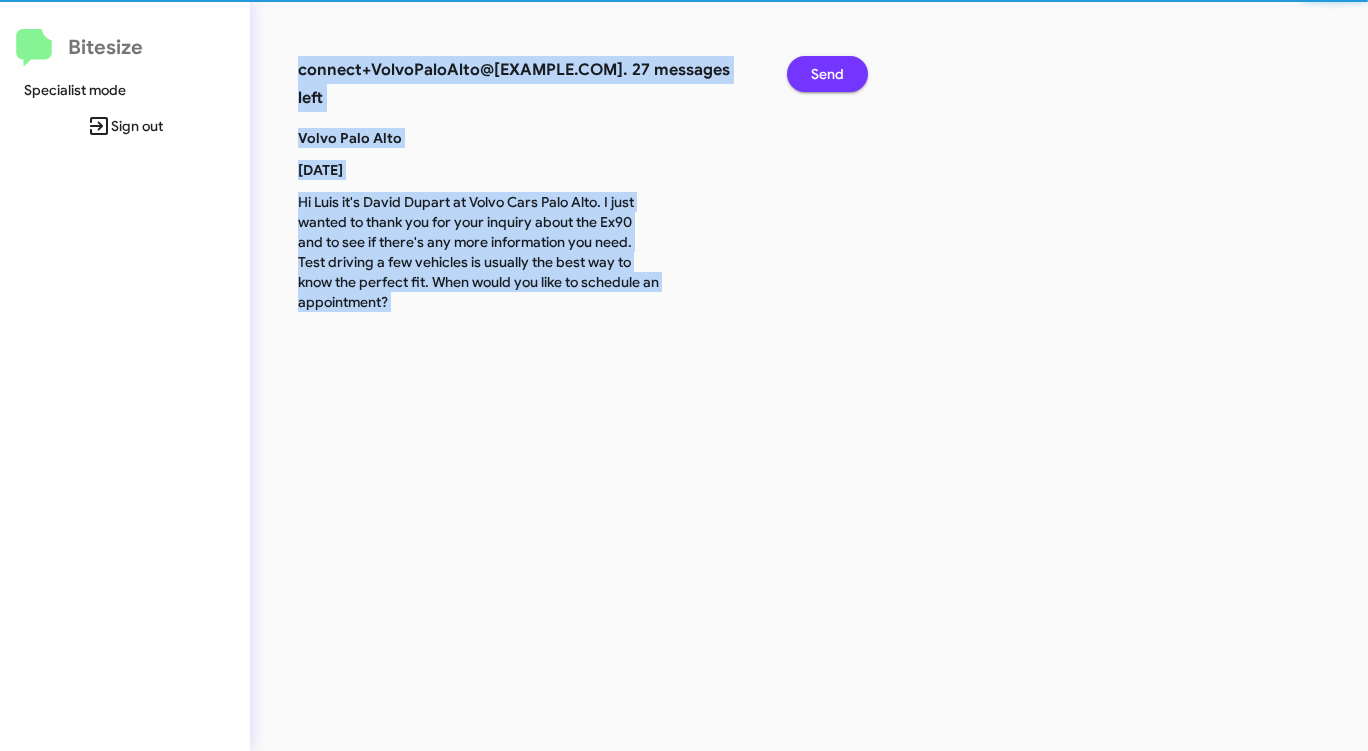click on "Send" 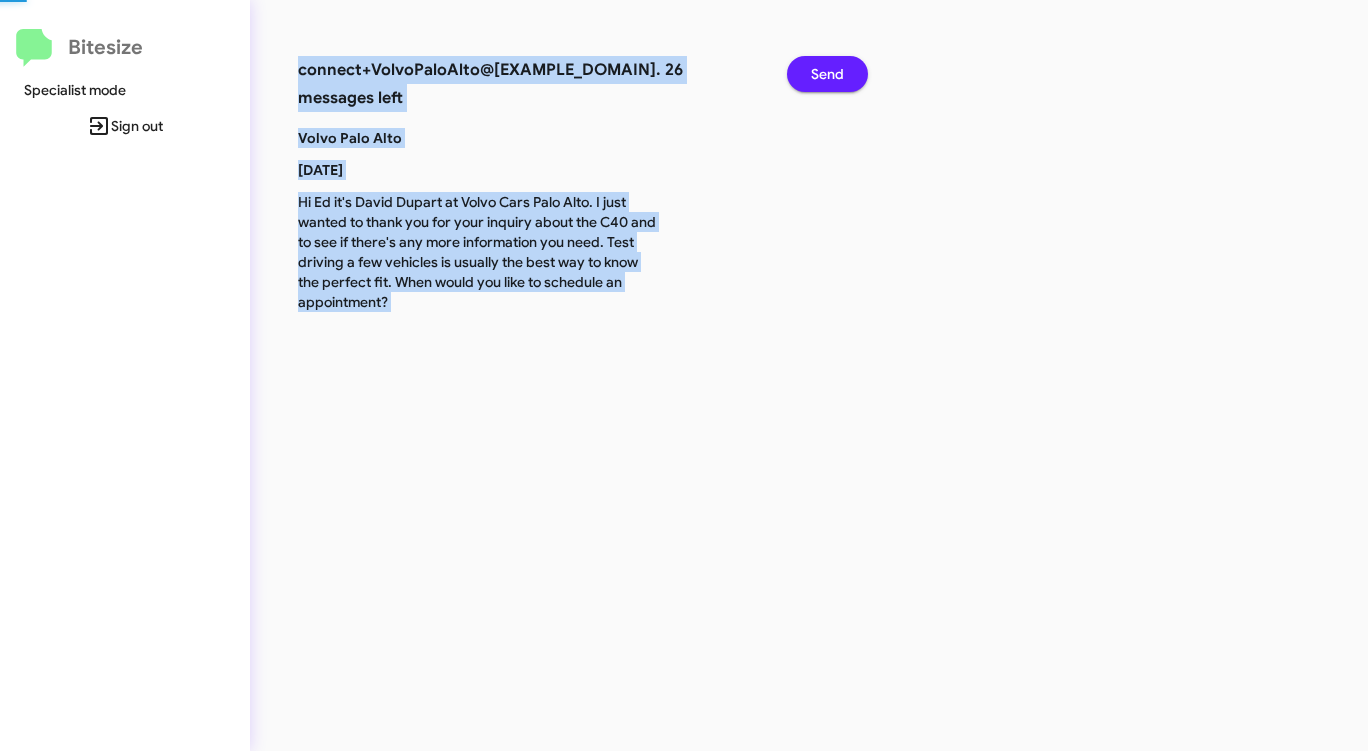 click on "Send" 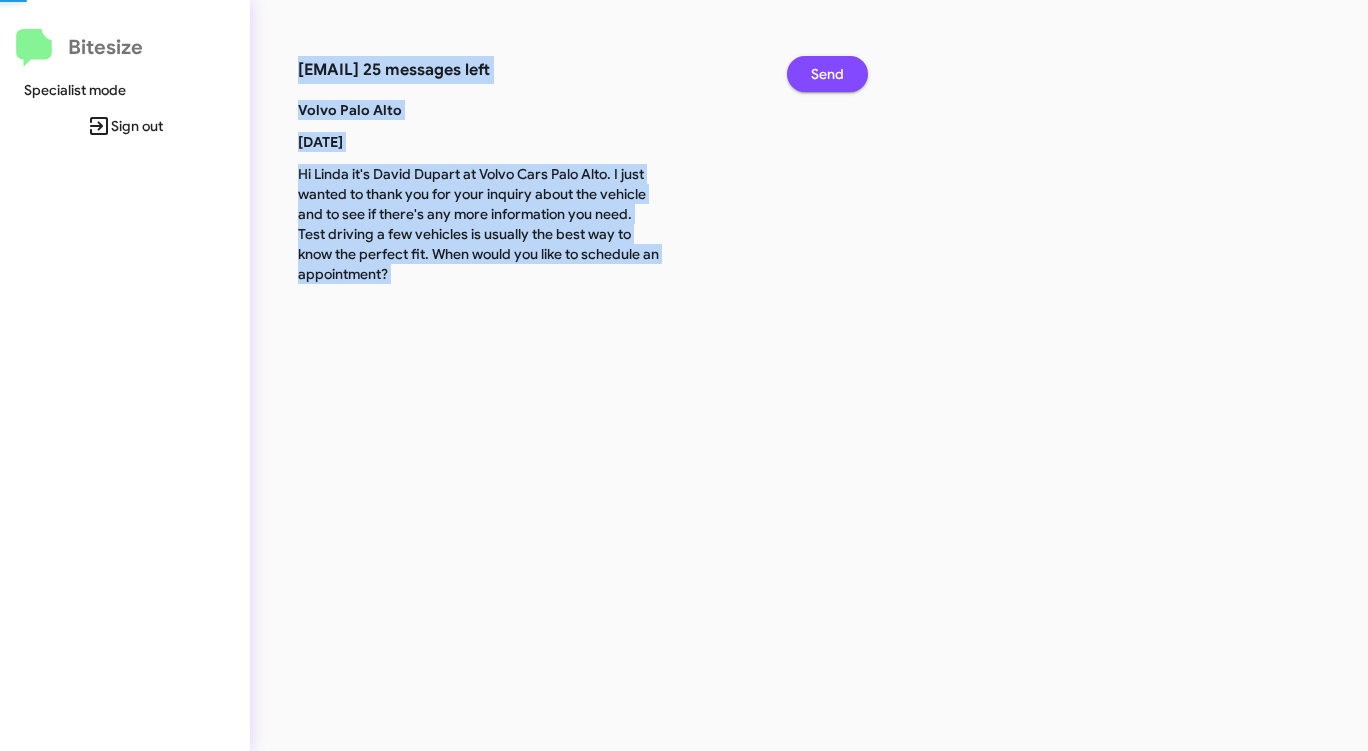 click on "Send" 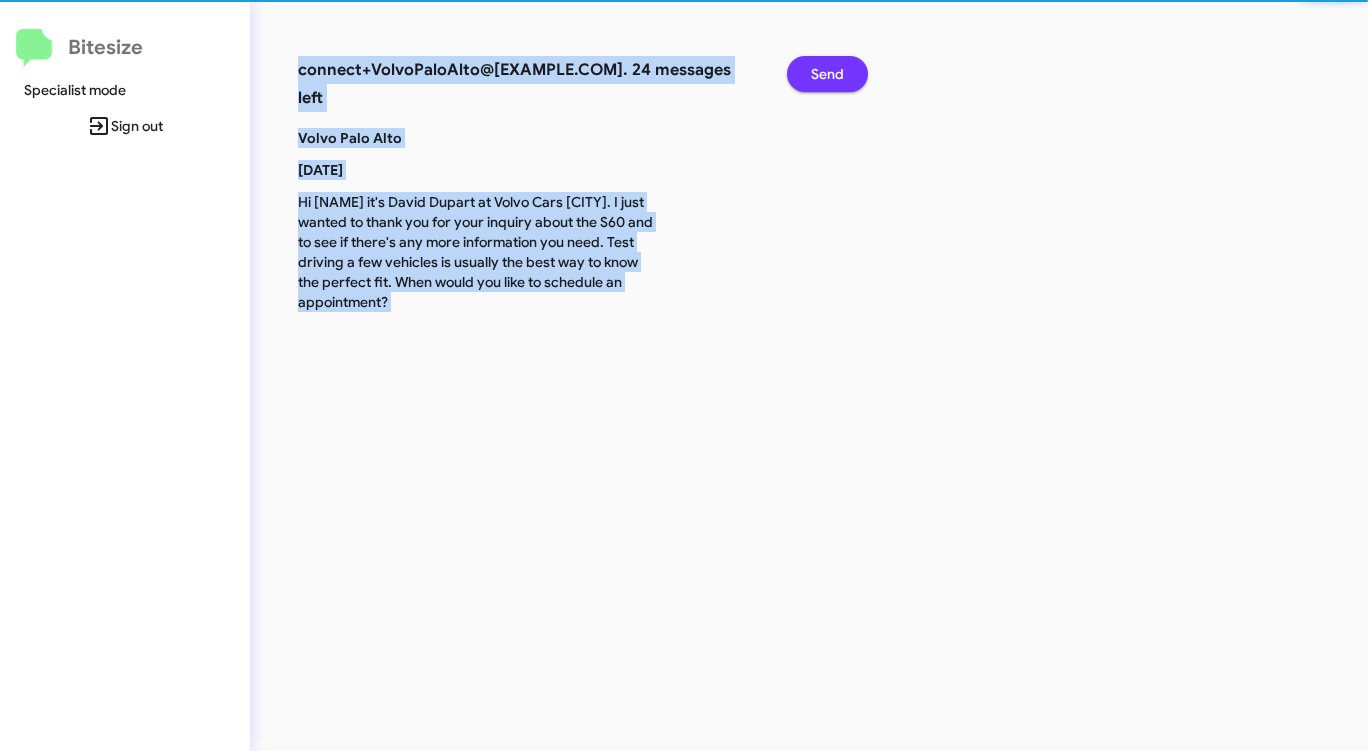 click on "Send" 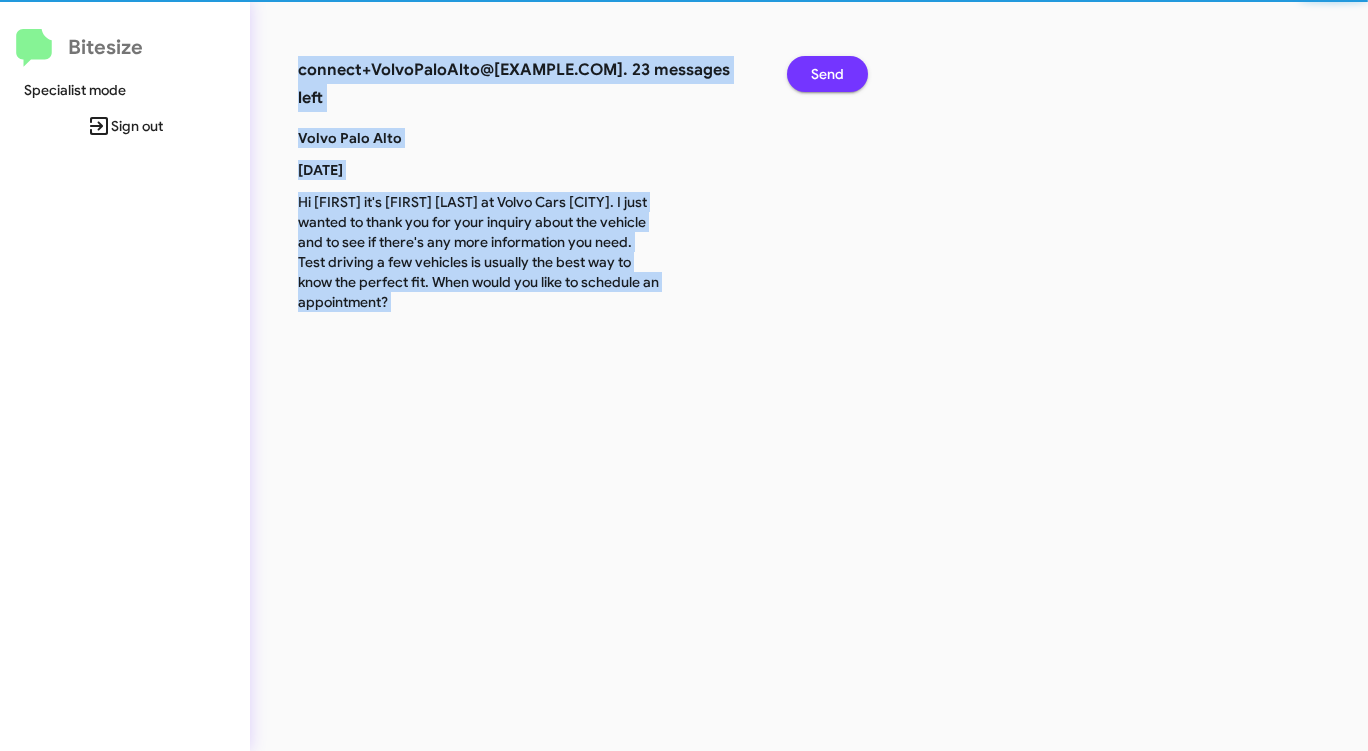 click on "Send" 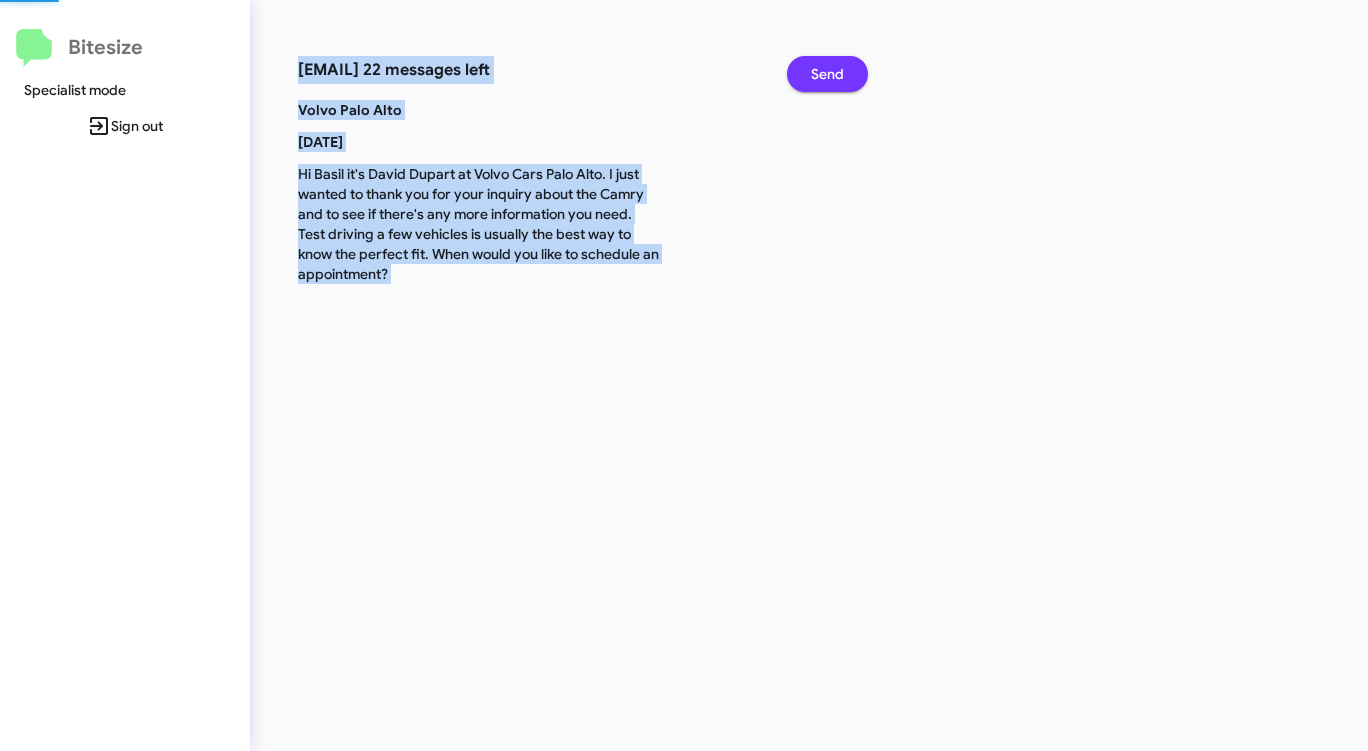 click on "Send" 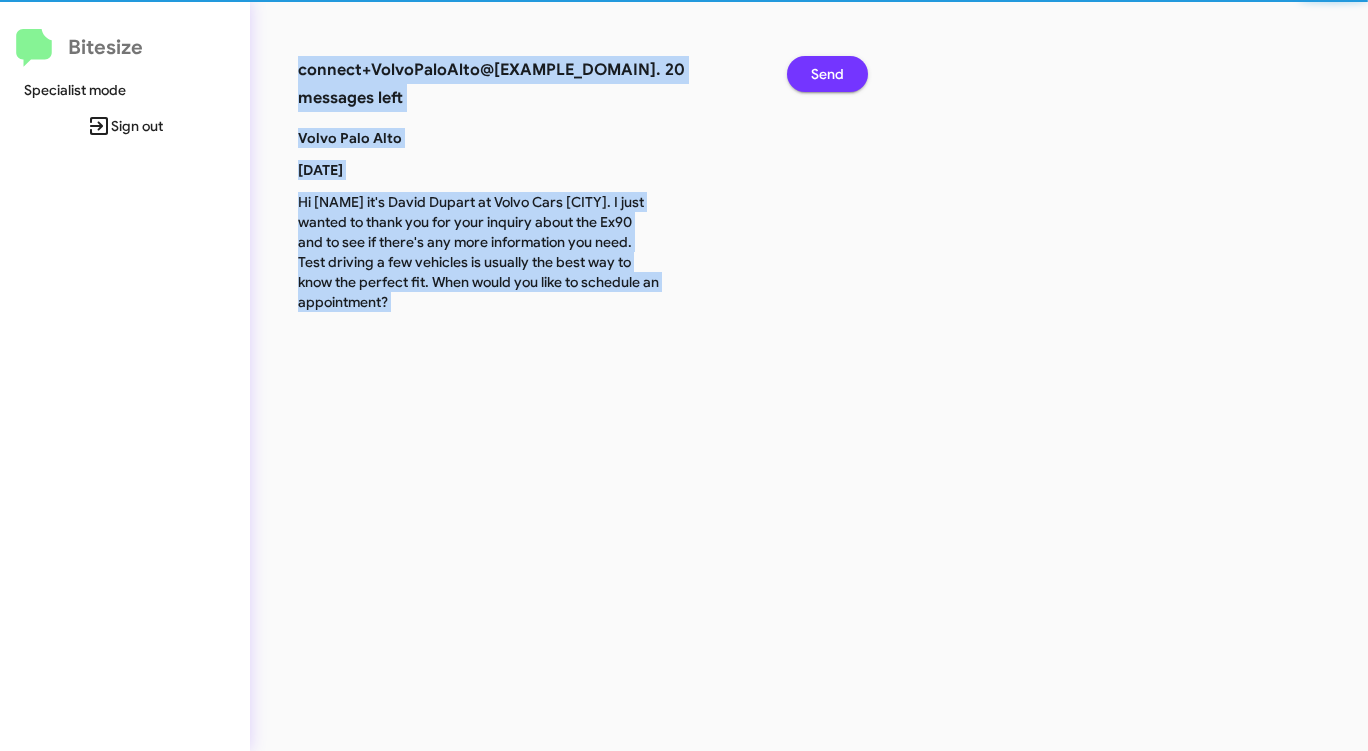 click on "Send" 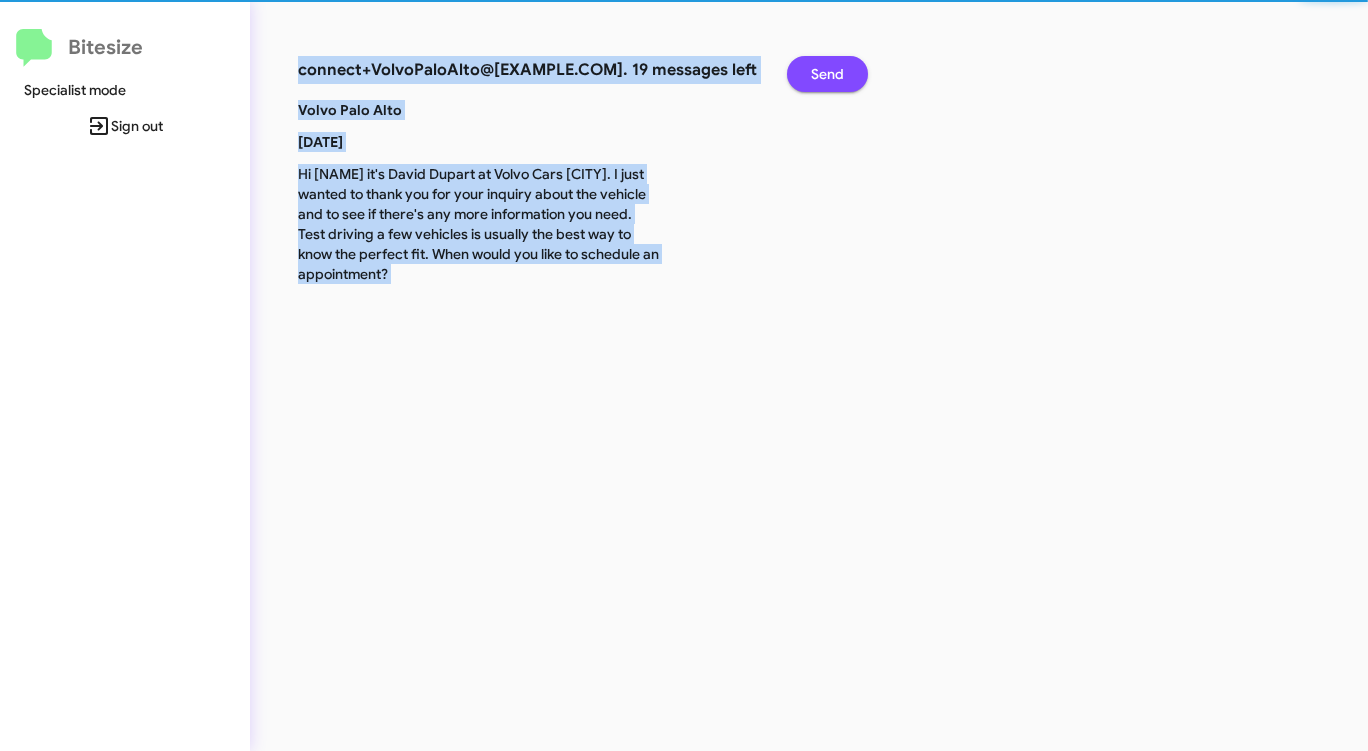 click on "Send" 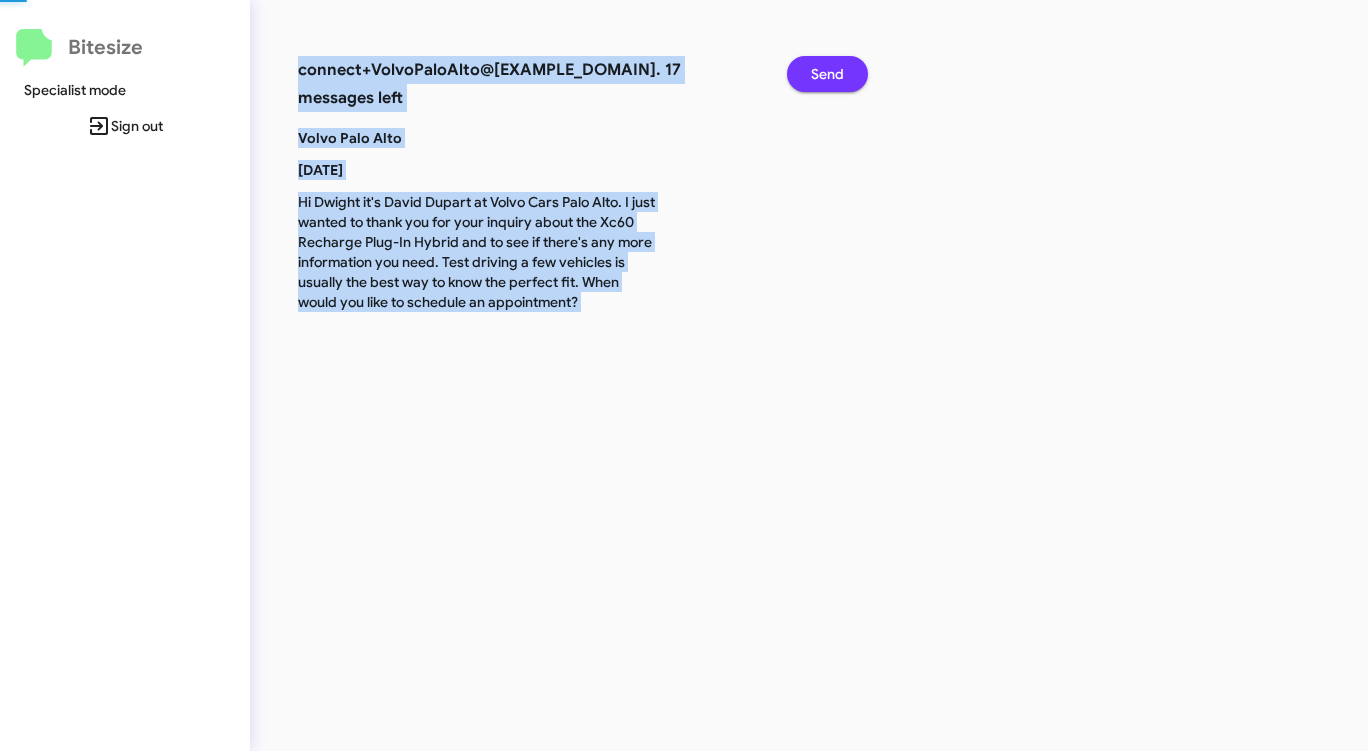 click on "Send" 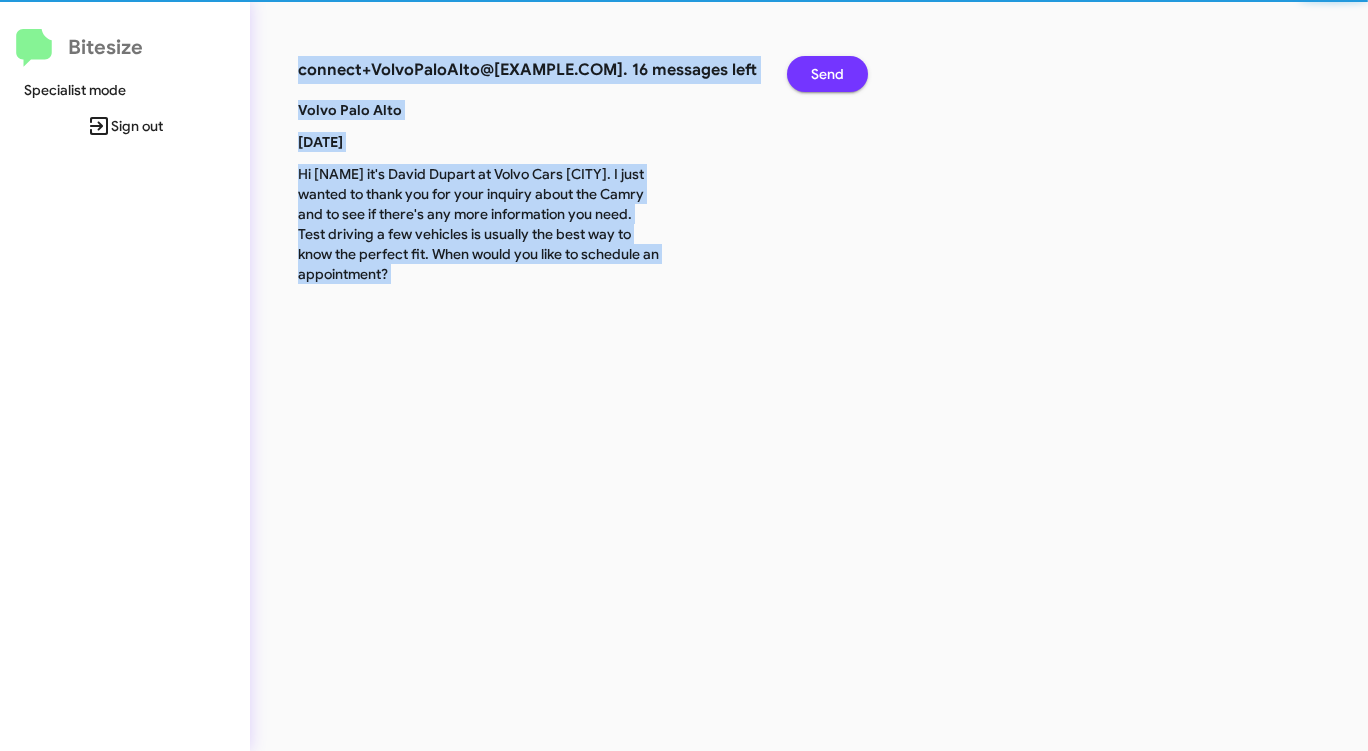 click on "Send" 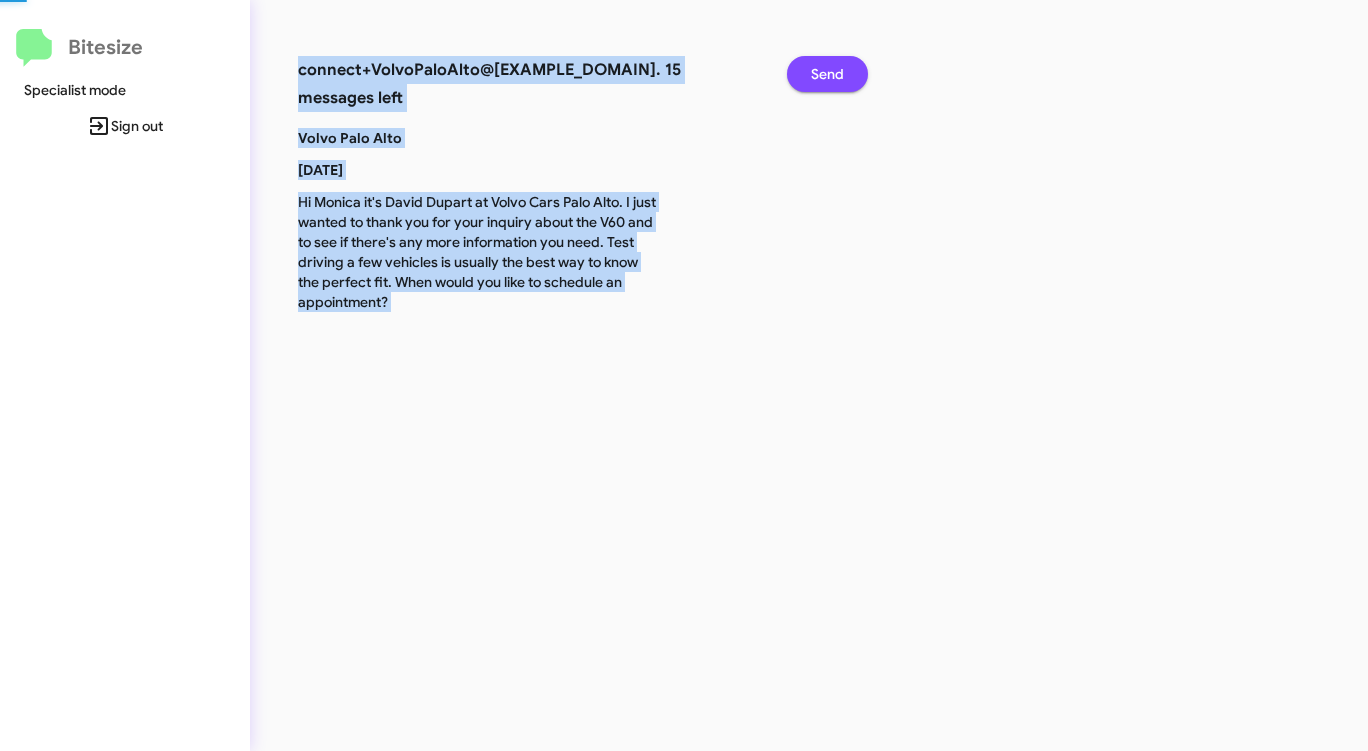 click on "Send" 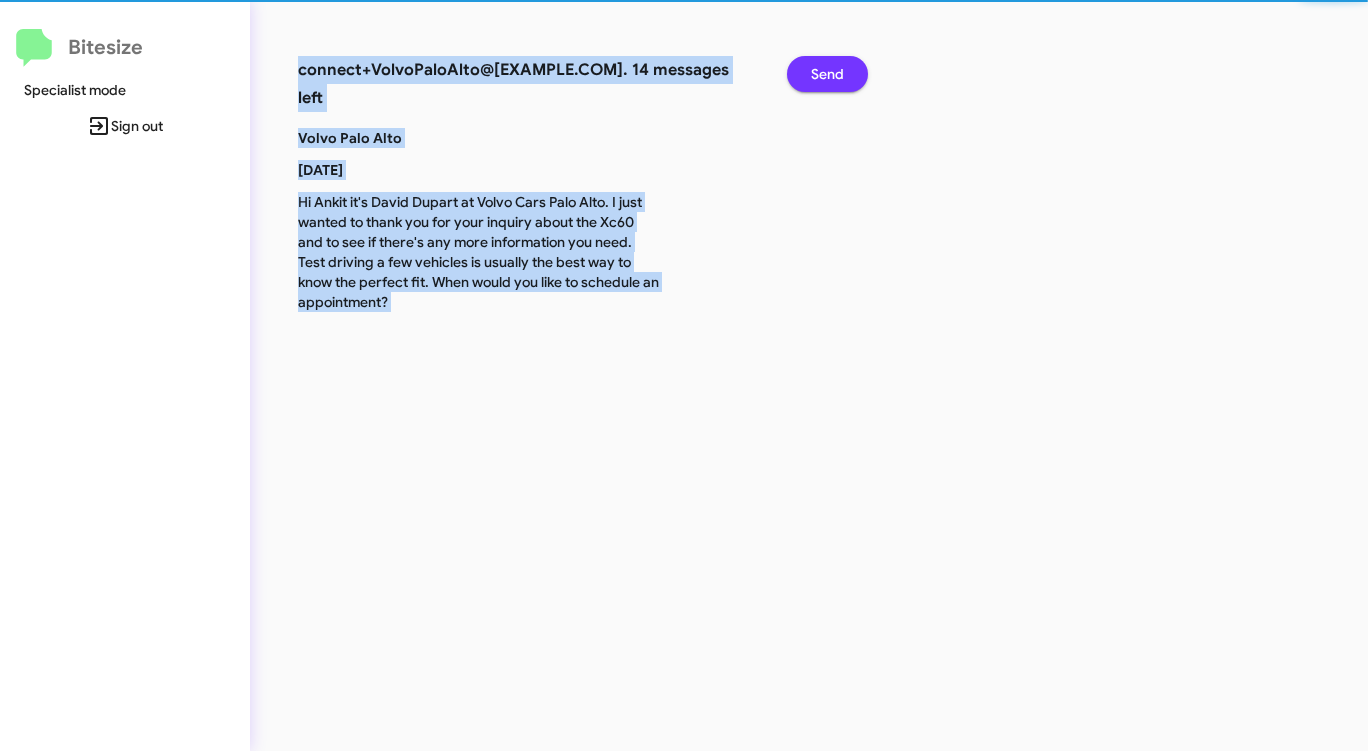 click on "Send" 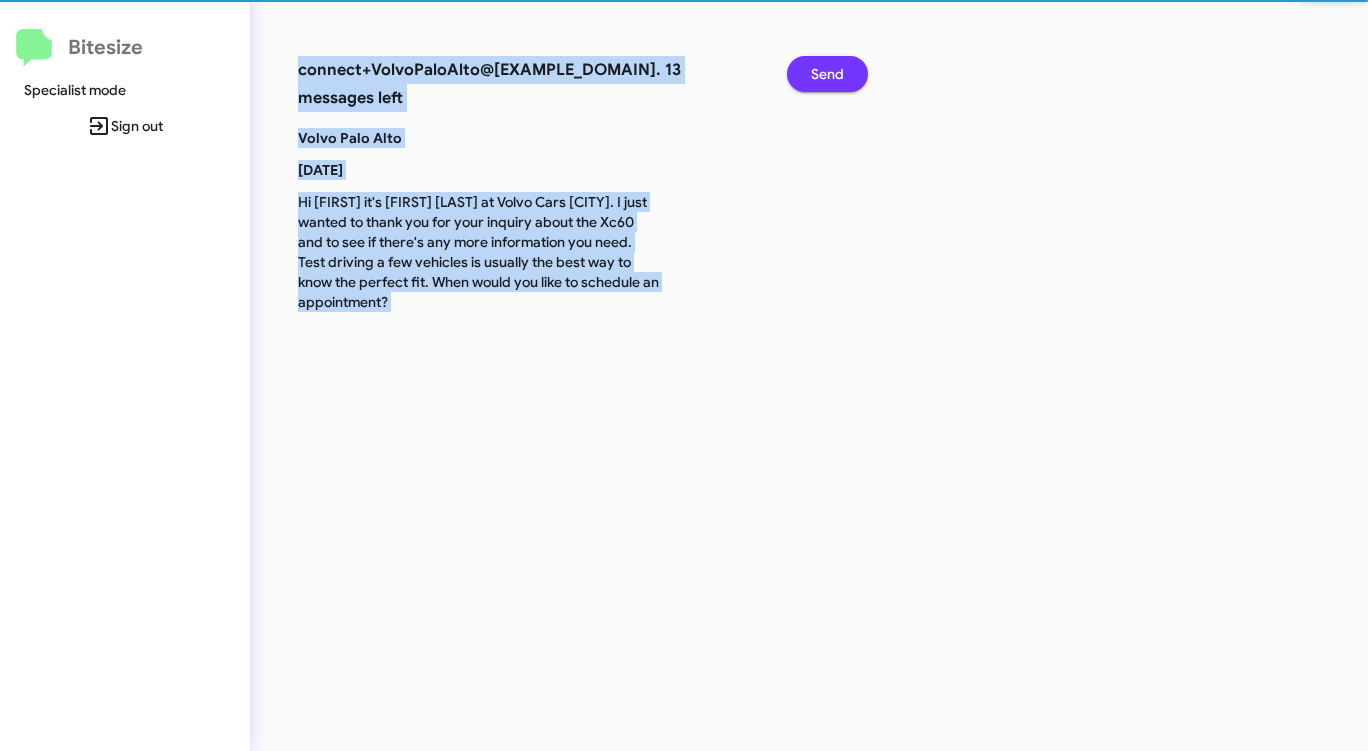 click on "Send" 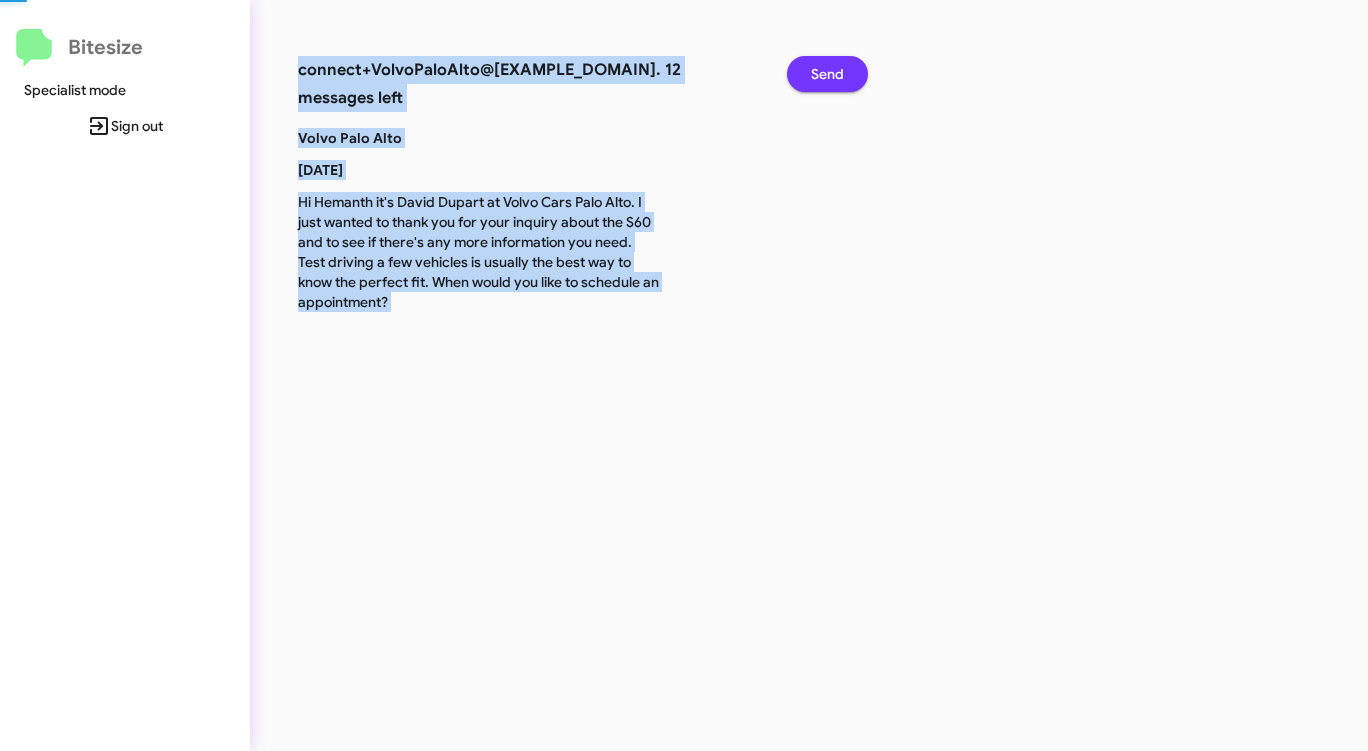 click on "Send" 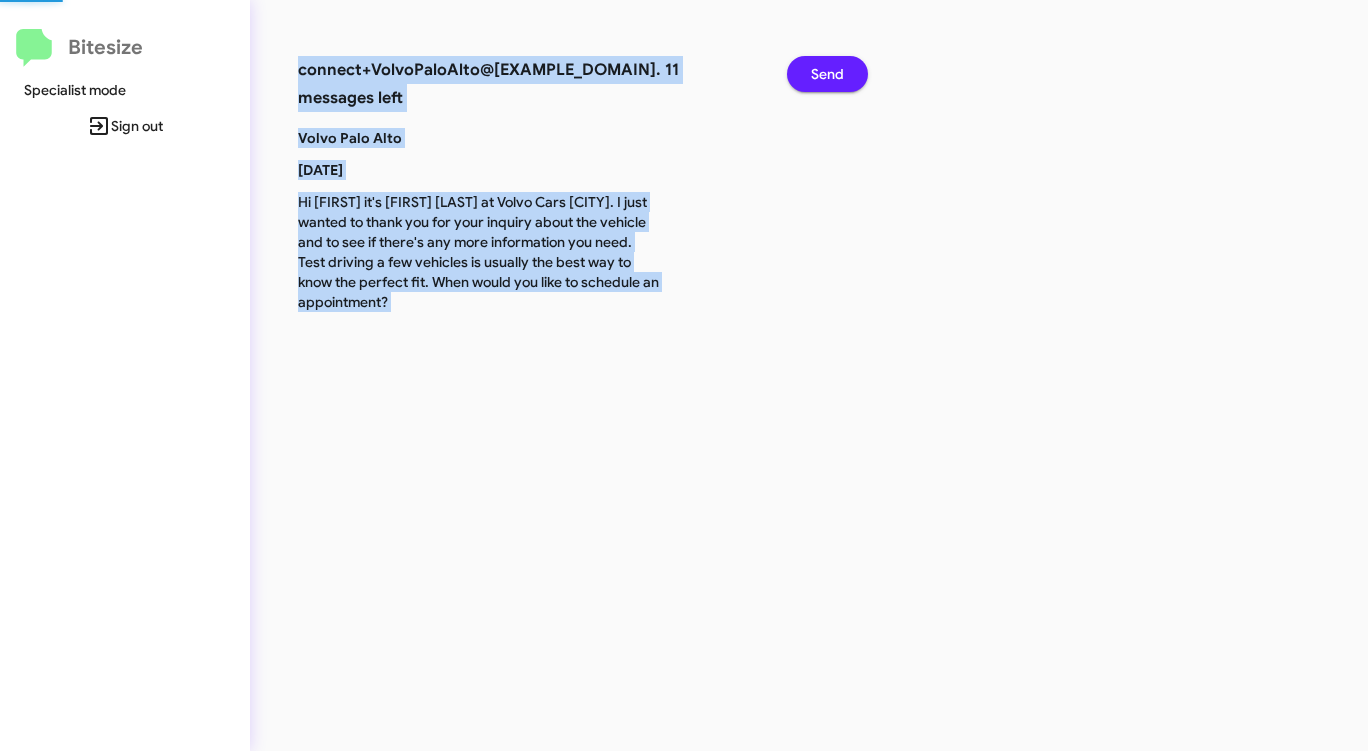 click on "Send" 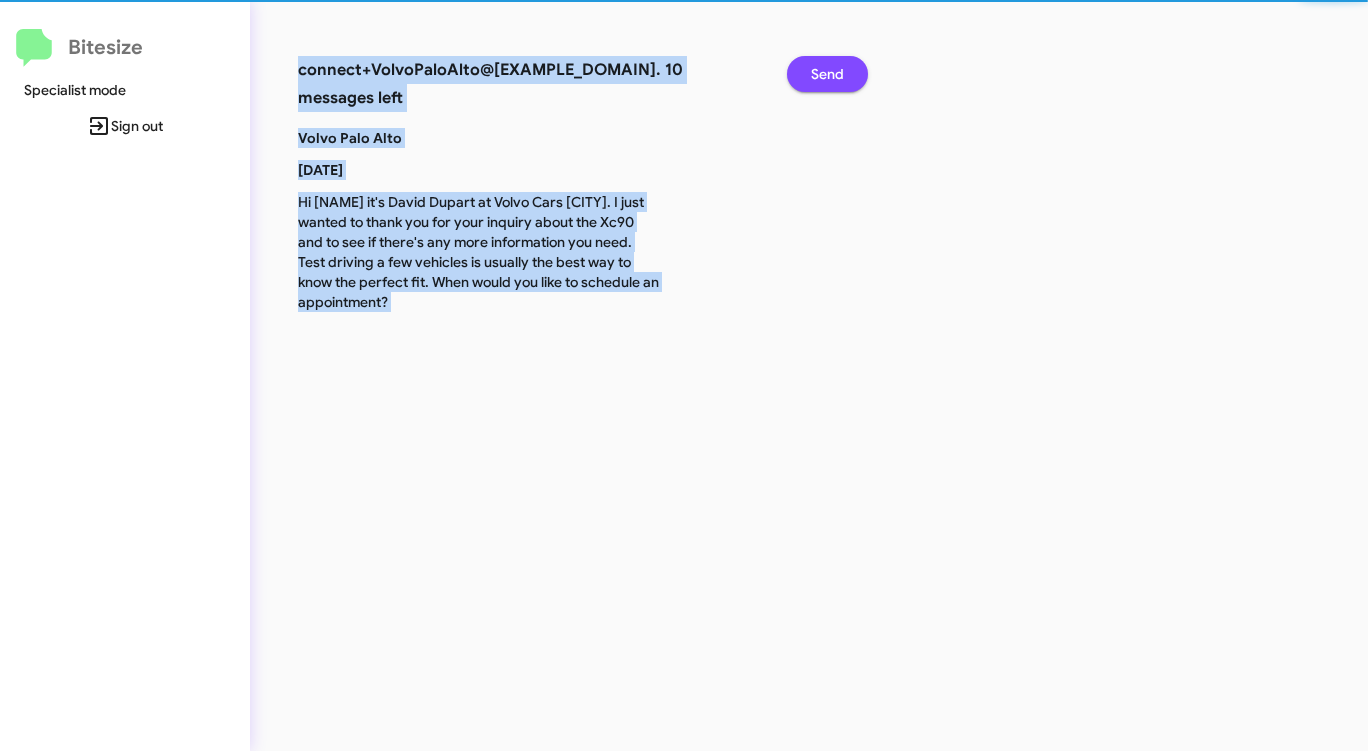 click on "Send" 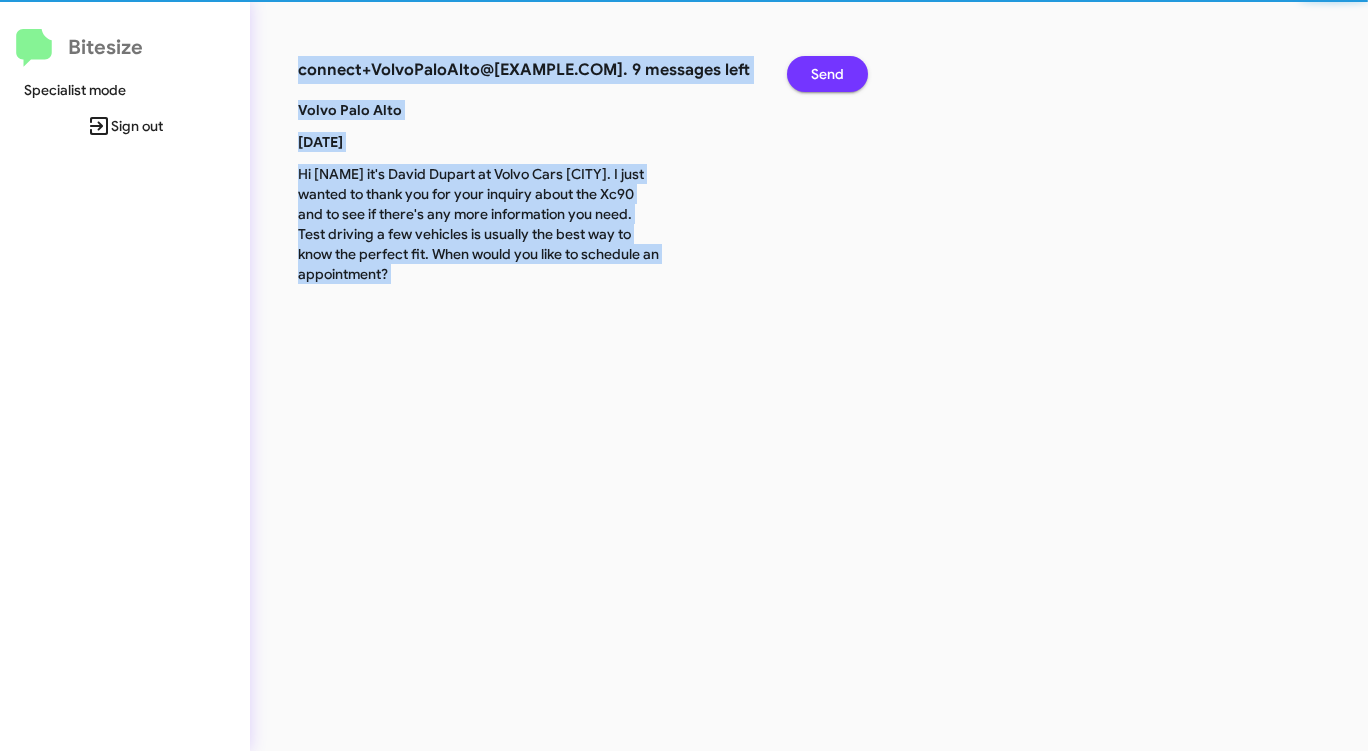 click on "Send" 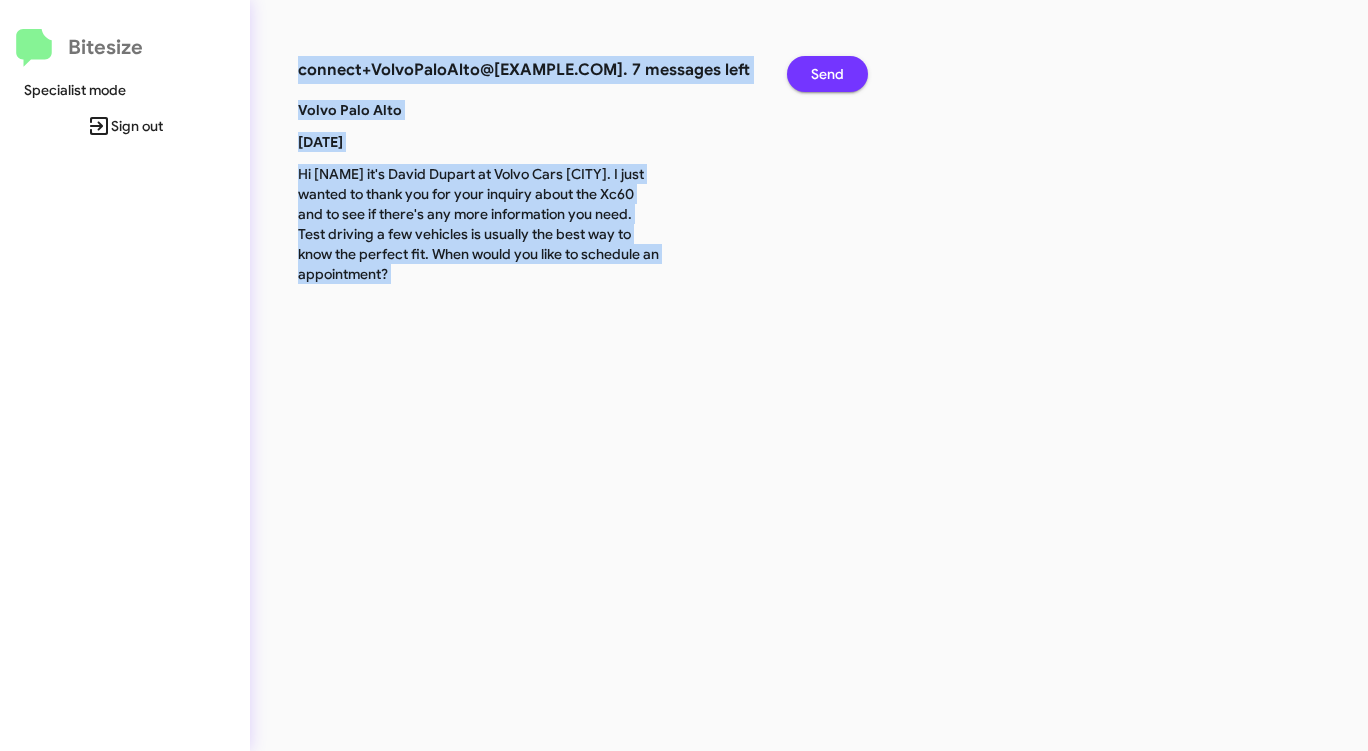 click on "Send" 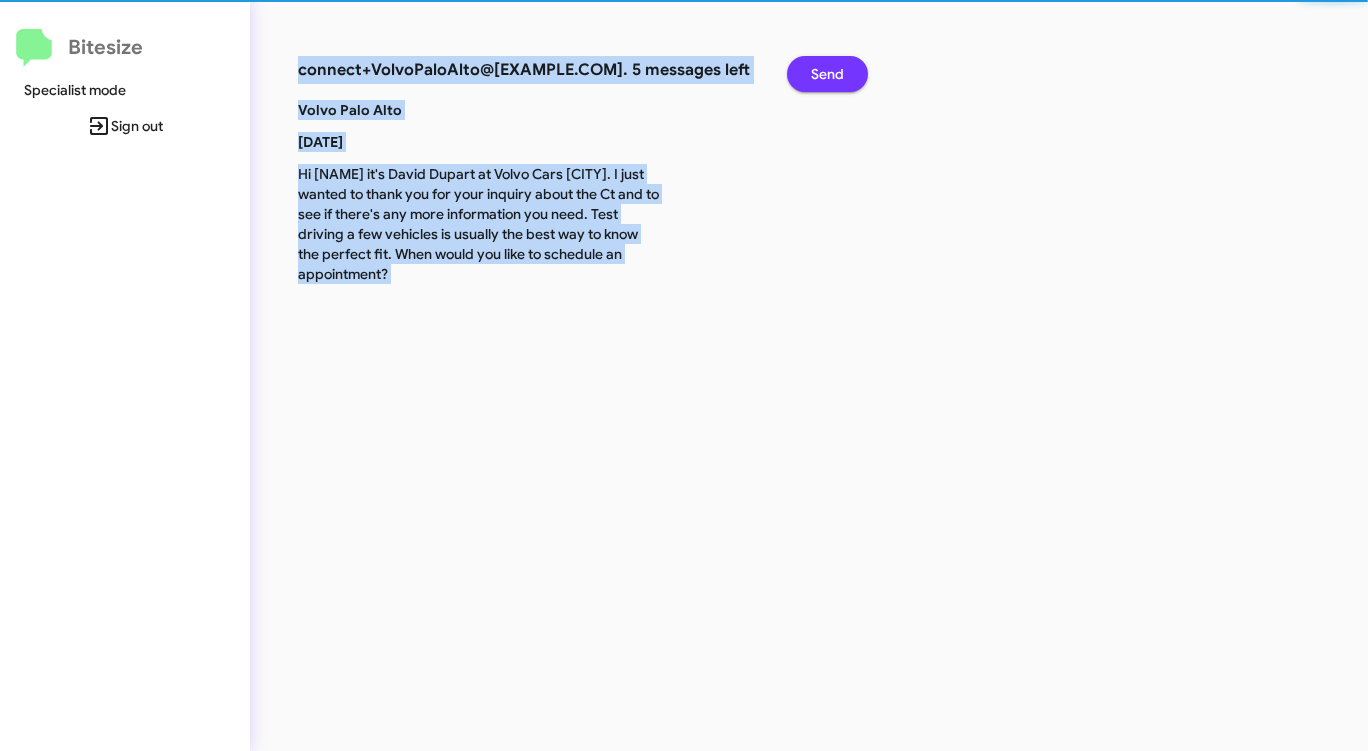 click on "Send" 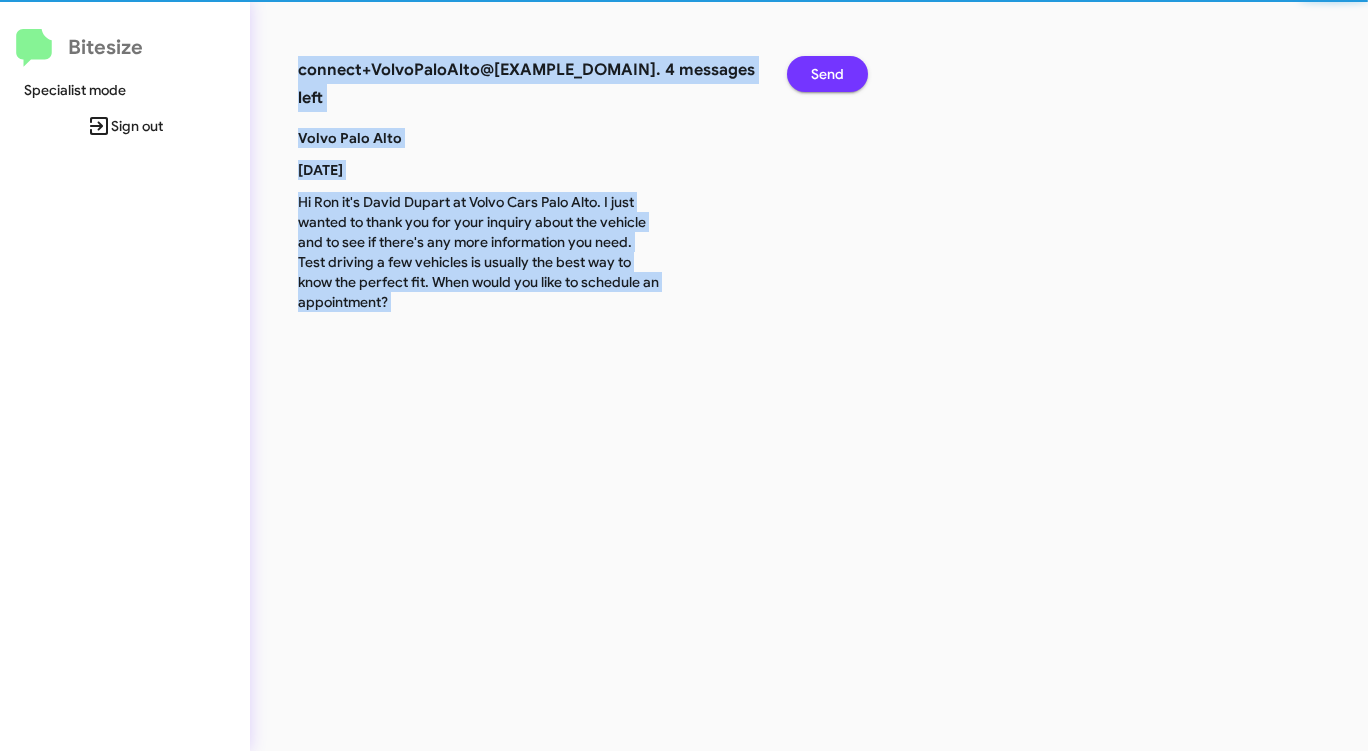 click on "Send" 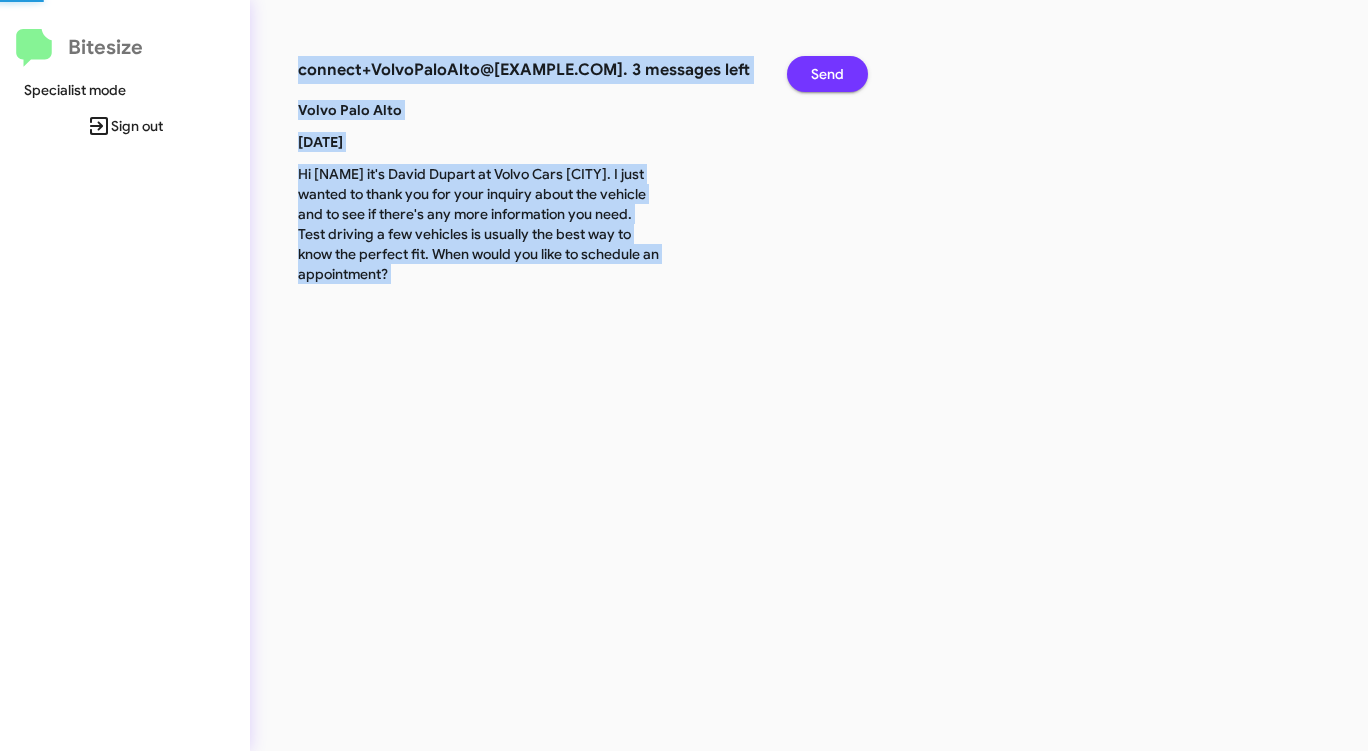 click on "Send" 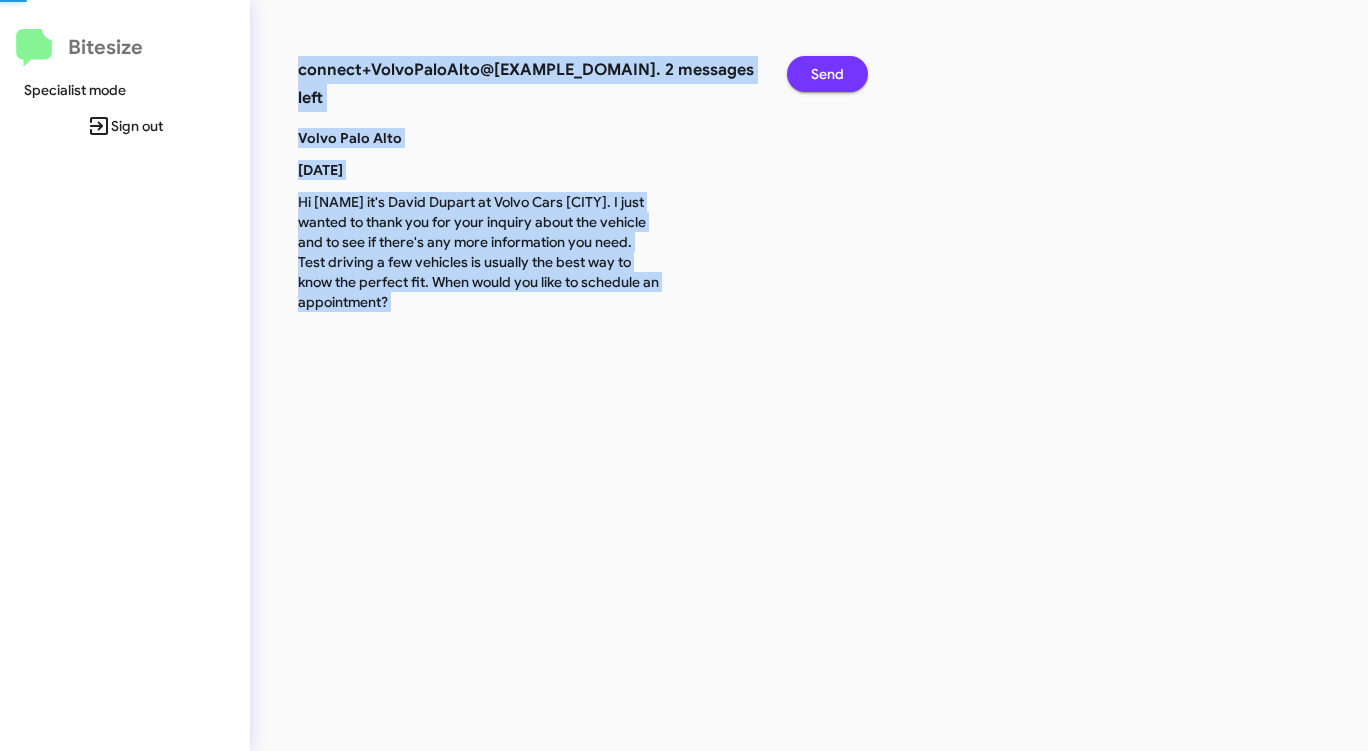 click on "Send" 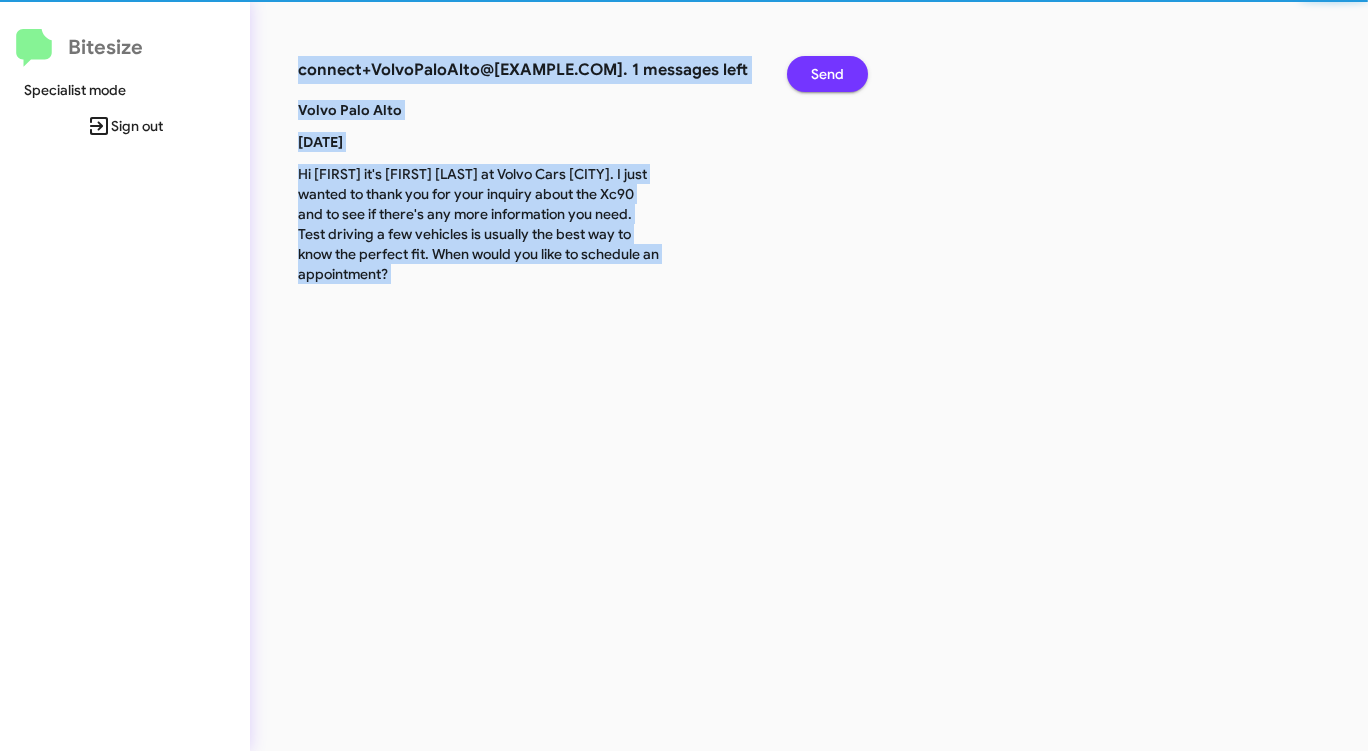 click on "Send" 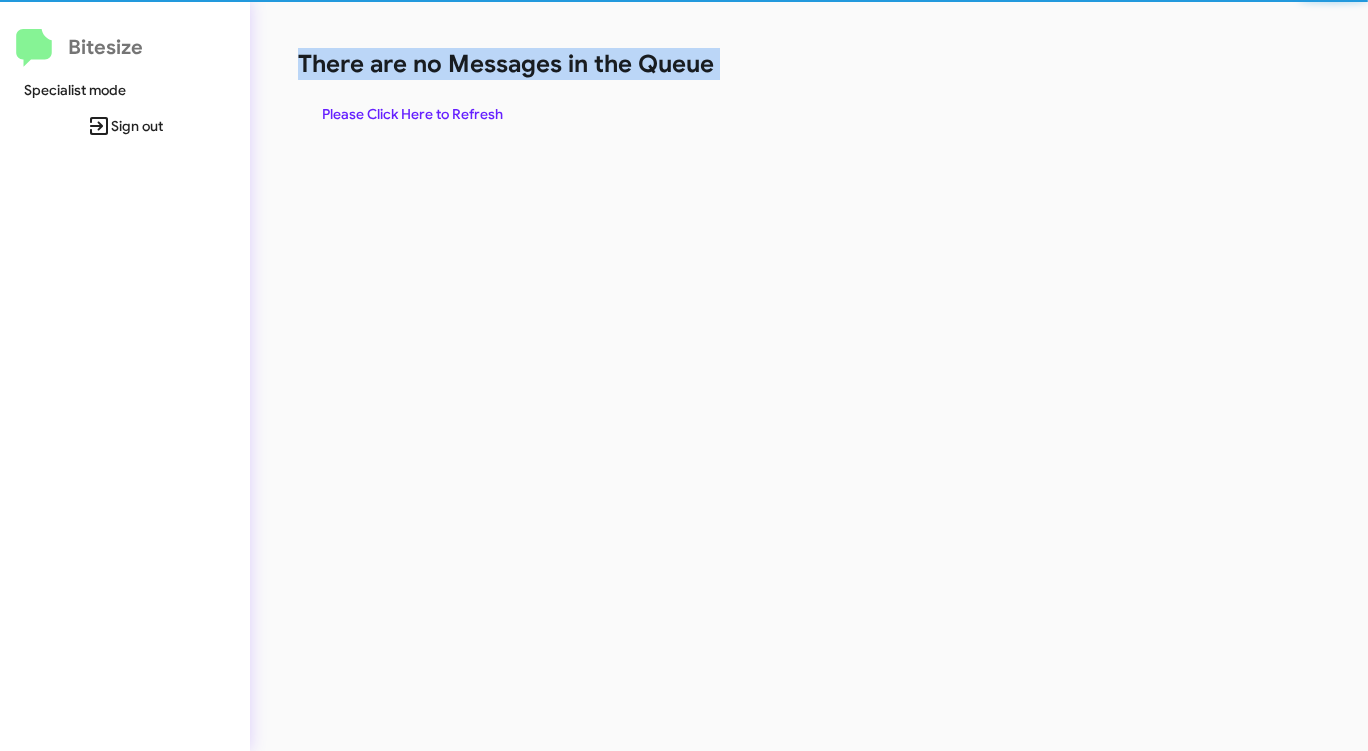 click on "There are no Messages in the Queue" 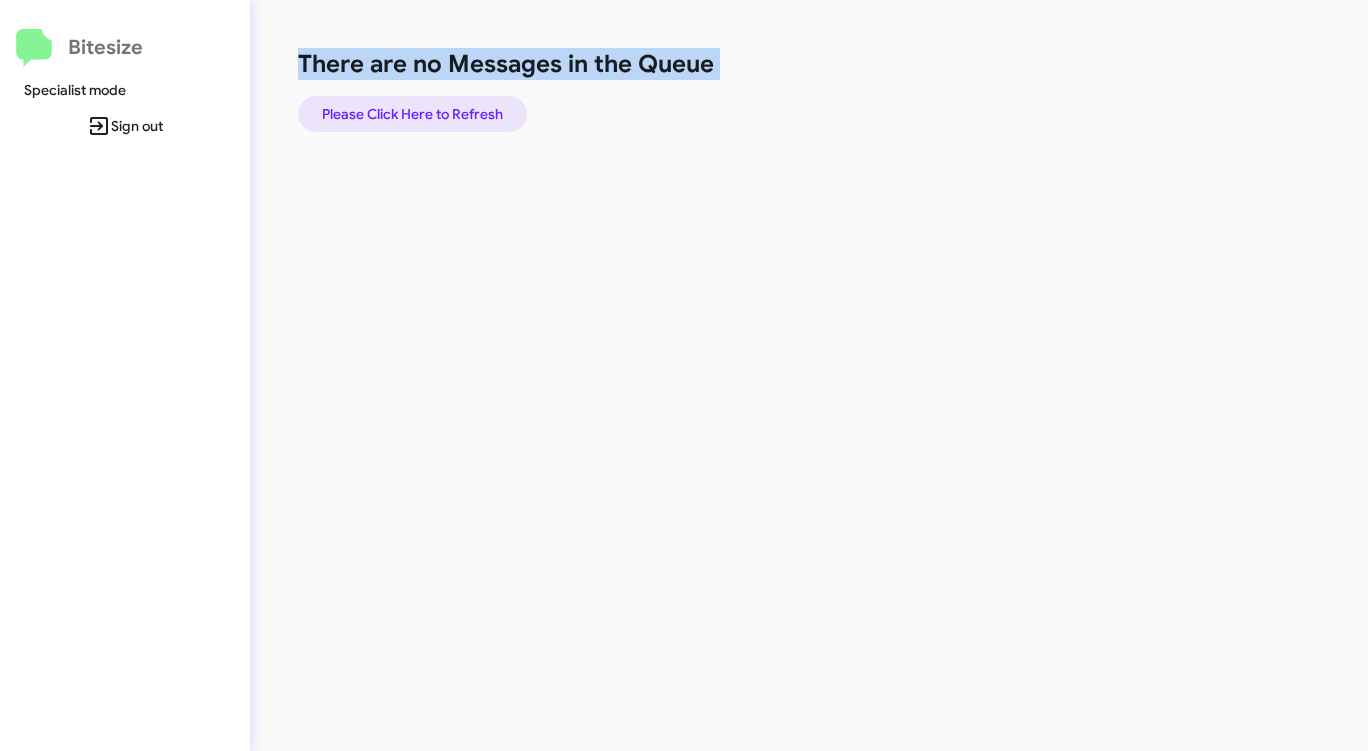click on "Please Click Here to Refresh" 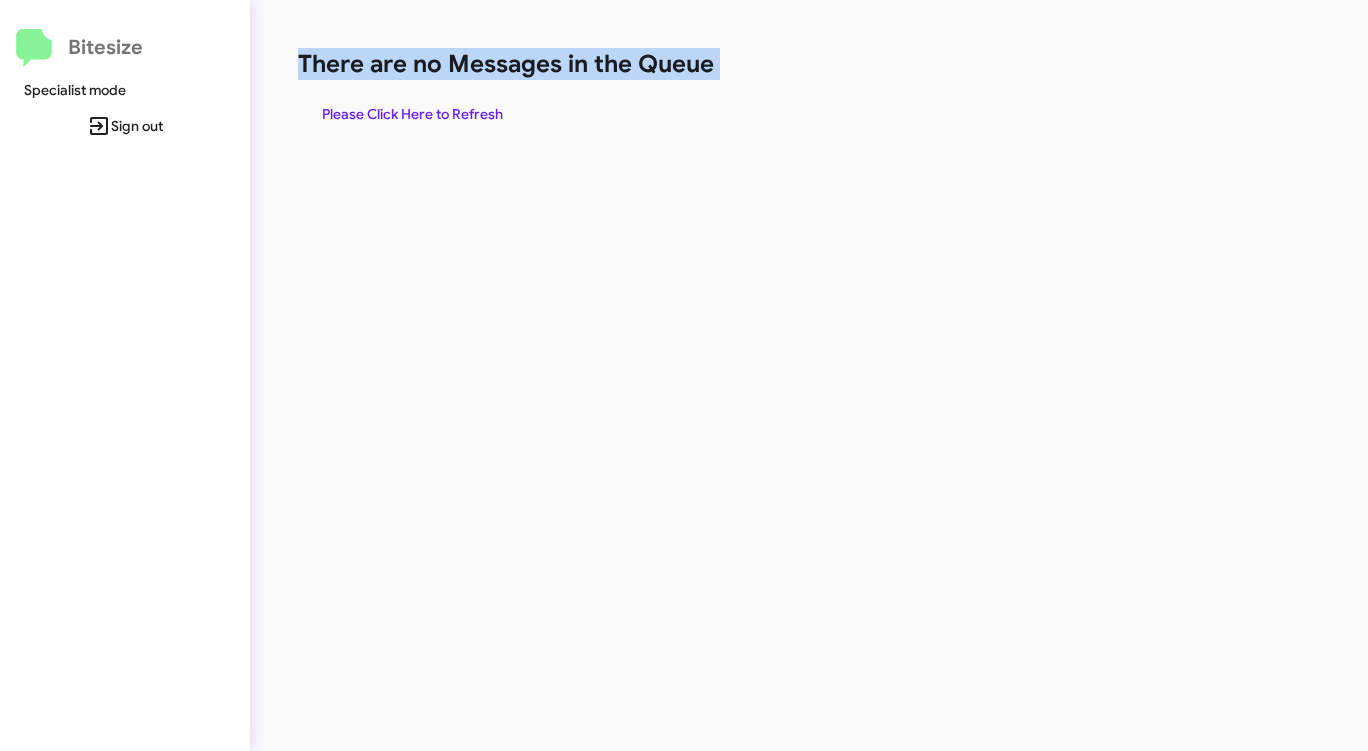 click on "Please Click Here to Refresh" 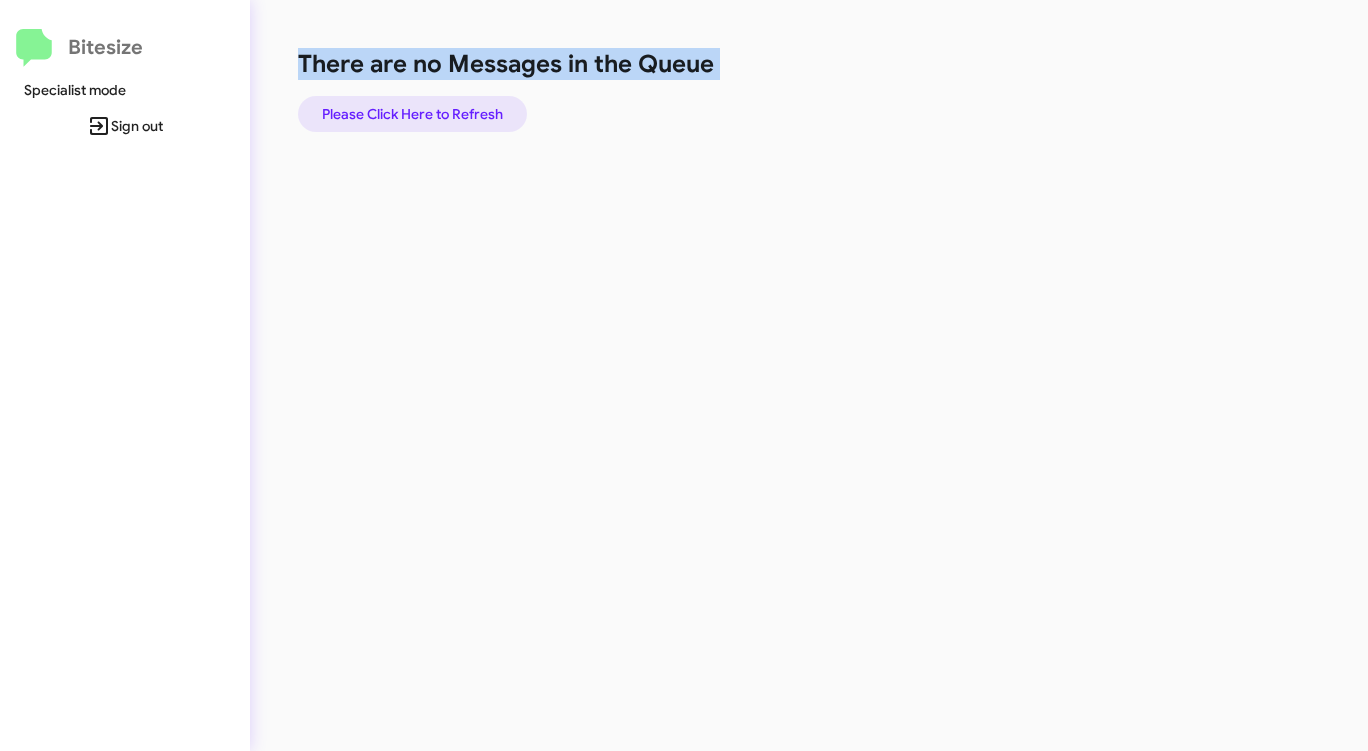 click on "Please Click Here to Refresh" 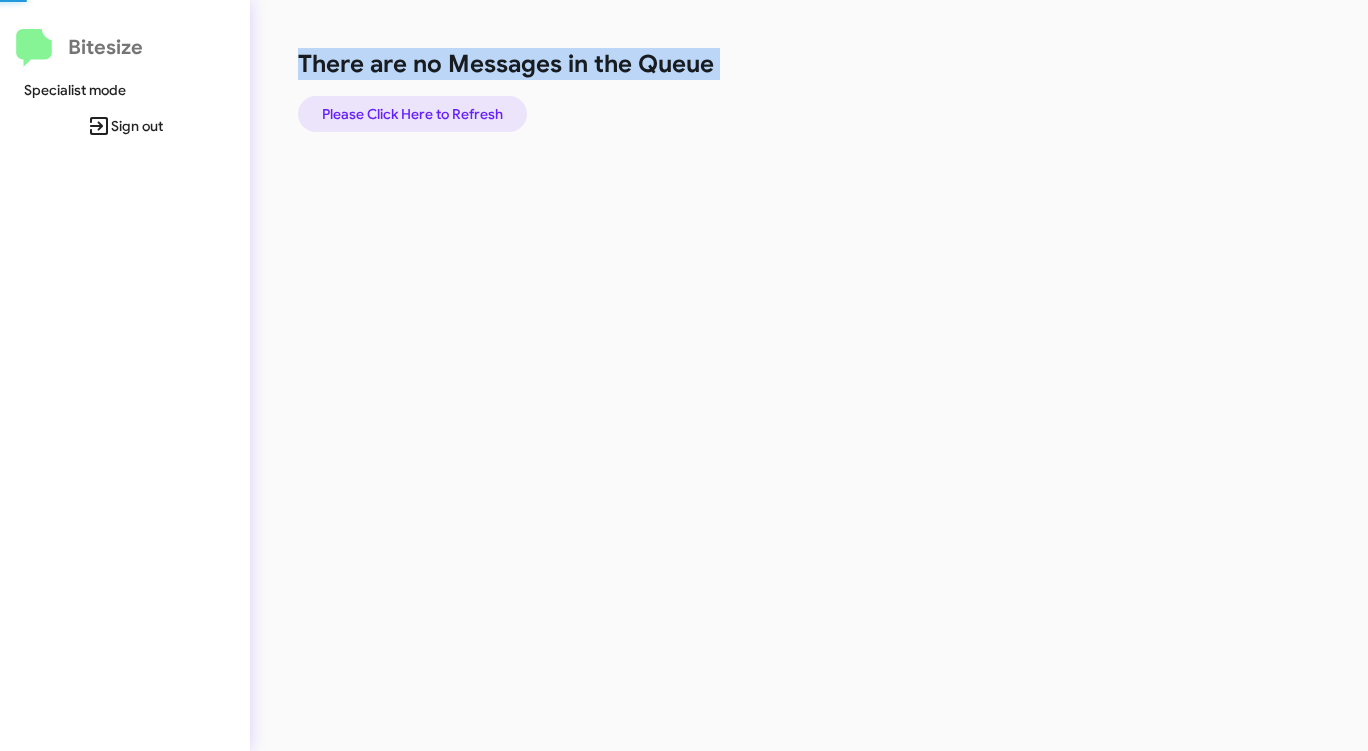 click on "Please Click Here to Refresh" 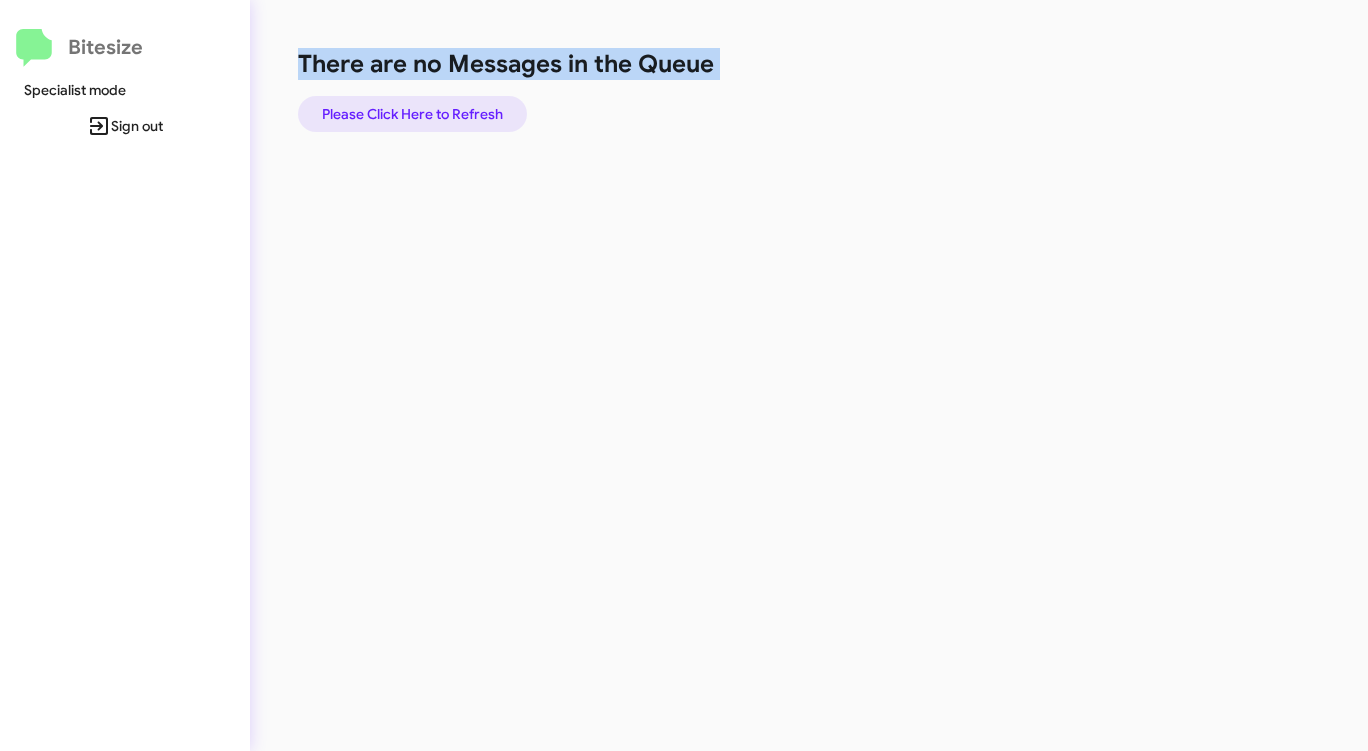 click on "Please Click Here to Refresh" 